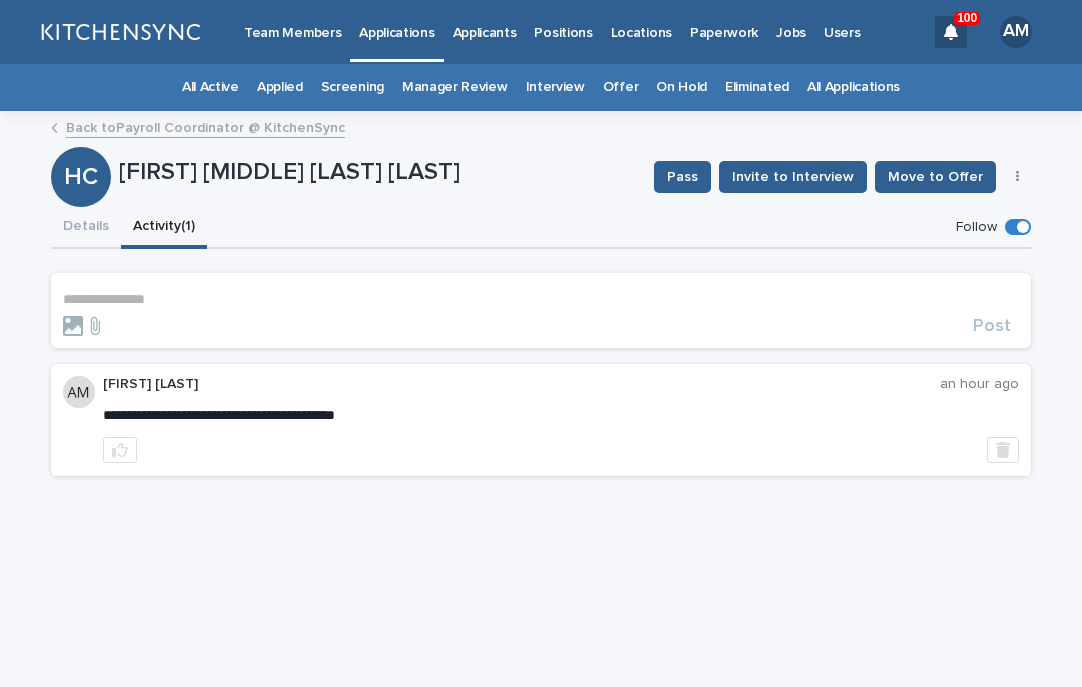scroll, scrollTop: 0, scrollLeft: 0, axis: both 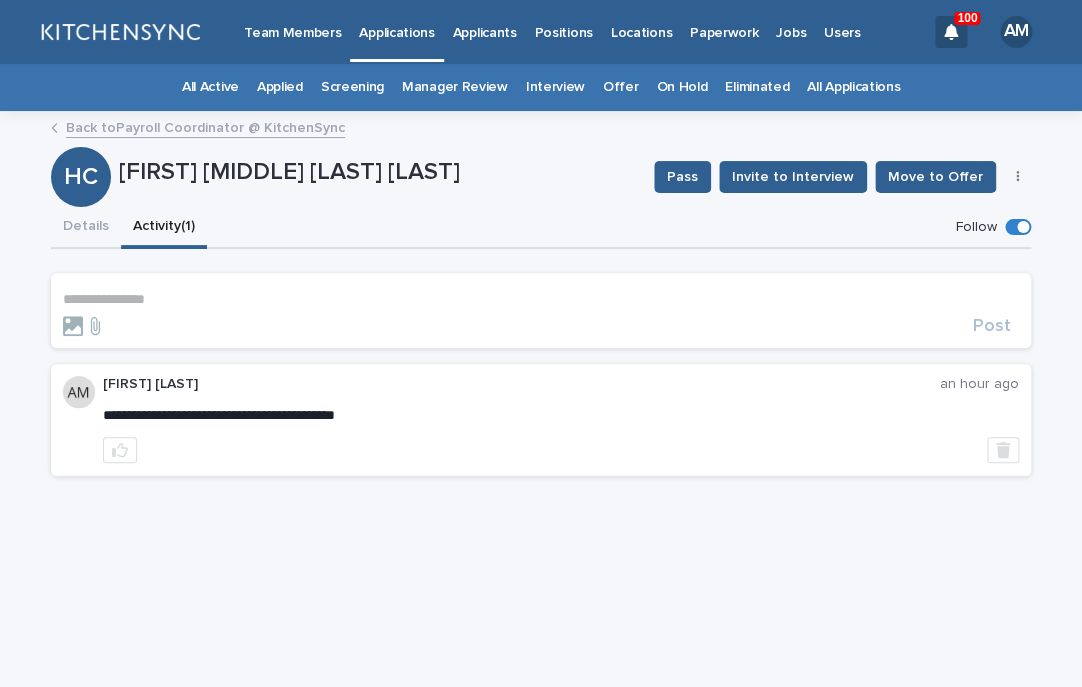 click on "Applicants" at bounding box center [485, 21] 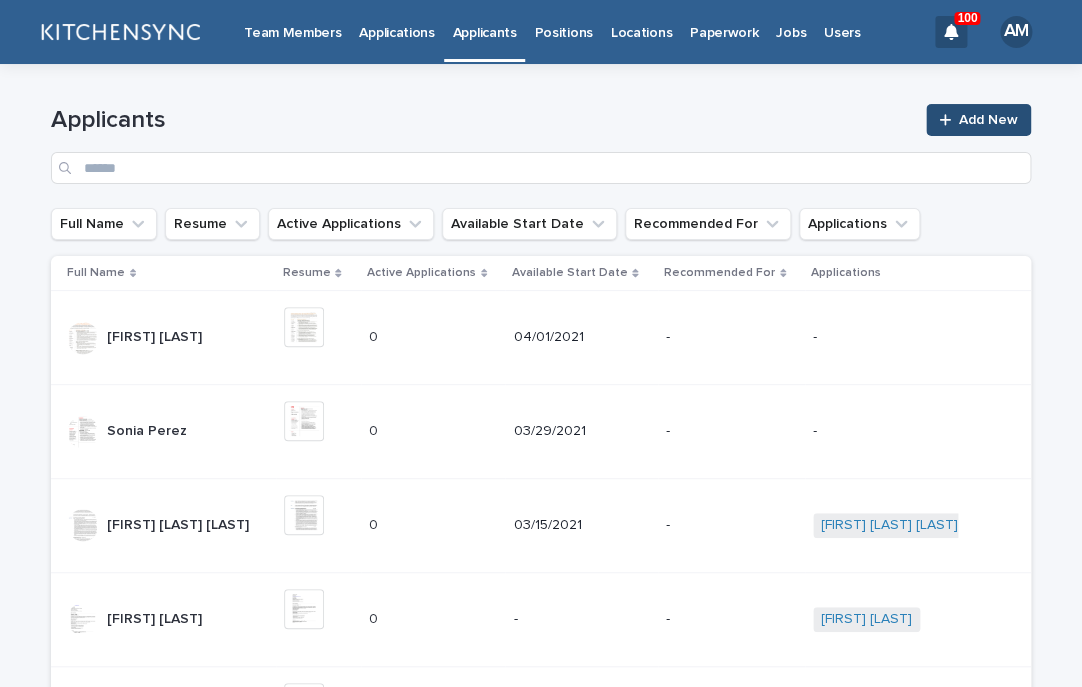 click on "Add New" at bounding box center [988, 120] 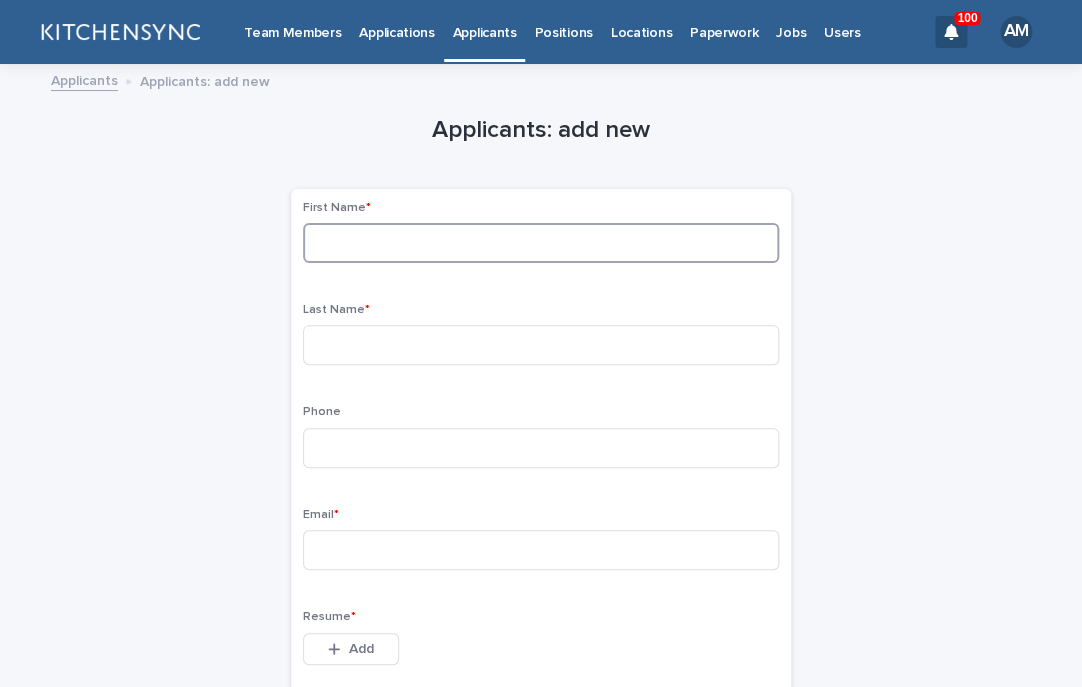 click at bounding box center [541, 243] 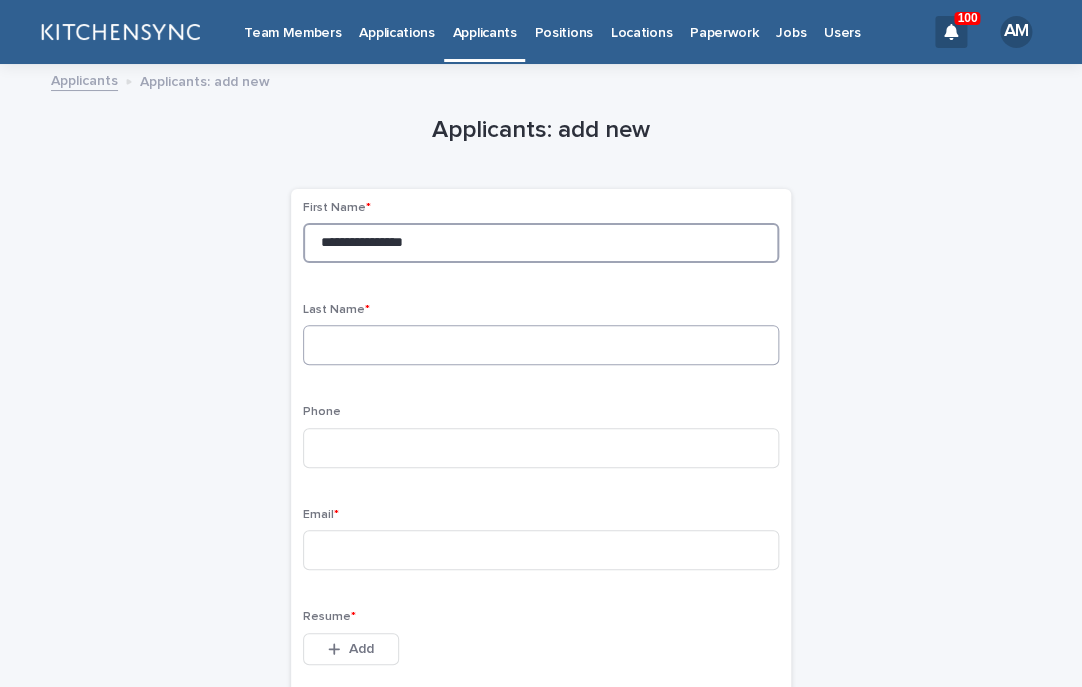 type on "**********" 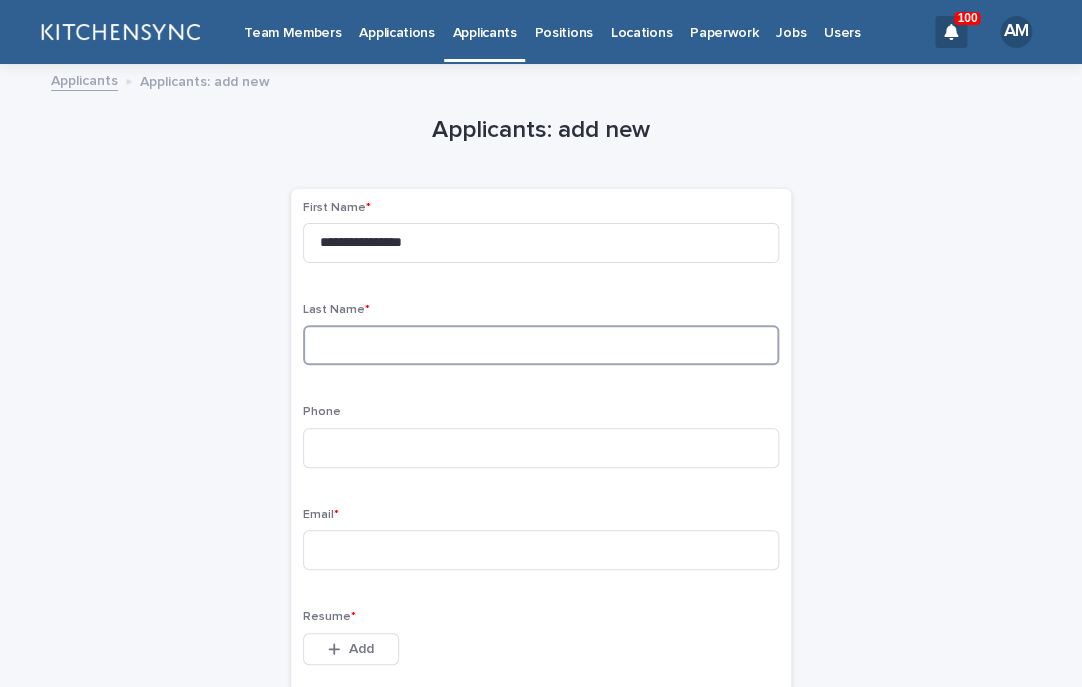 click at bounding box center (541, 345) 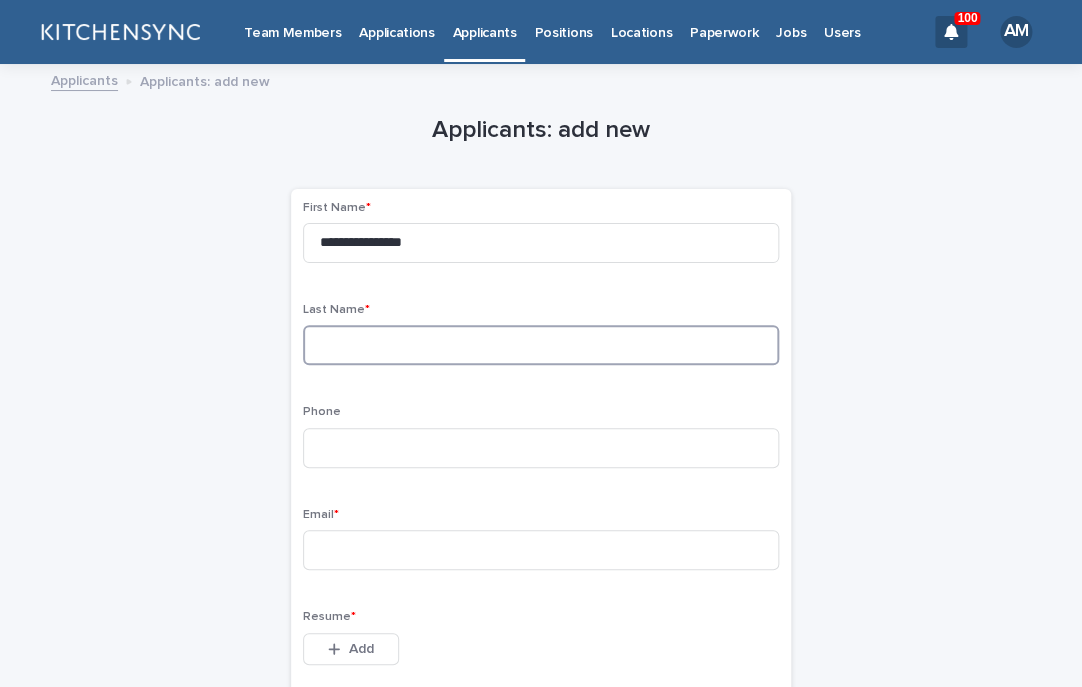 paste on "**********" 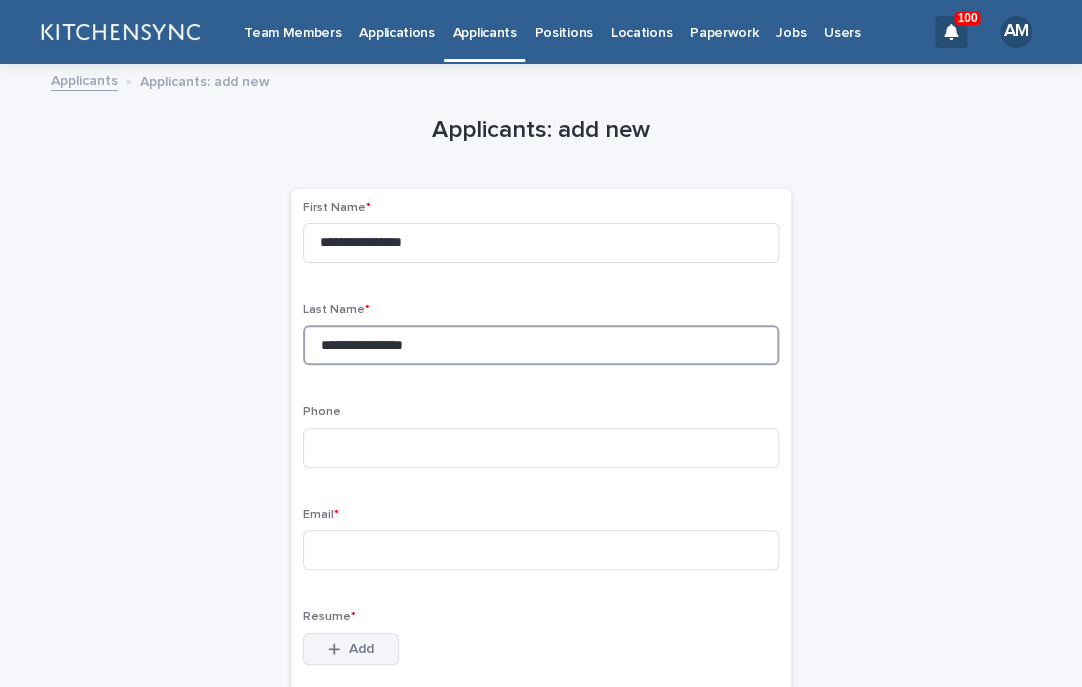 type on "**********" 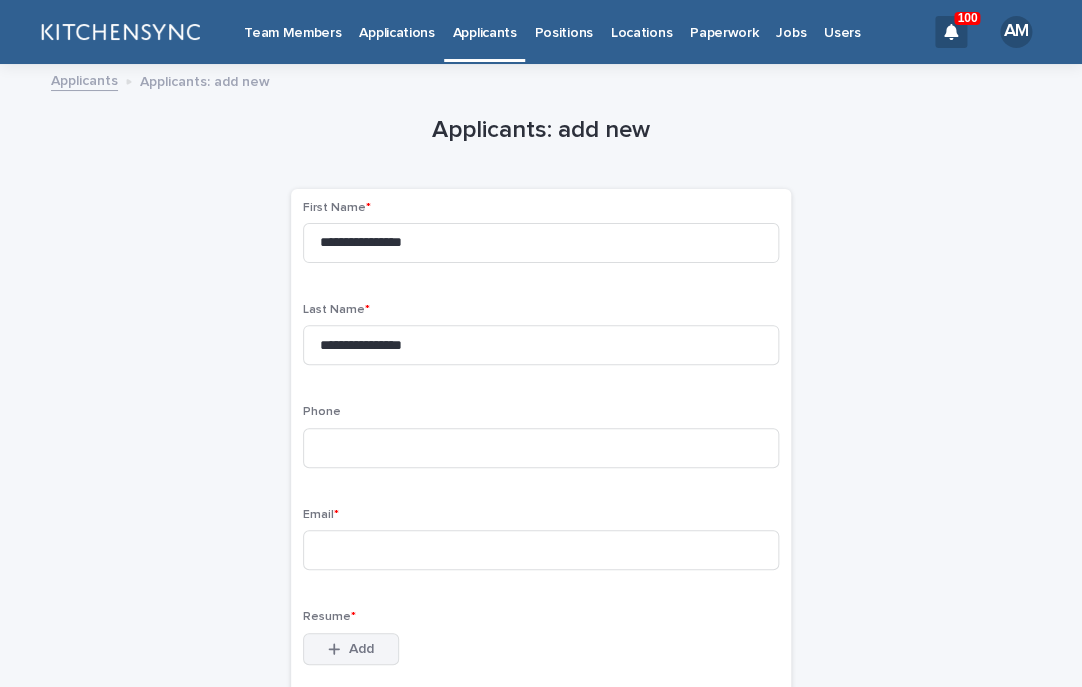 click on "Add" at bounding box center (351, 649) 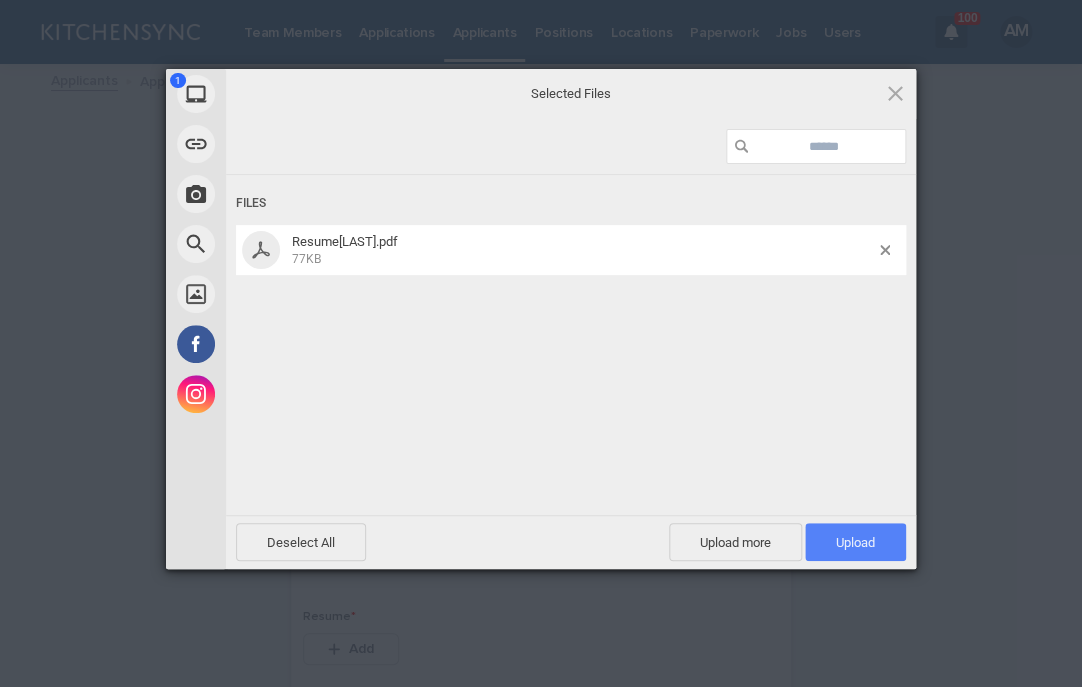 click on "Upload
1" at bounding box center (855, 542) 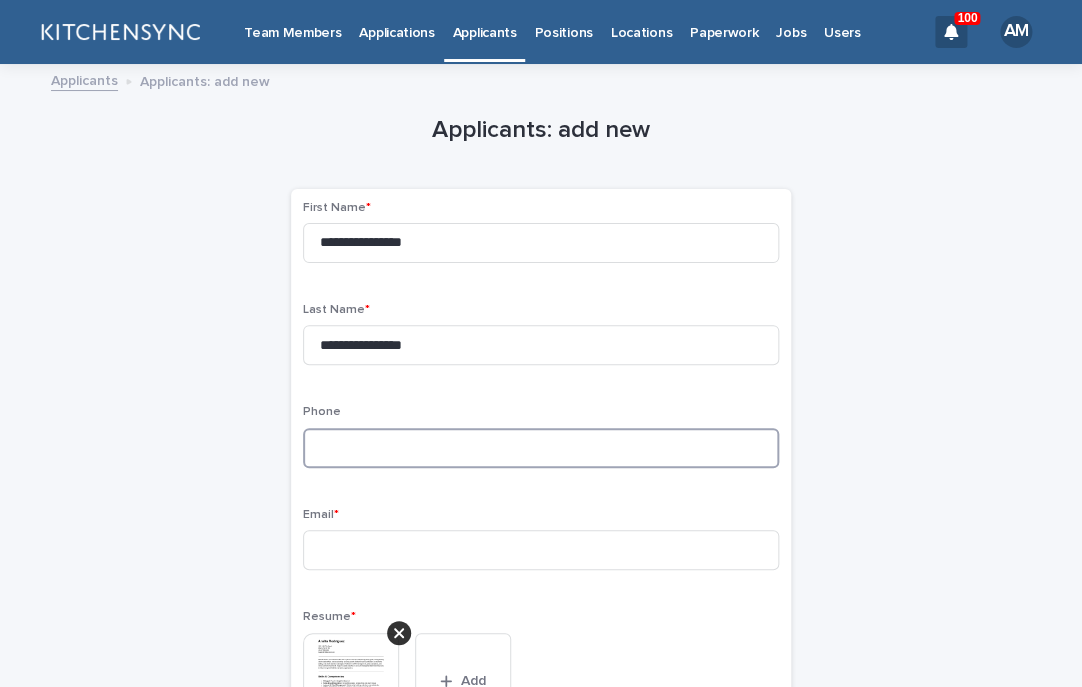 click at bounding box center [541, 448] 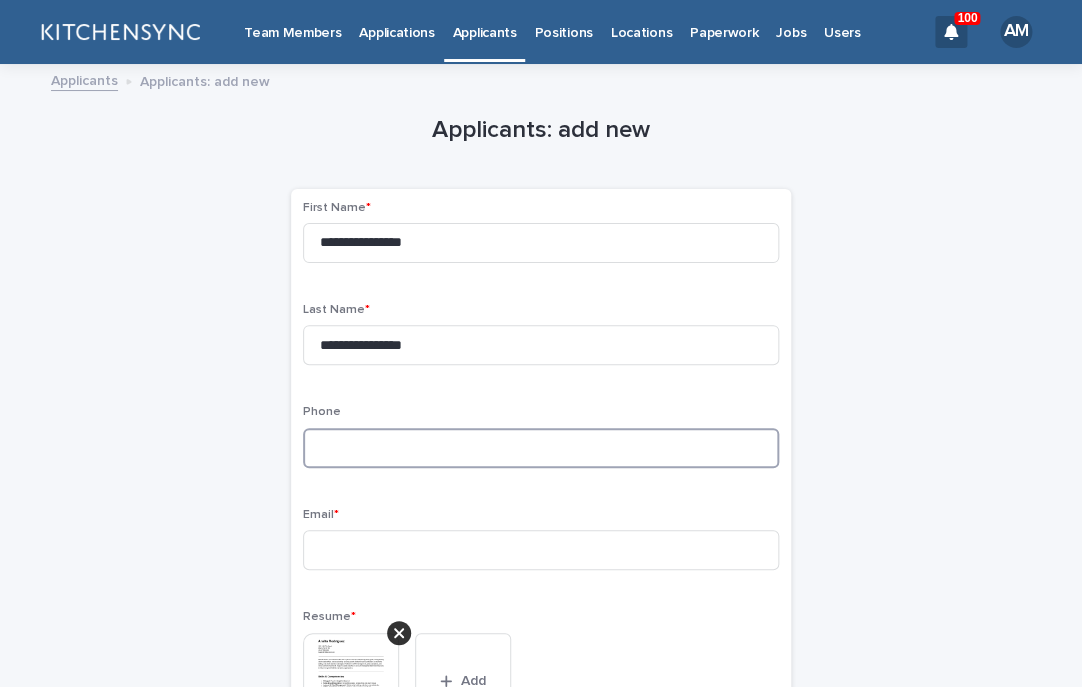 paste on "**********" 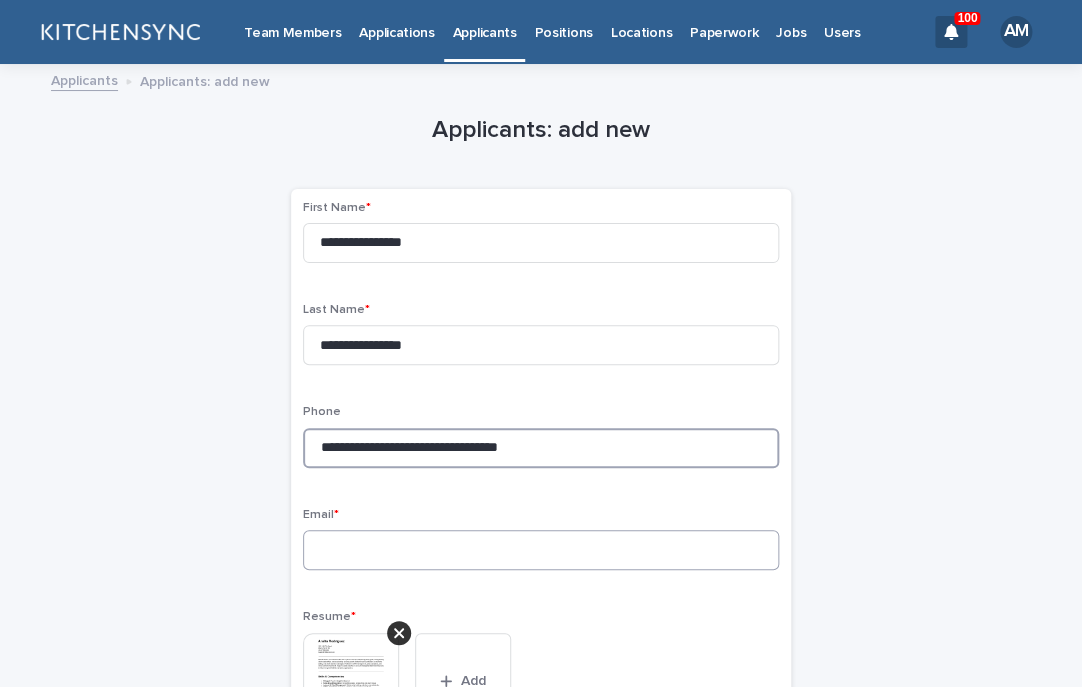 type on "**********" 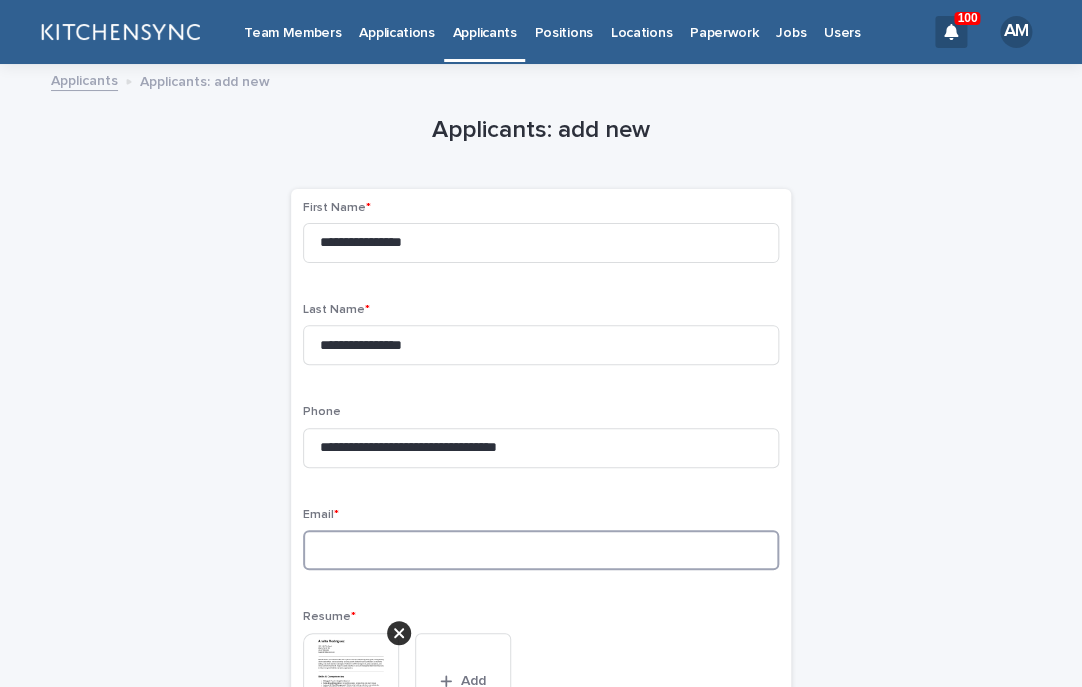 click at bounding box center (541, 550) 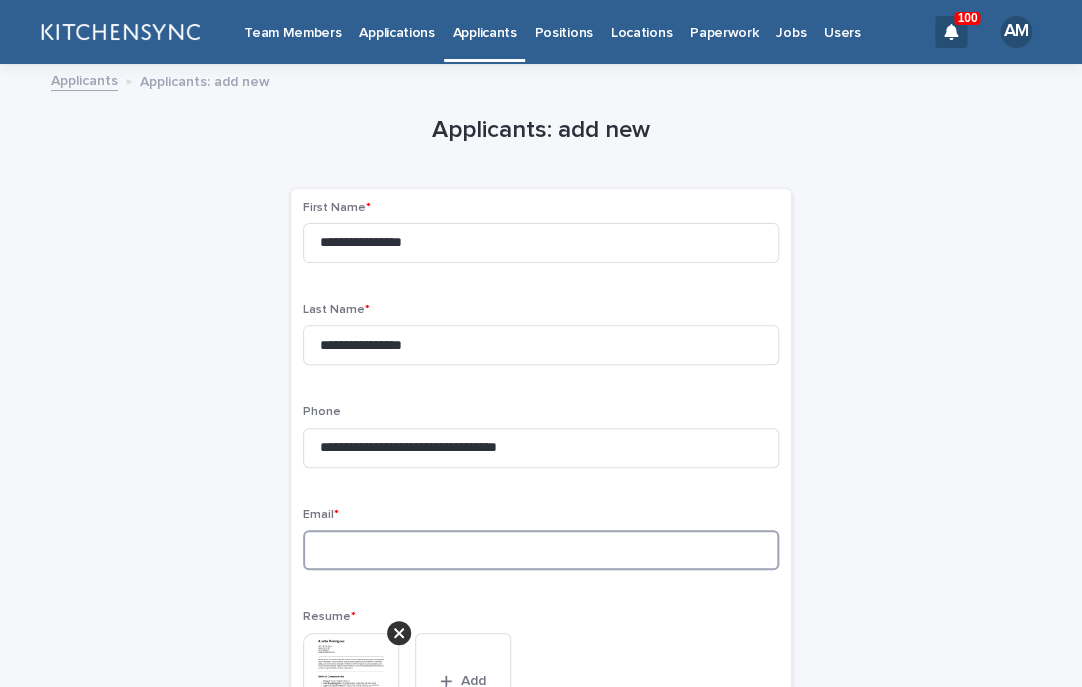 paste on "**********" 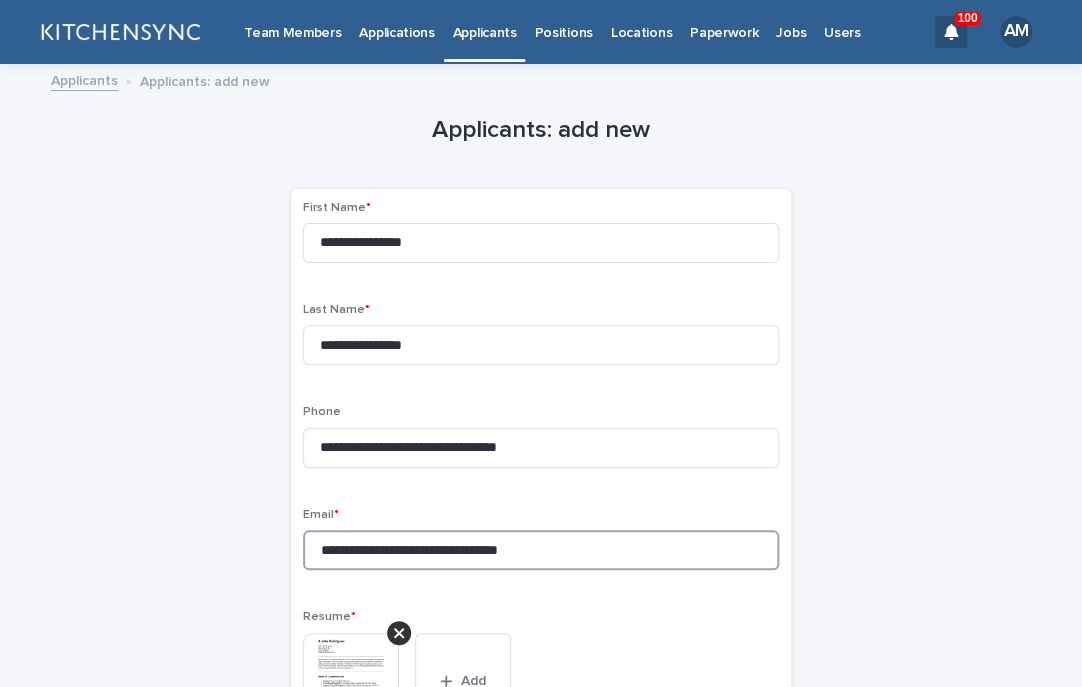 drag, startPoint x: 420, startPoint y: 562, endPoint x: 181, endPoint y: 555, distance: 239.1025 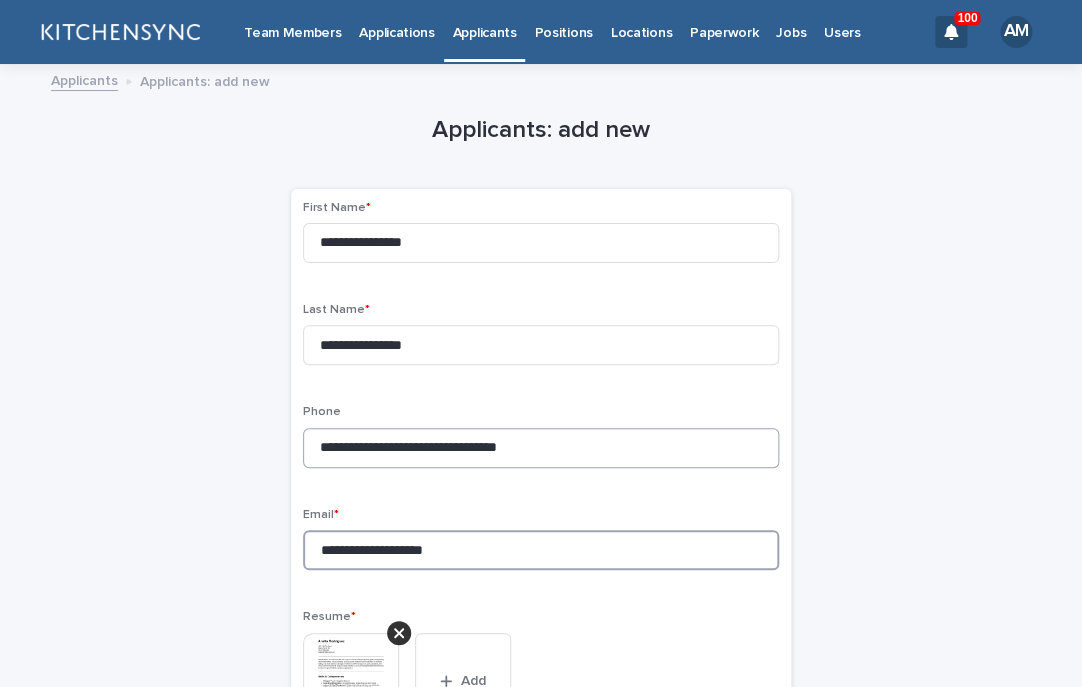 type on "**********" 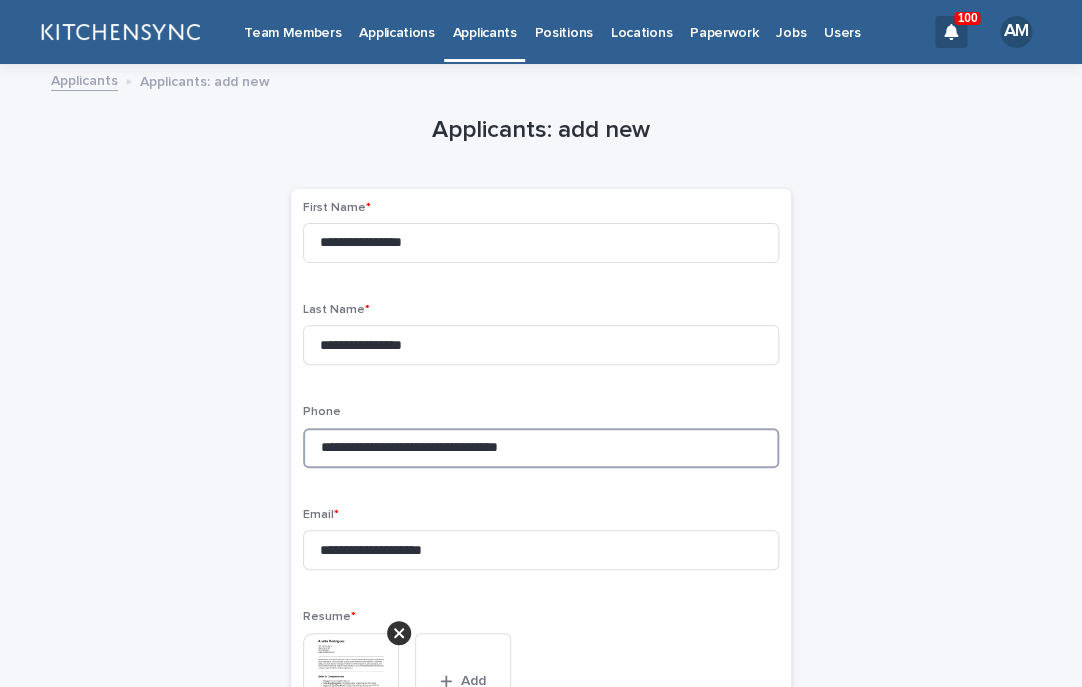 drag, startPoint x: 417, startPoint y: 451, endPoint x: 707, endPoint y: 459, distance: 290.11032 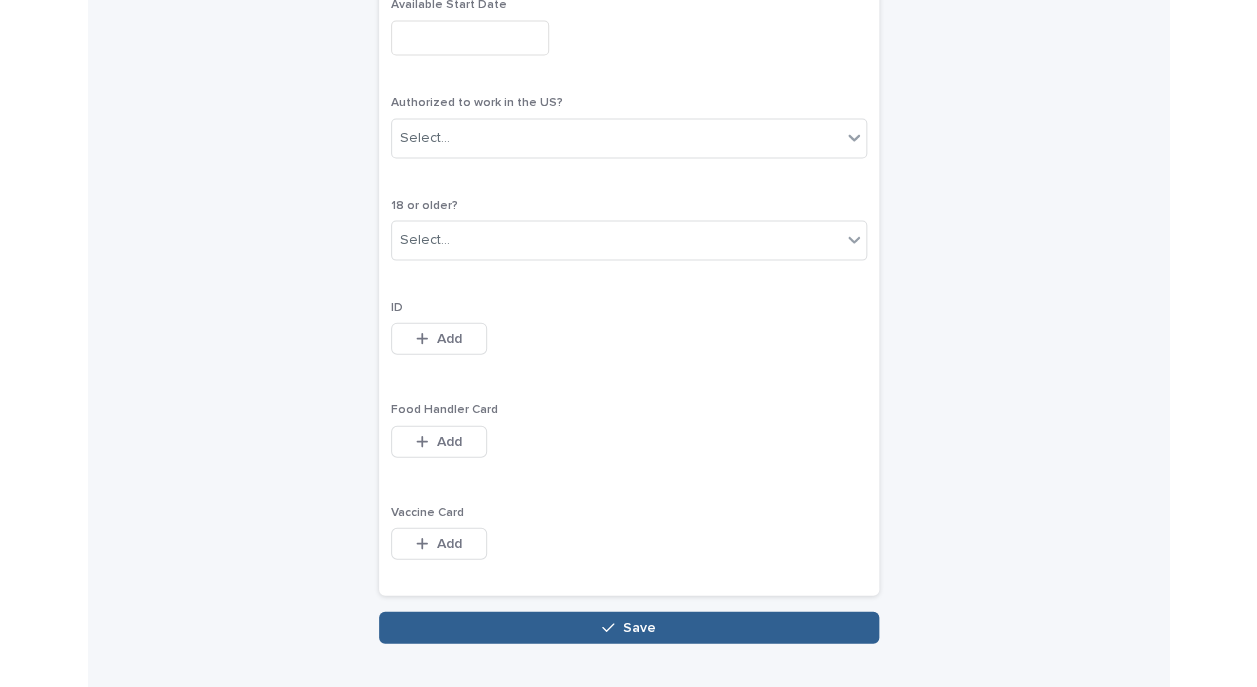 scroll, scrollTop: 1097, scrollLeft: 0, axis: vertical 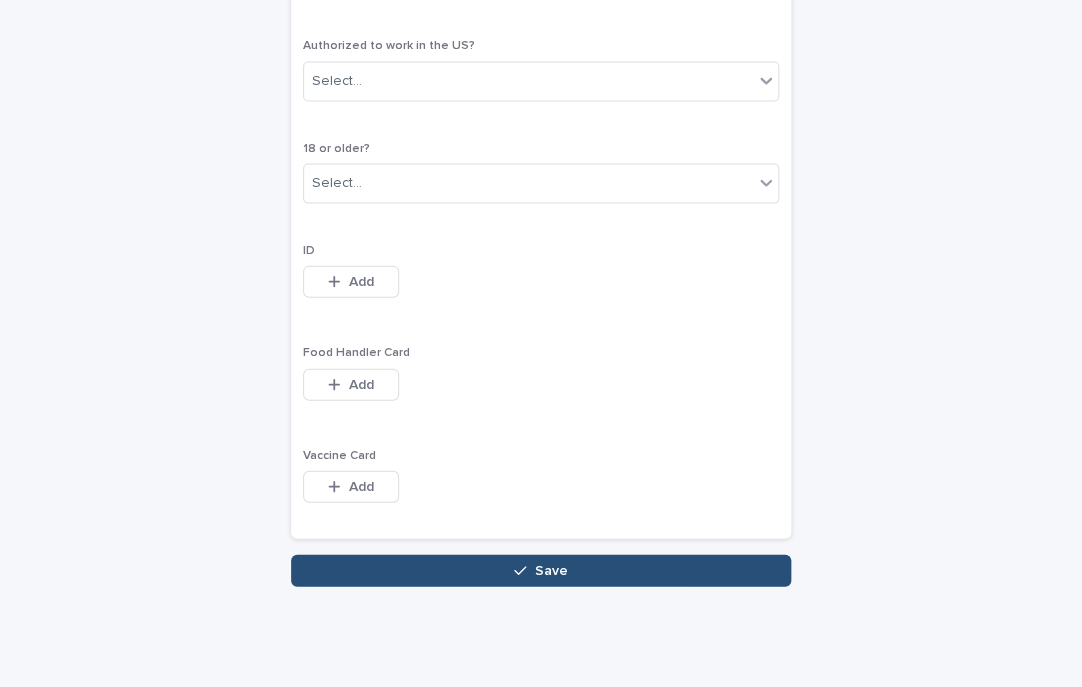 type on "**********" 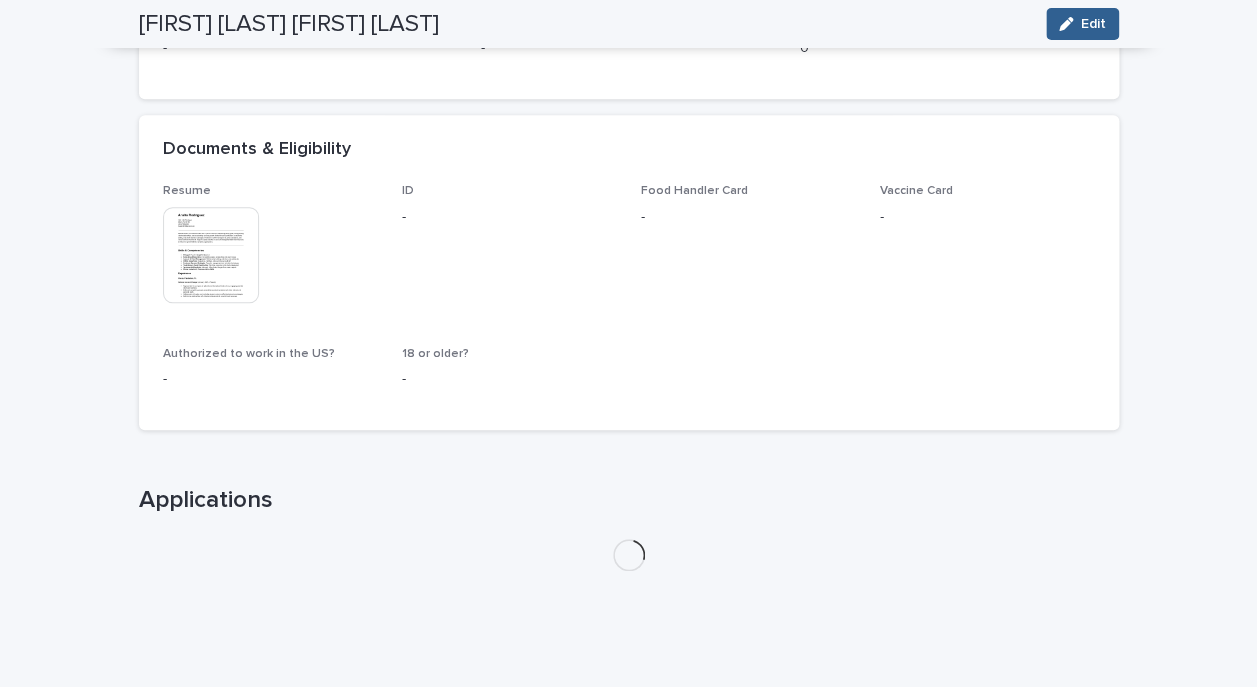 scroll, scrollTop: 489, scrollLeft: 0, axis: vertical 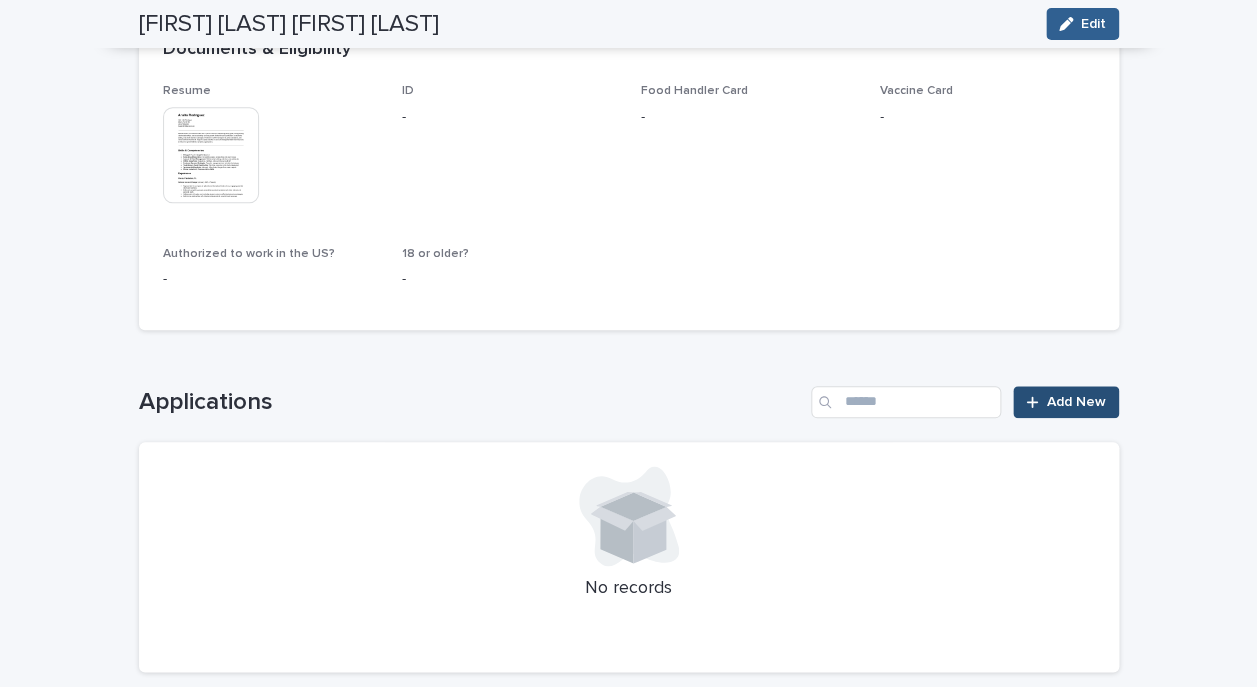 click on "Add New" at bounding box center (1065, 402) 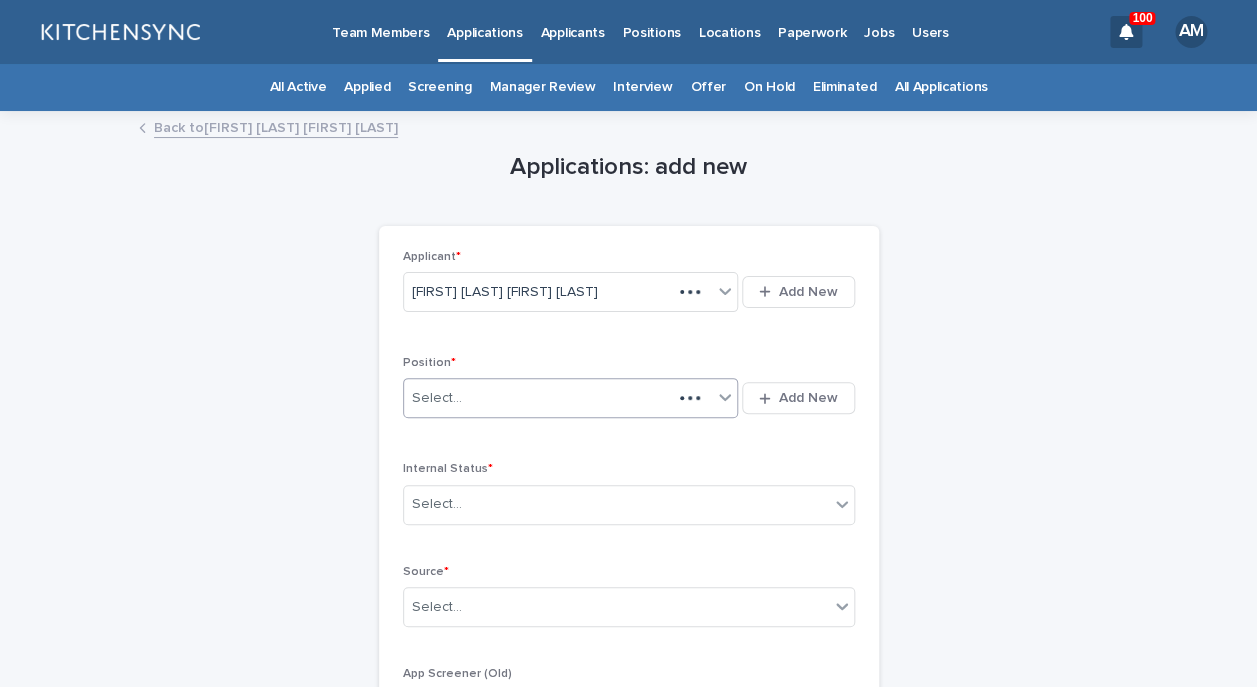 scroll, scrollTop: 0, scrollLeft: 0, axis: both 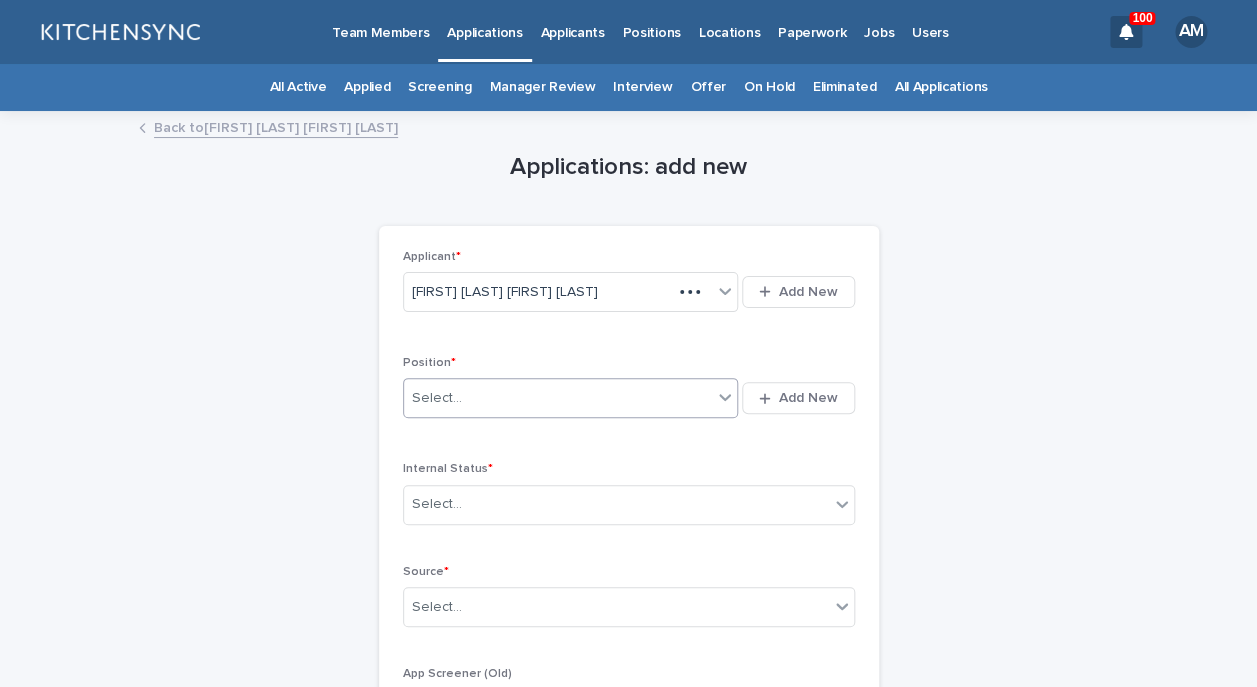 click on "Select..." at bounding box center (558, 398) 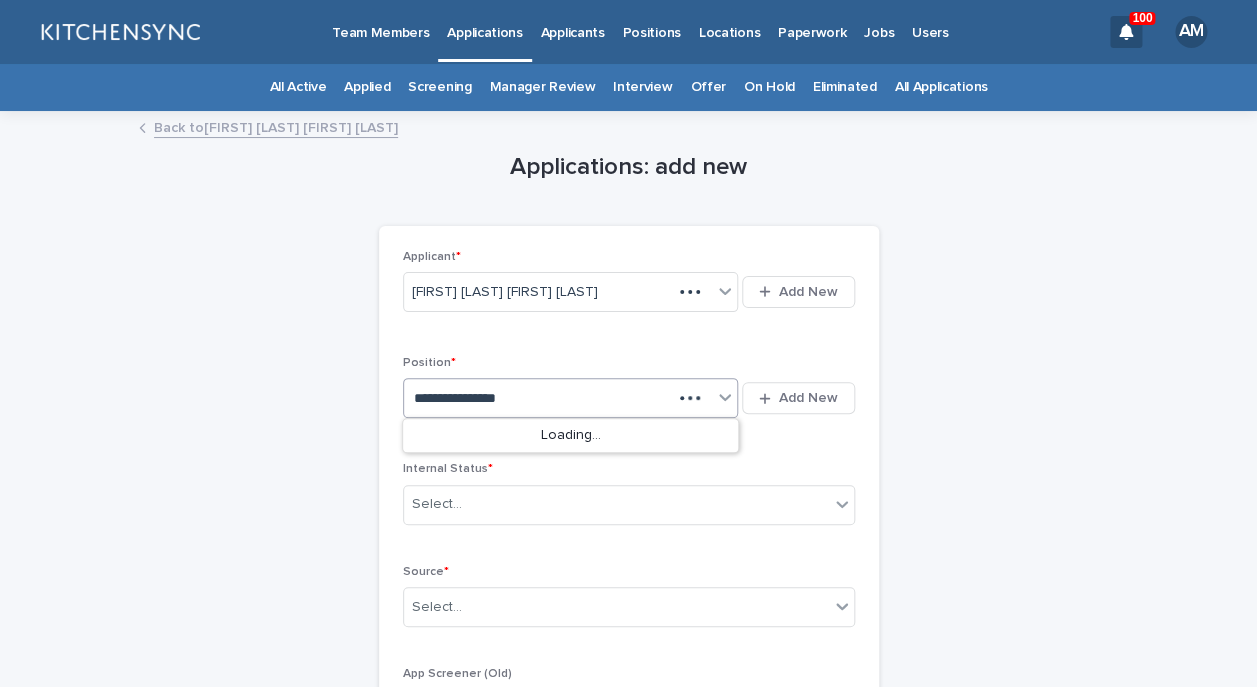 type on "**********" 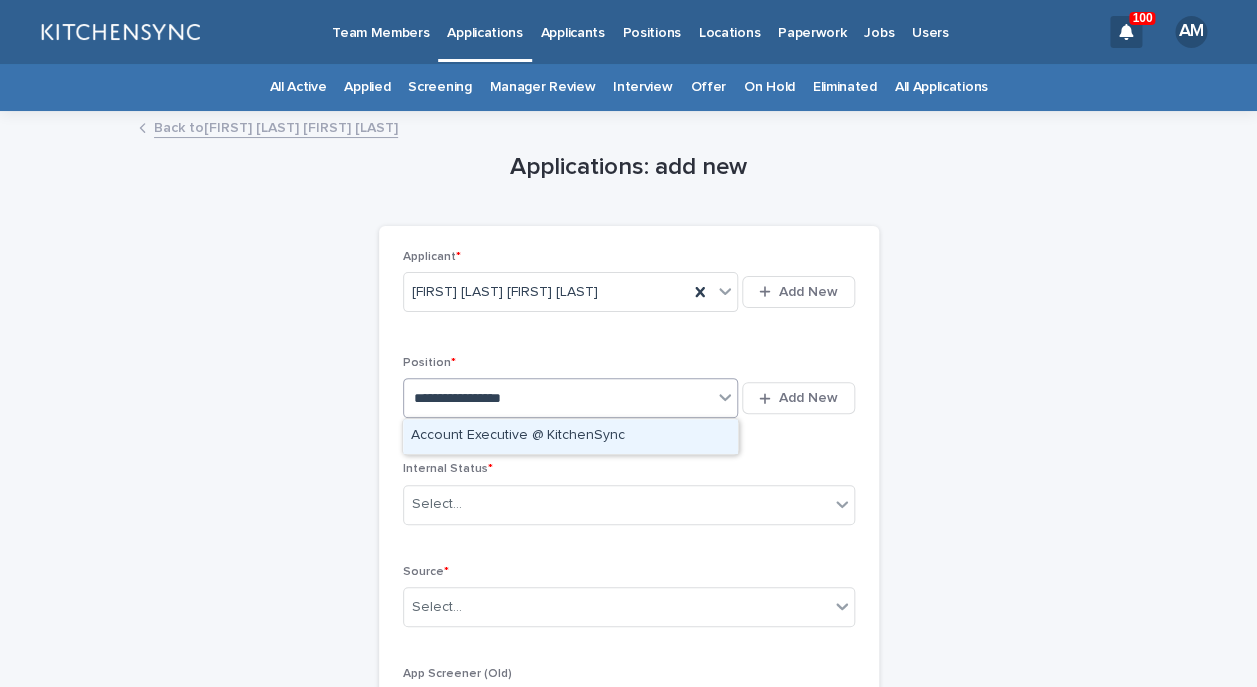 click on "Account Executive  @ KitchenSync" at bounding box center [570, 436] 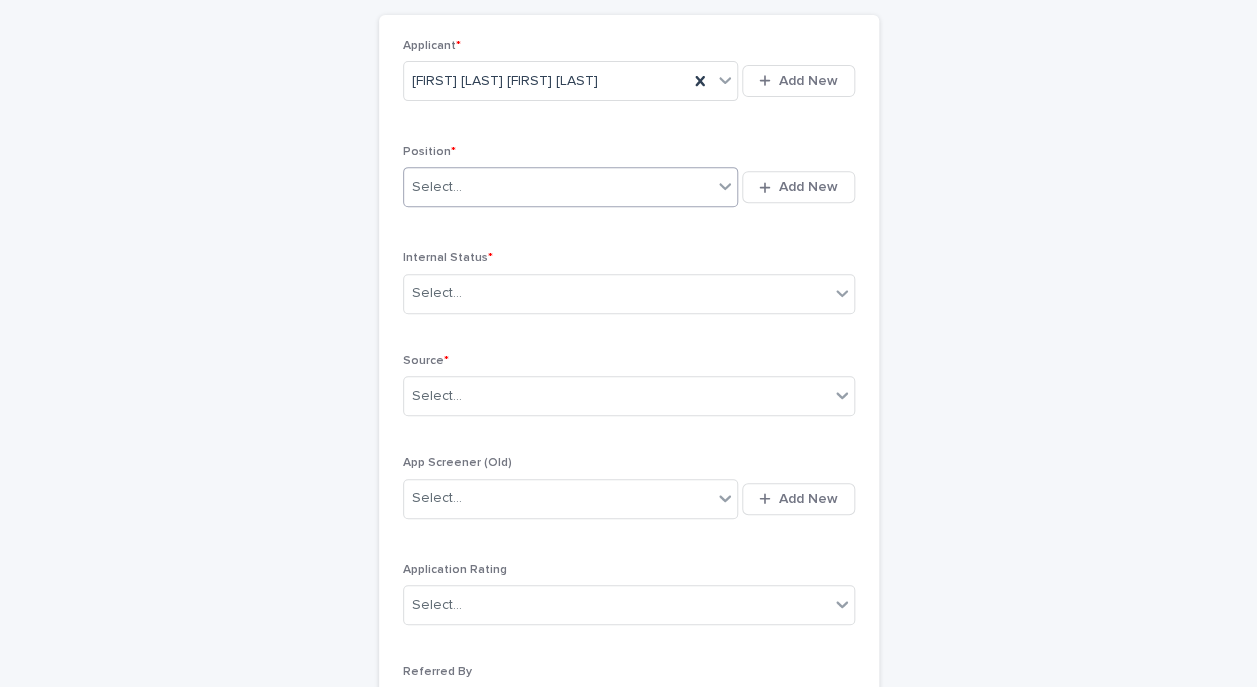 scroll, scrollTop: 233, scrollLeft: 0, axis: vertical 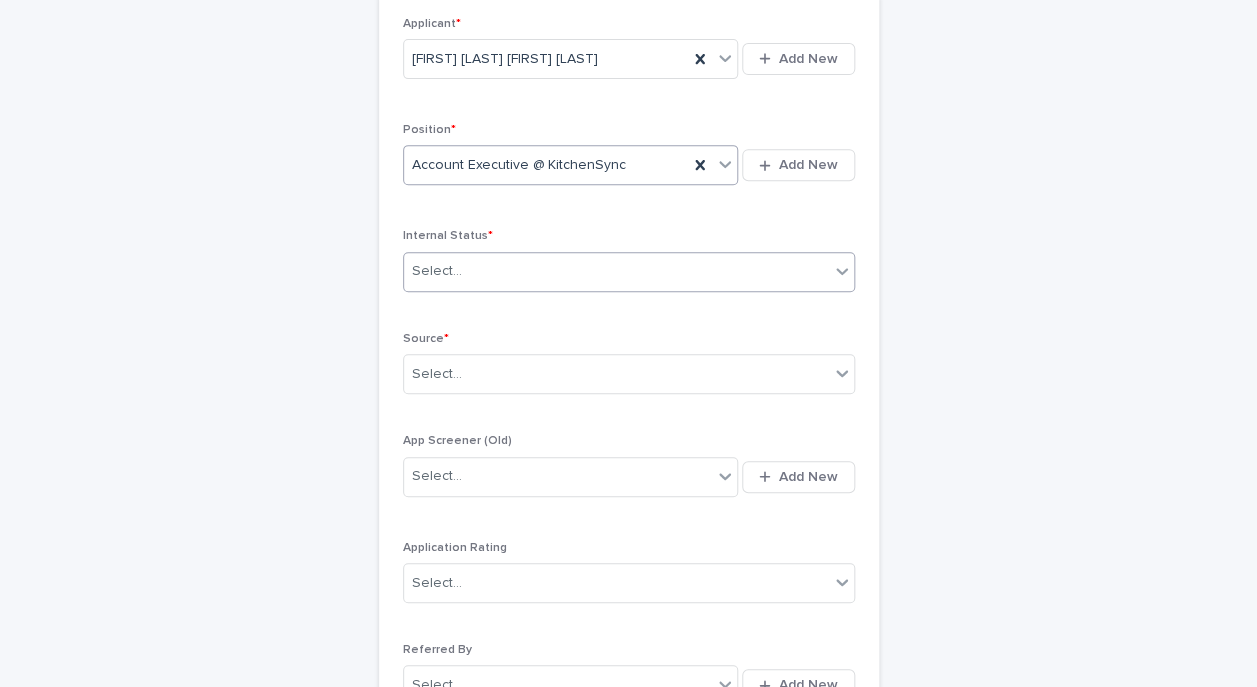 click on "Select..." at bounding box center [616, 271] 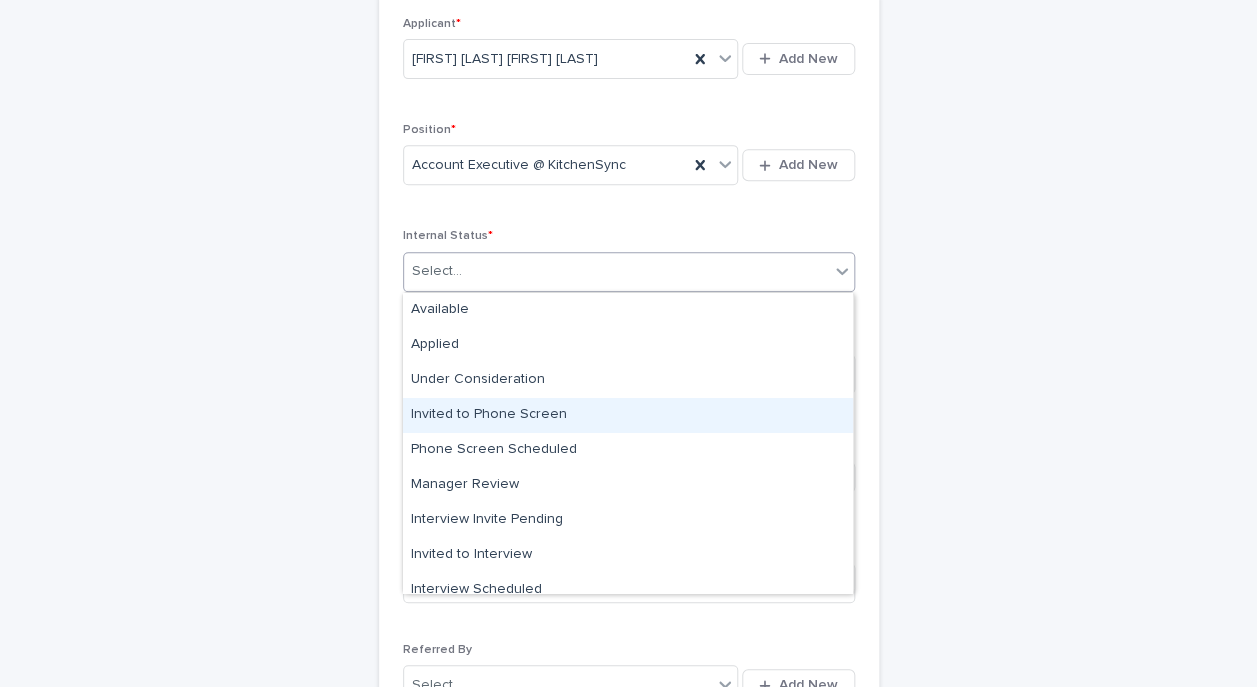 click on "Invited to Phone Screen" at bounding box center (628, 415) 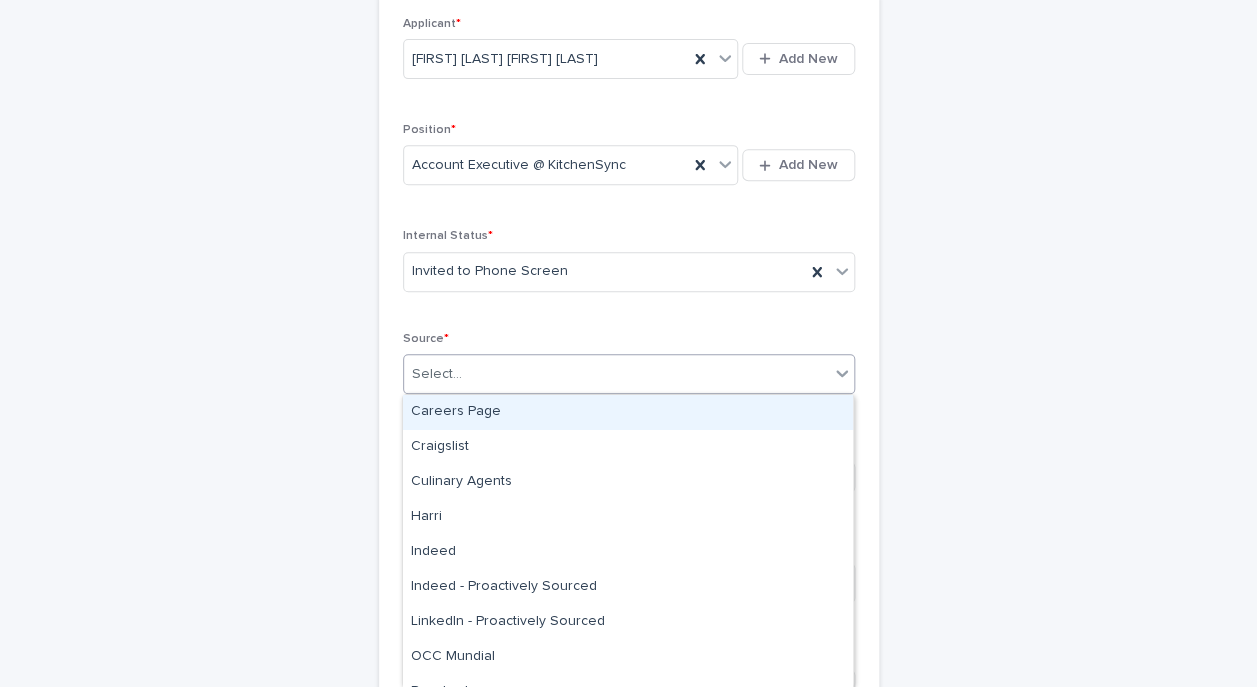 click on "Select..." at bounding box center (616, 374) 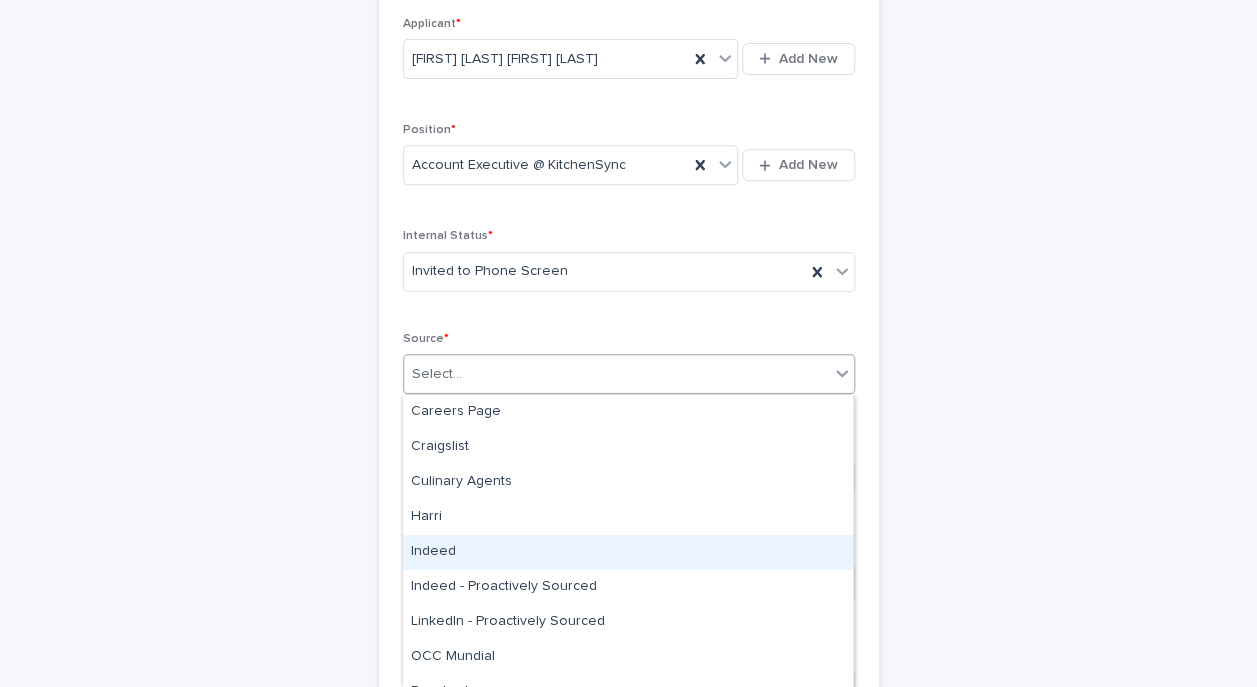 click on "Indeed" at bounding box center [628, 552] 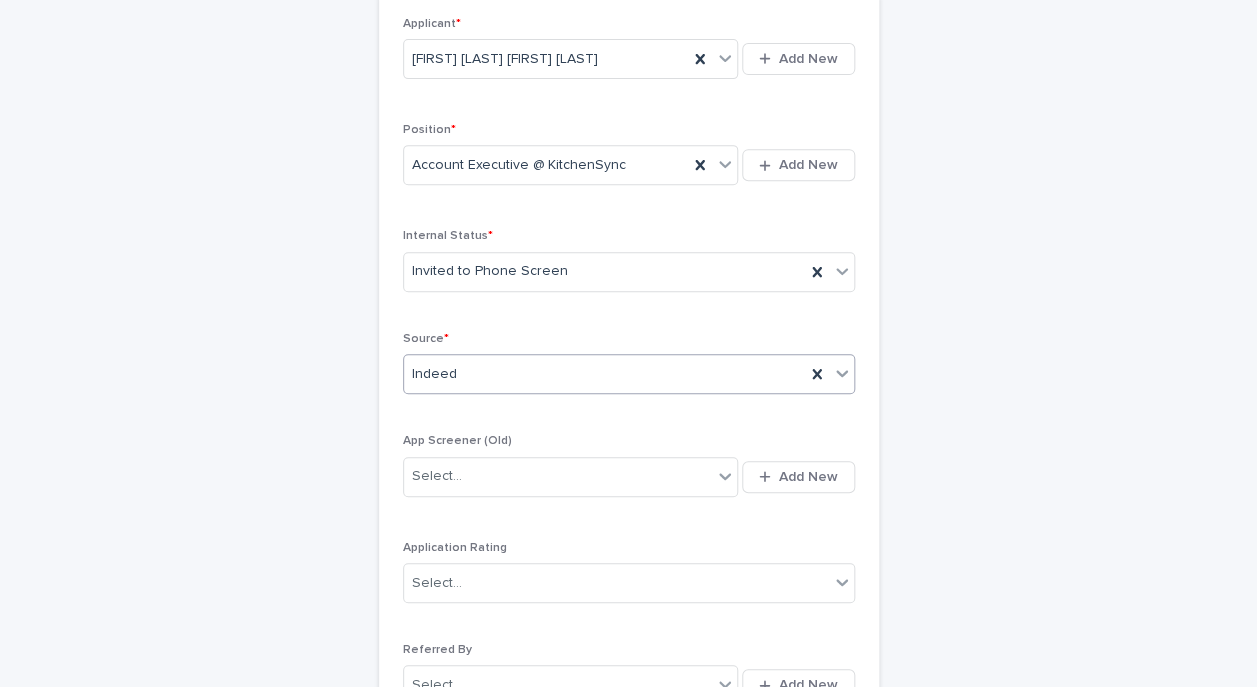 scroll, scrollTop: 476, scrollLeft: 0, axis: vertical 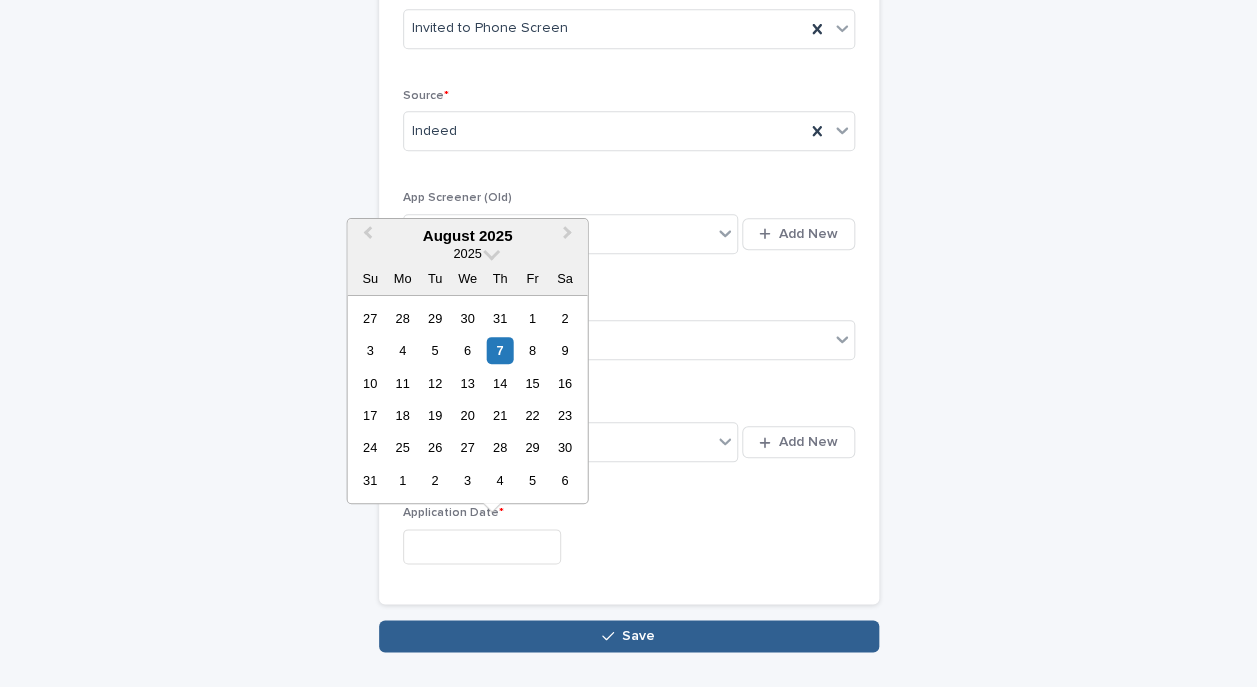 click at bounding box center [482, 546] 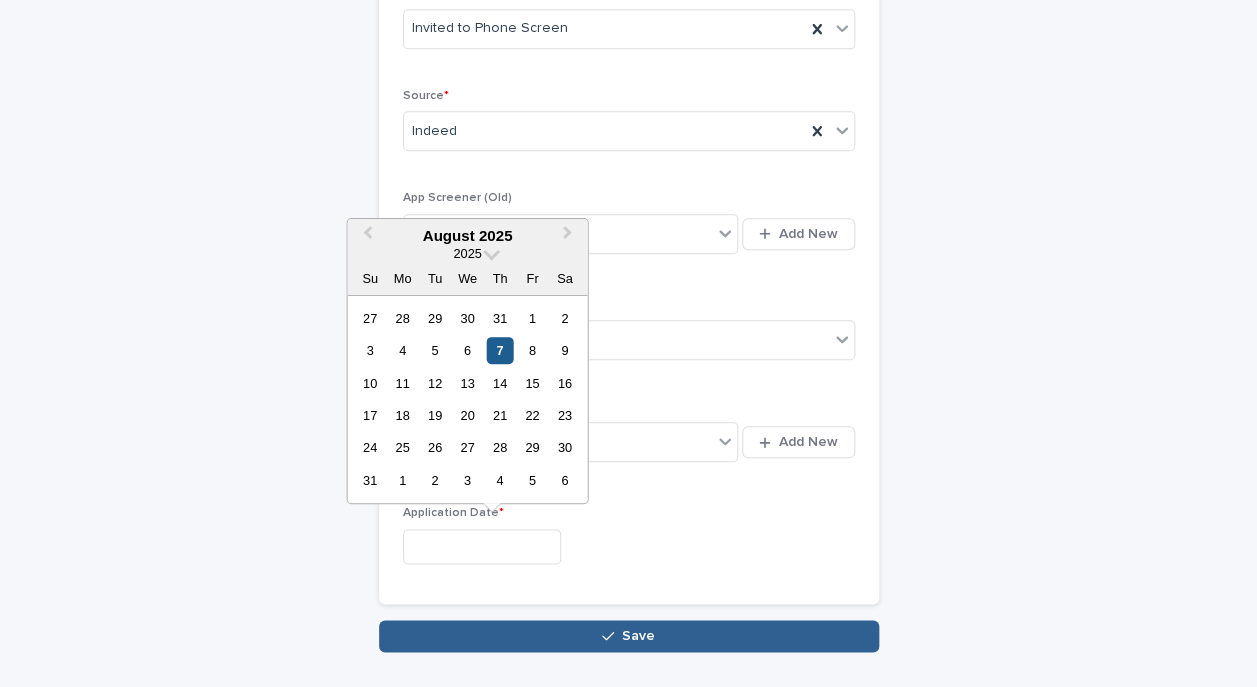 click on "7" at bounding box center [499, 350] 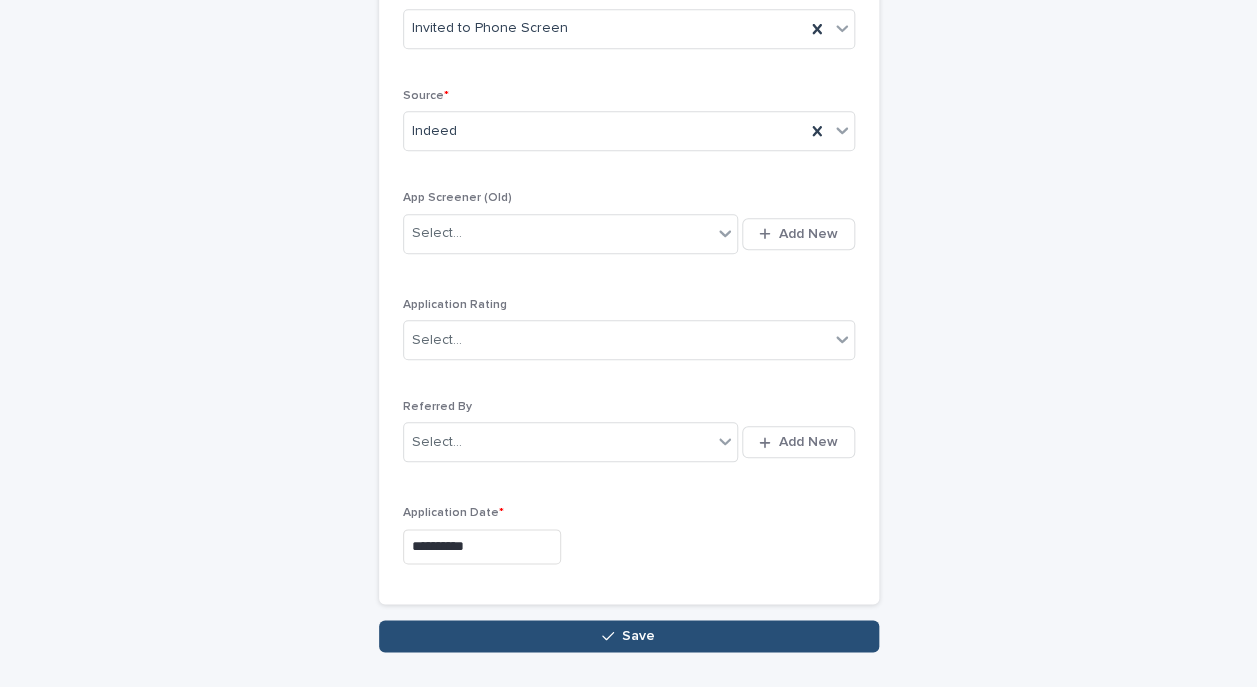 click on "Save" at bounding box center [629, 636] 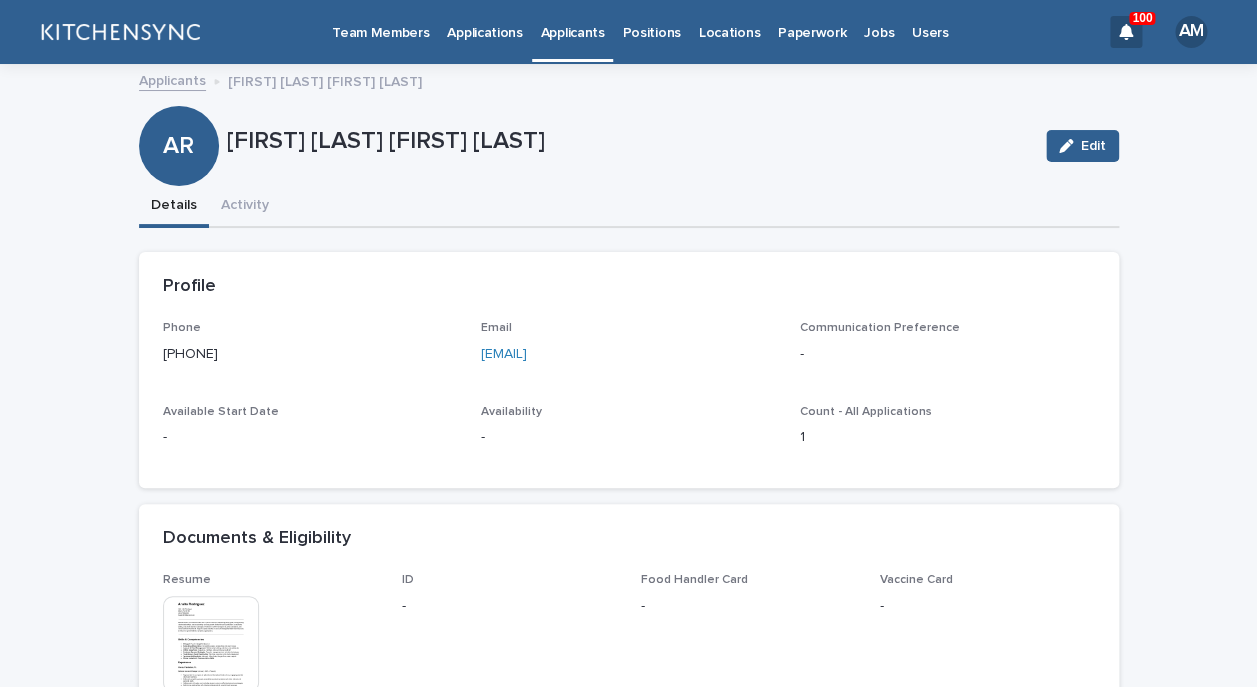 scroll, scrollTop: 0, scrollLeft: 0, axis: both 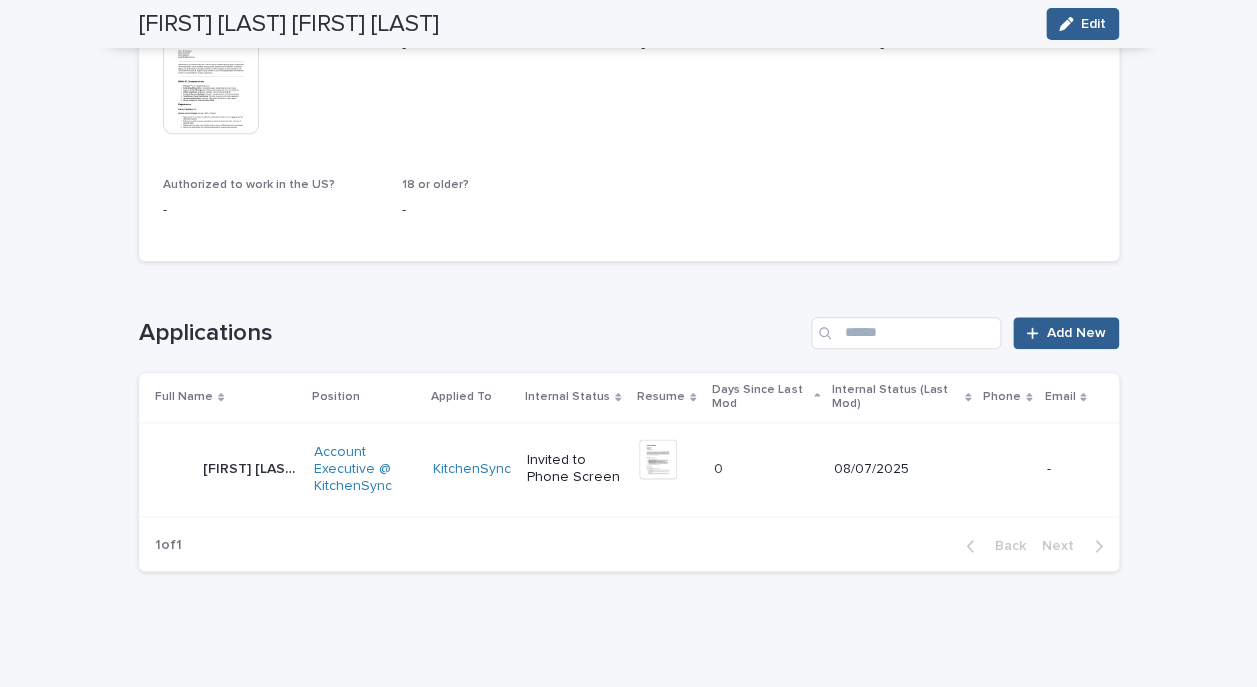 click on "[FIRST] [LAST] [FIRST] [LAST] [FIRST] [LAST] [FIRST] [LAST]" at bounding box center [250, 469] 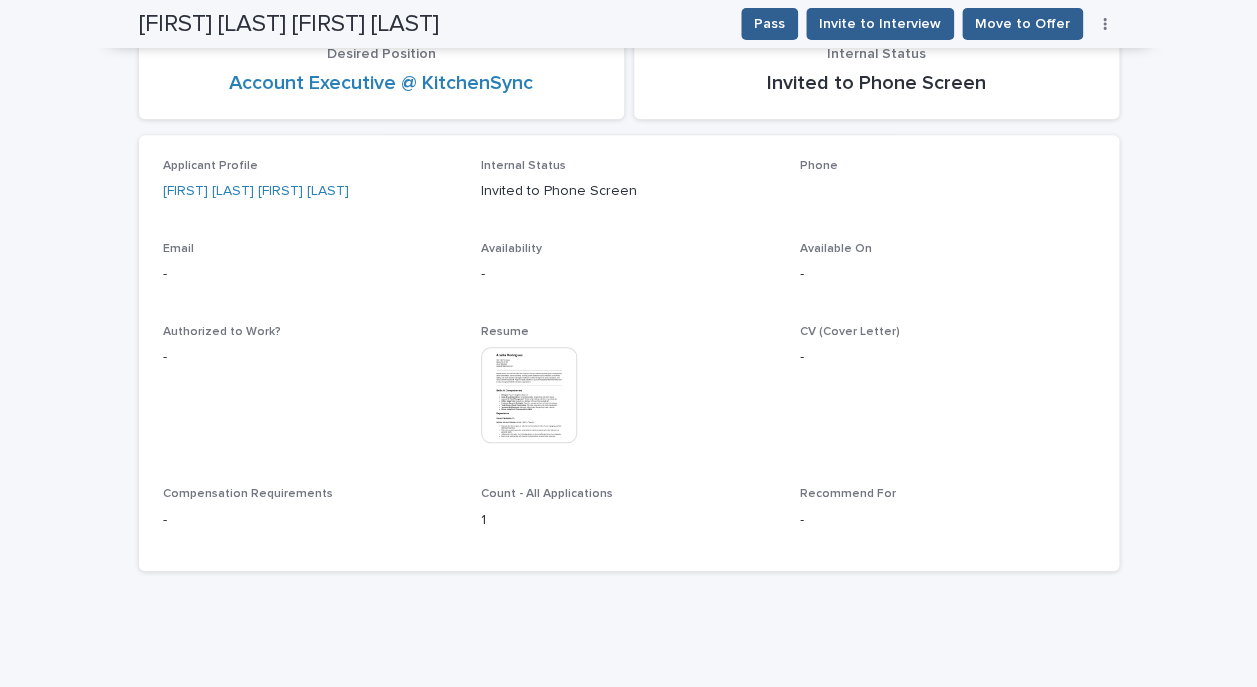 scroll, scrollTop: 283, scrollLeft: 0, axis: vertical 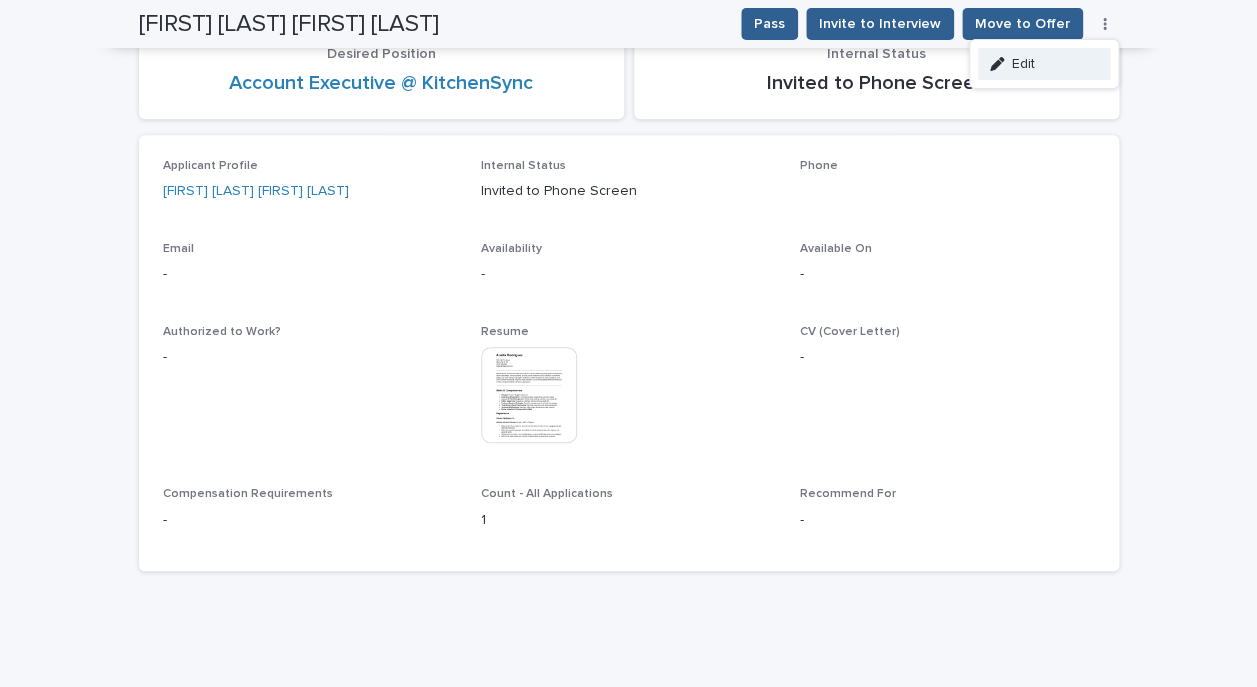 click on "Edit" at bounding box center (1044, 64) 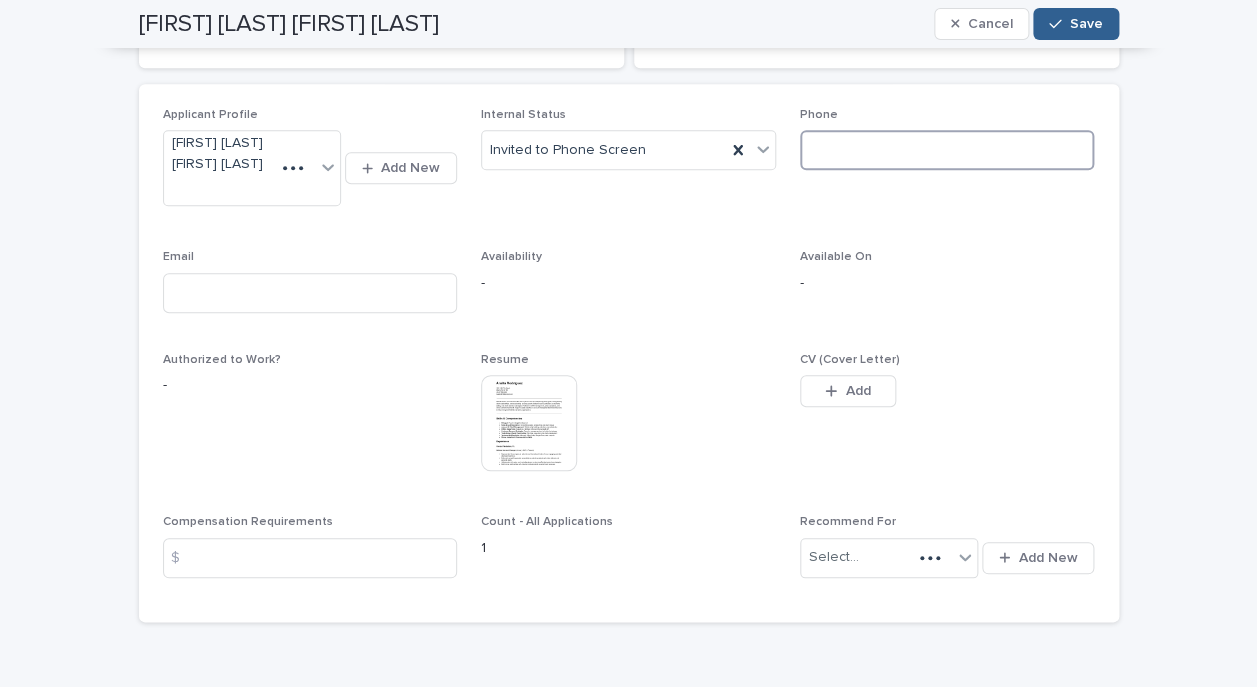 scroll, scrollTop: 354, scrollLeft: 0, axis: vertical 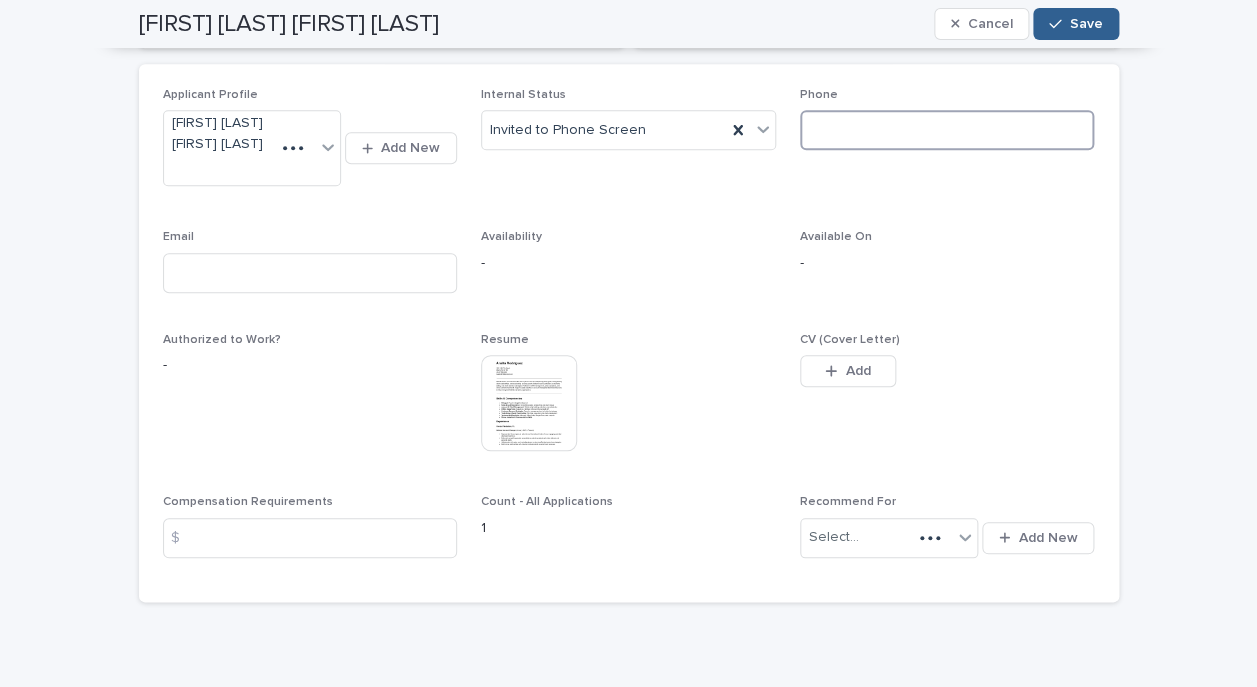 click at bounding box center (947, 130) 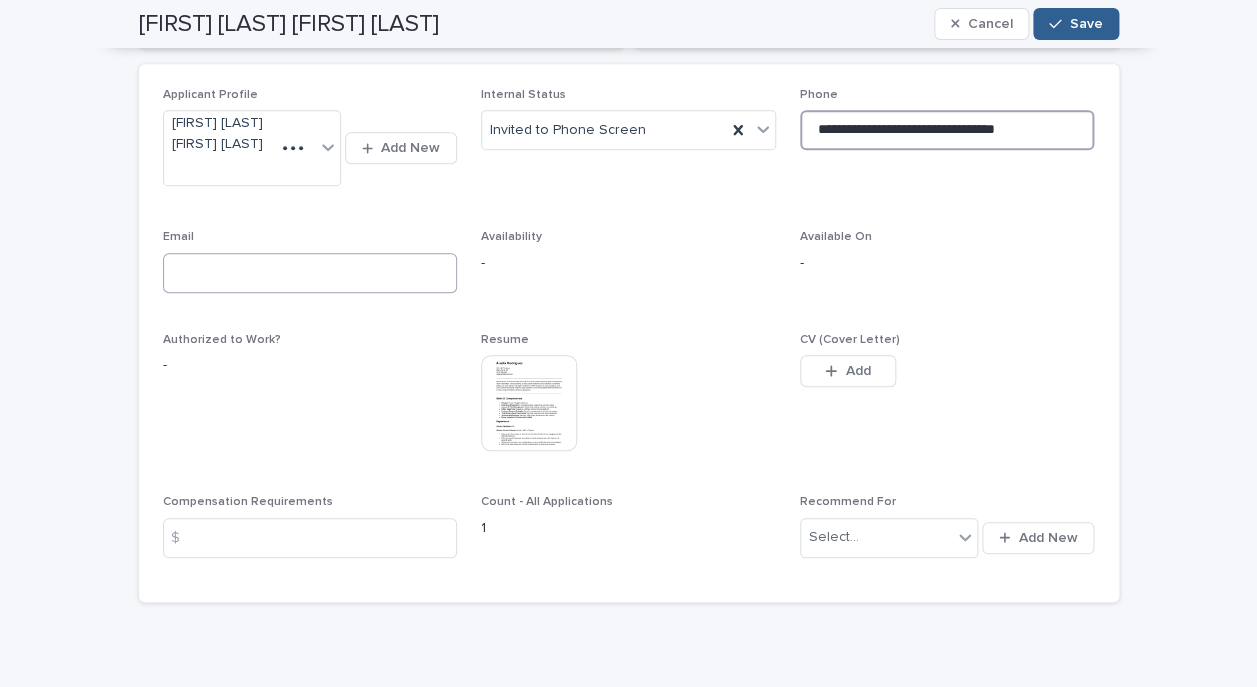 type on "**********" 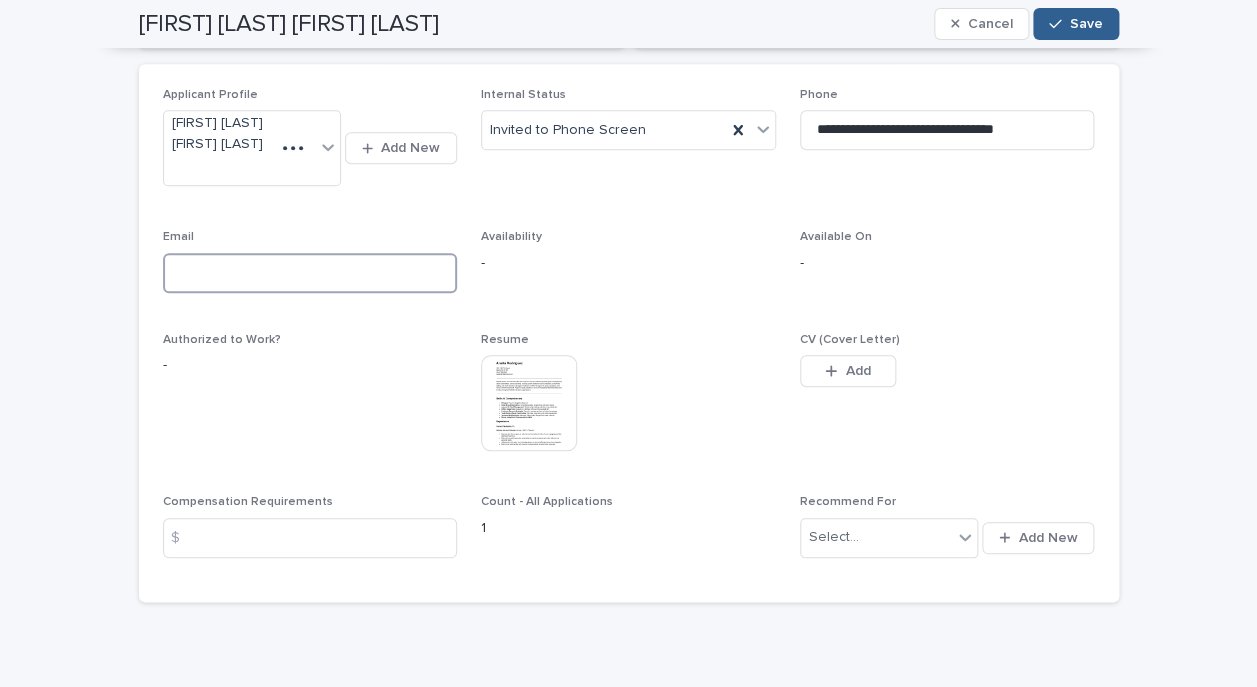 click at bounding box center (310, 273) 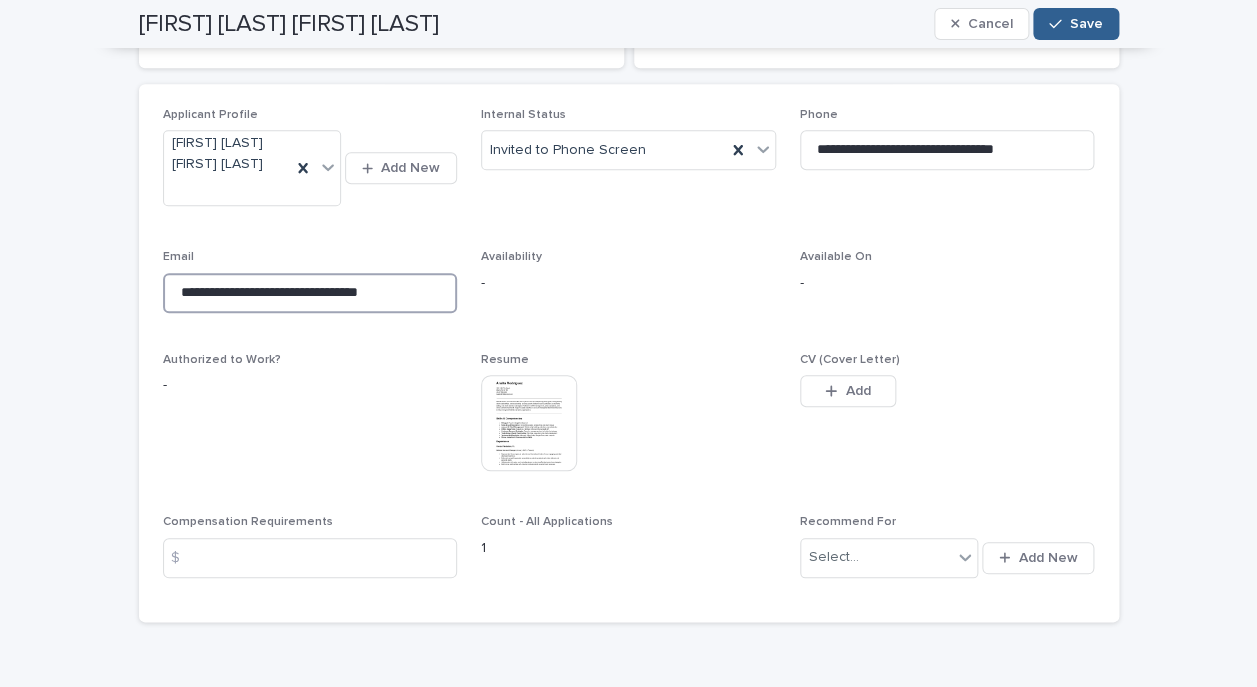 drag, startPoint x: 279, startPoint y: 300, endPoint x: 107, endPoint y: 291, distance: 172.2353 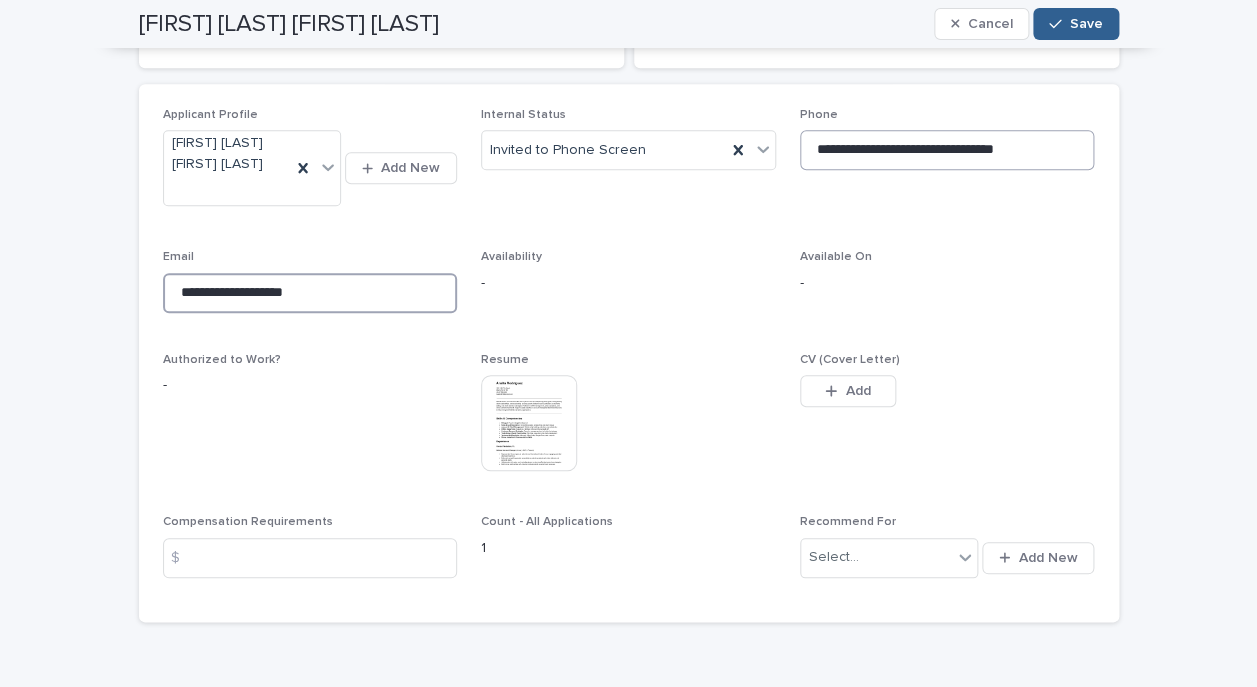 type on "**********" 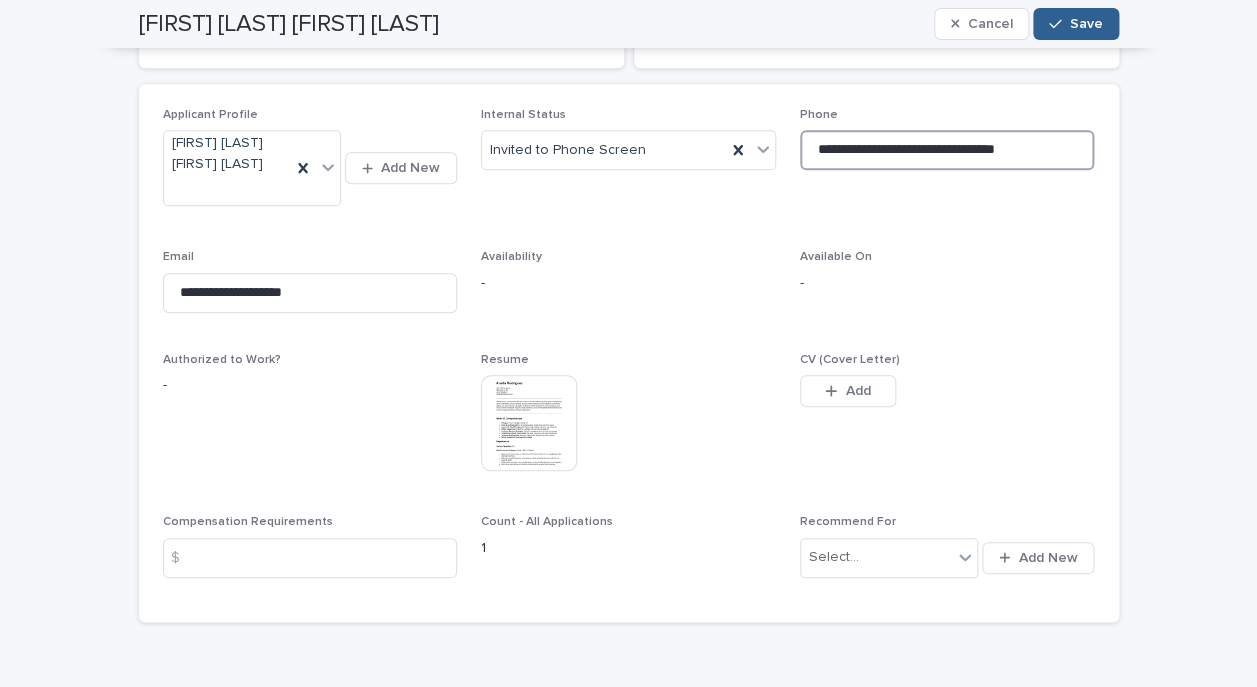 drag, startPoint x: 913, startPoint y: 154, endPoint x: 1127, endPoint y: 156, distance: 214.00934 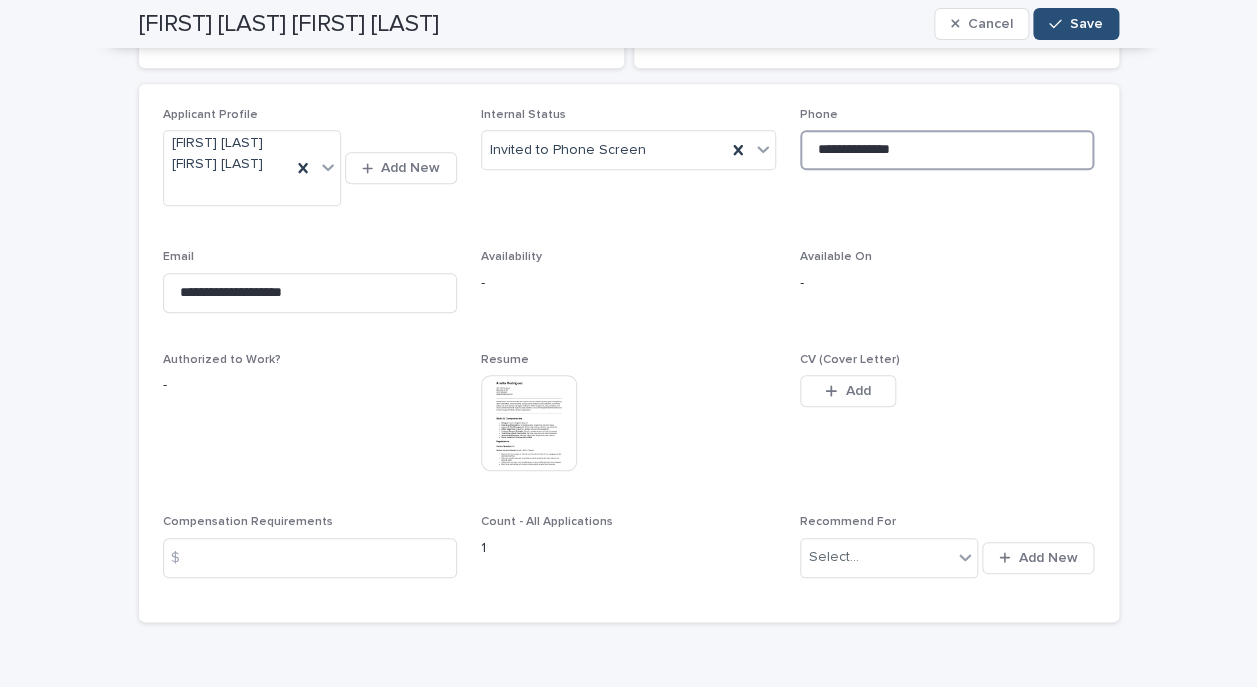 type on "**********" 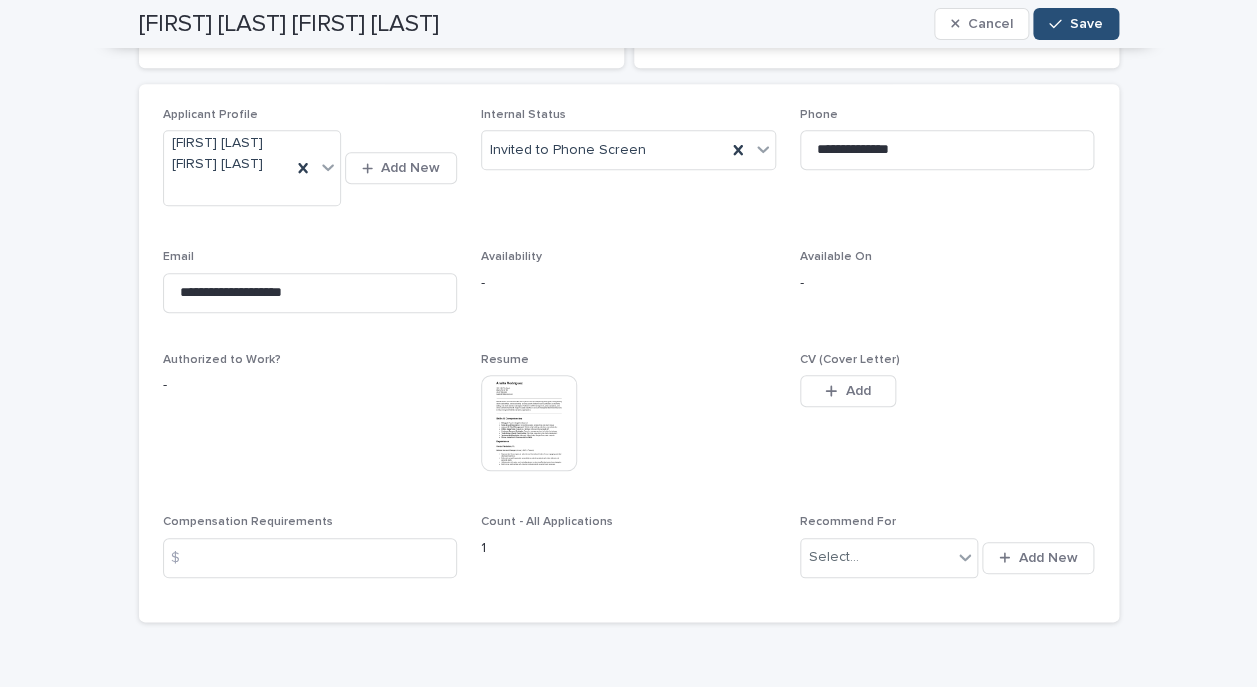 click on "Save" at bounding box center [1075, 24] 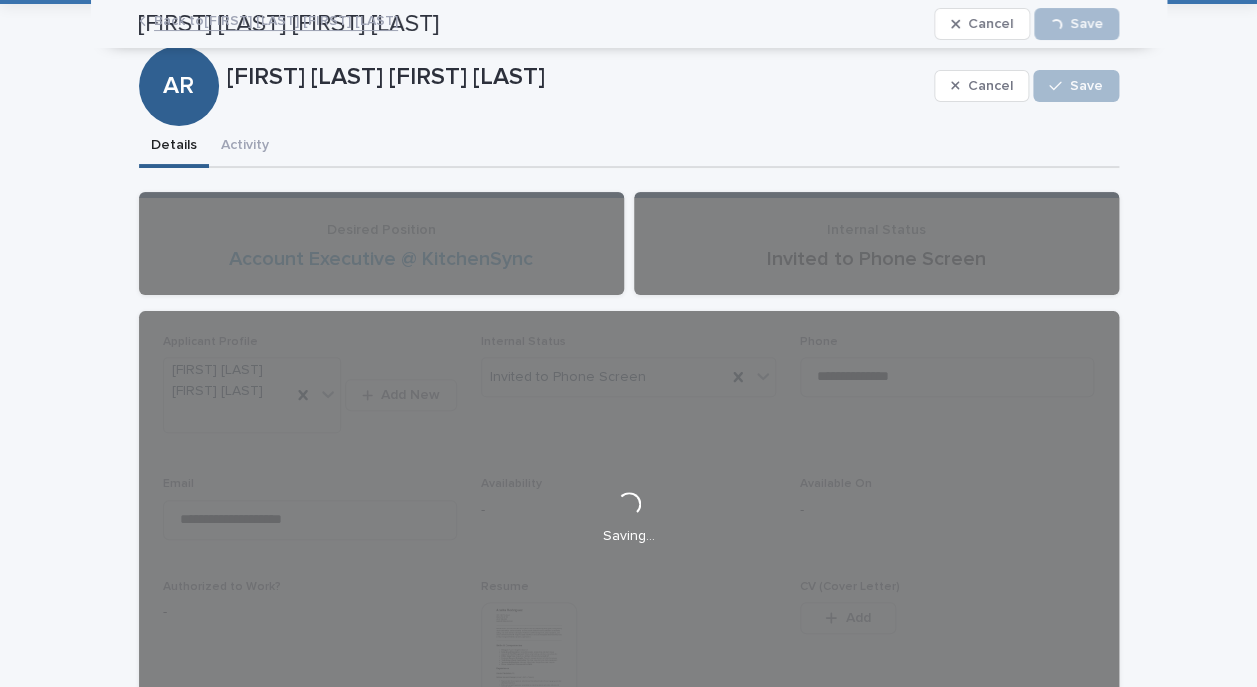 scroll, scrollTop: 0, scrollLeft: 0, axis: both 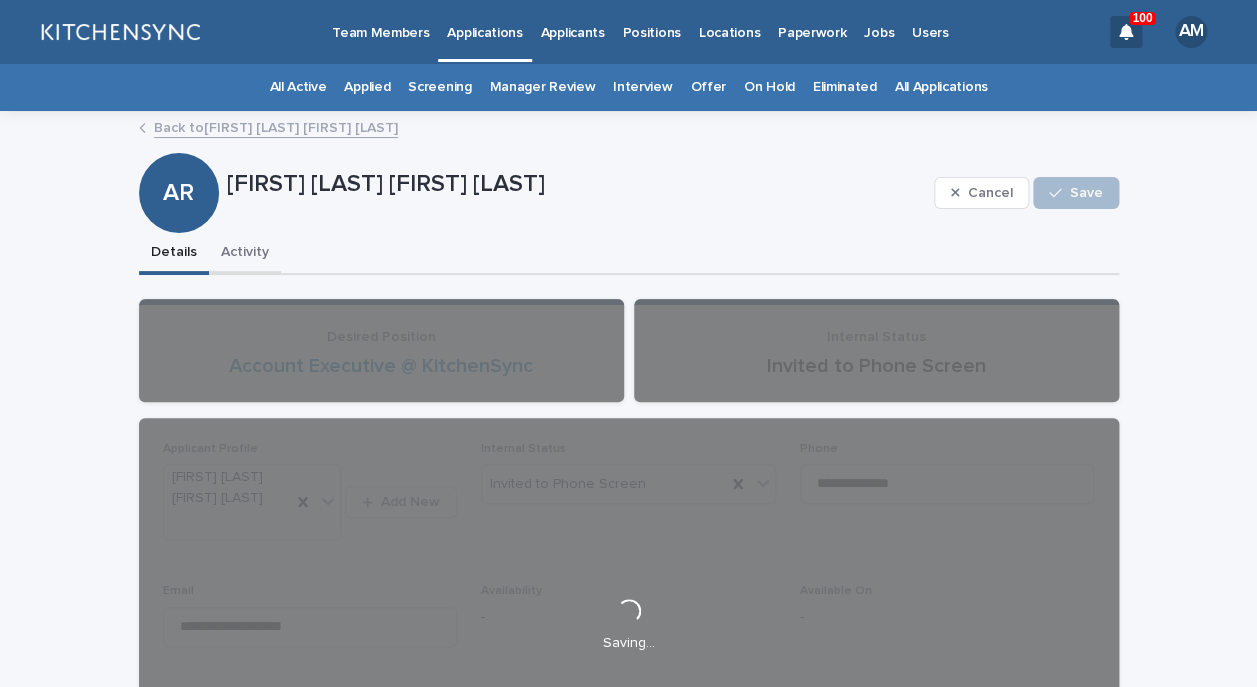 click on "Activity" at bounding box center (245, 254) 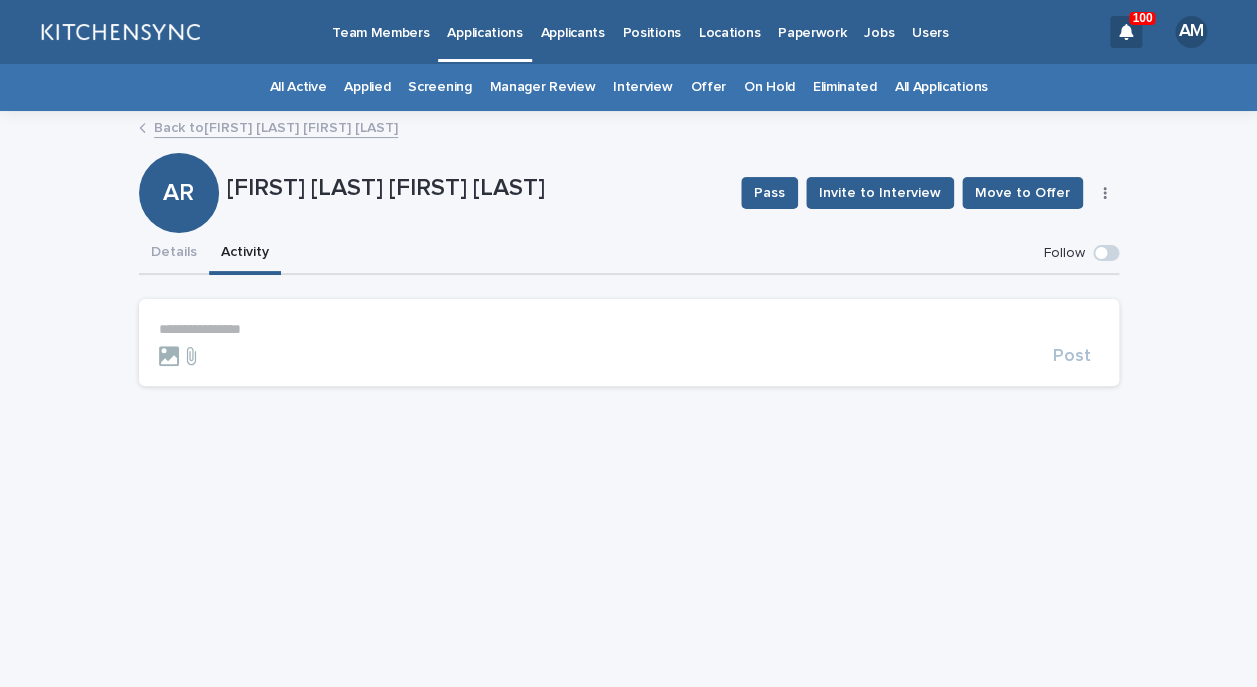 click on "**********" at bounding box center [629, 343] 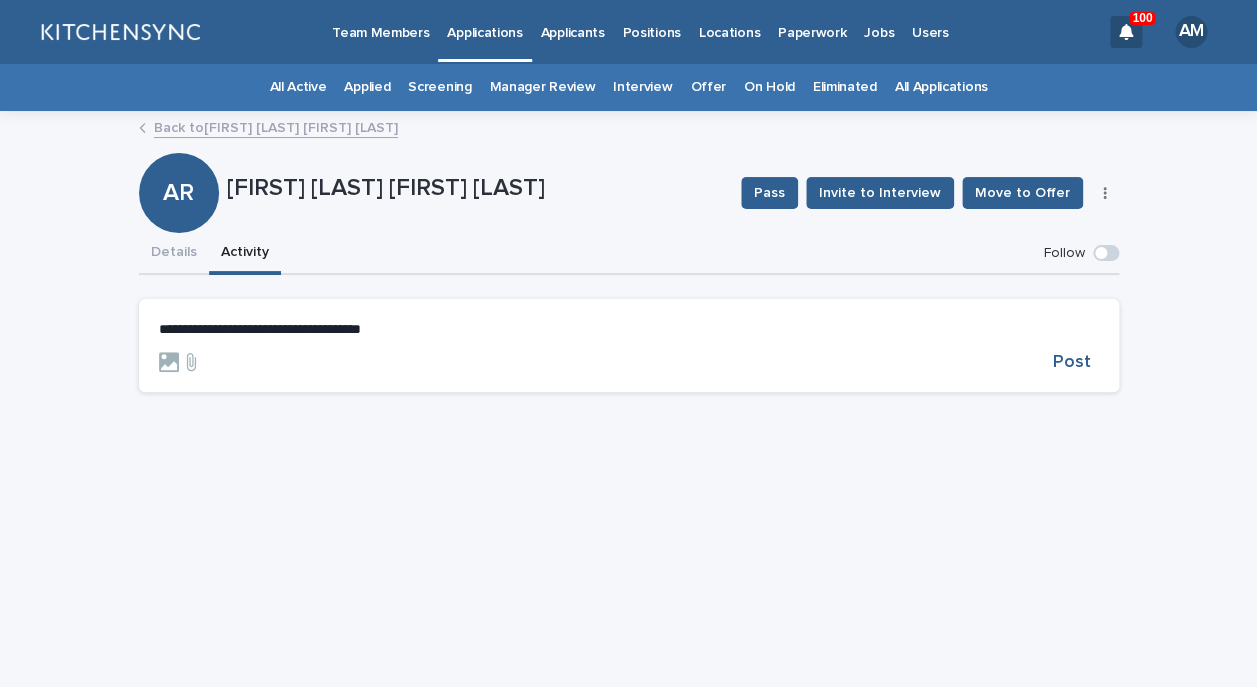 click on "**********" at bounding box center [260, 329] 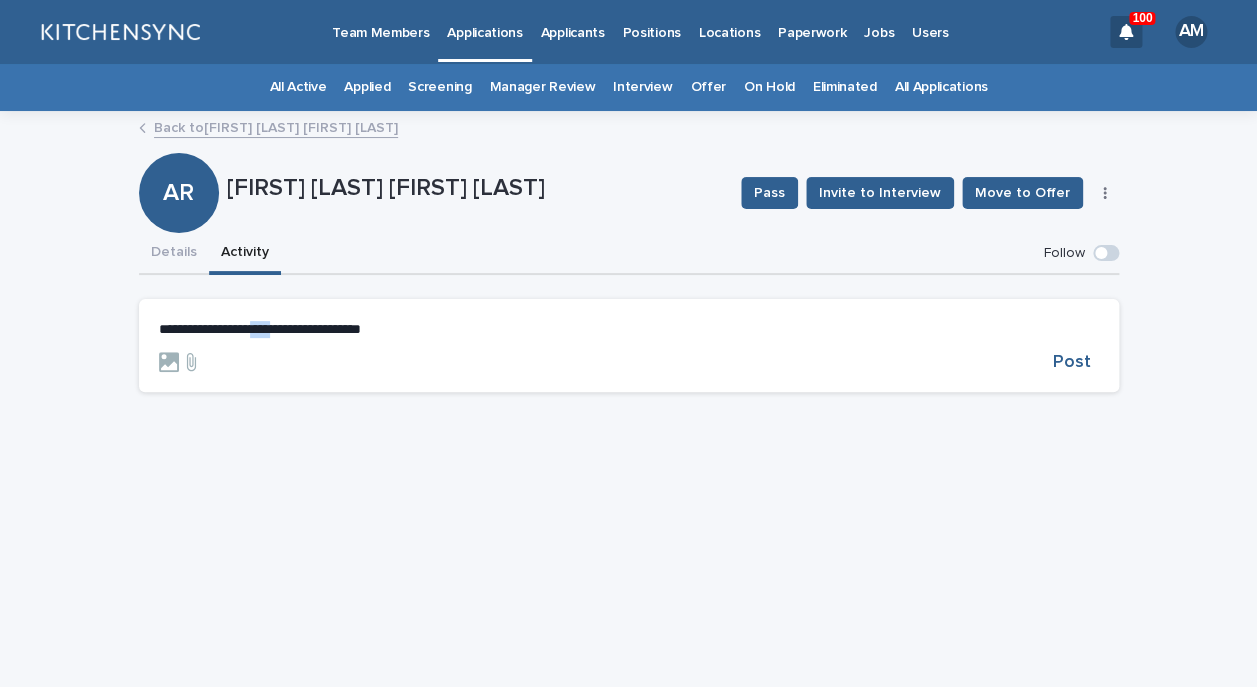 click on "**********" at bounding box center [260, 329] 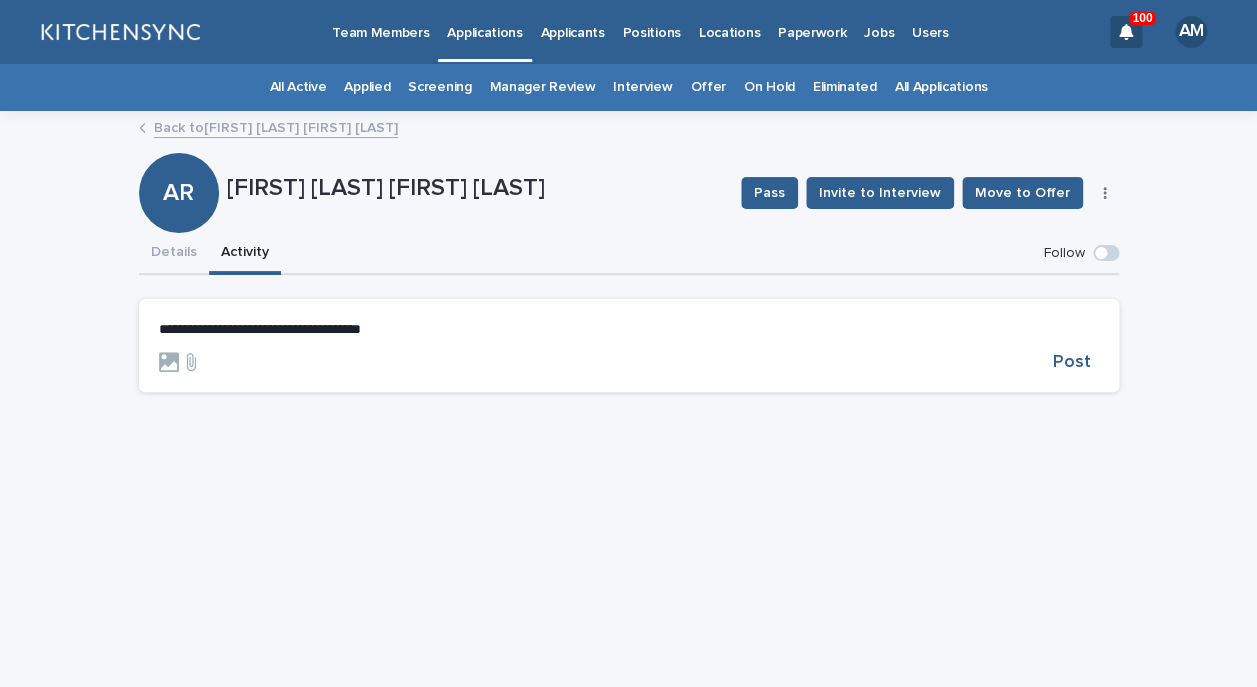 click on "Post" at bounding box center [629, 362] 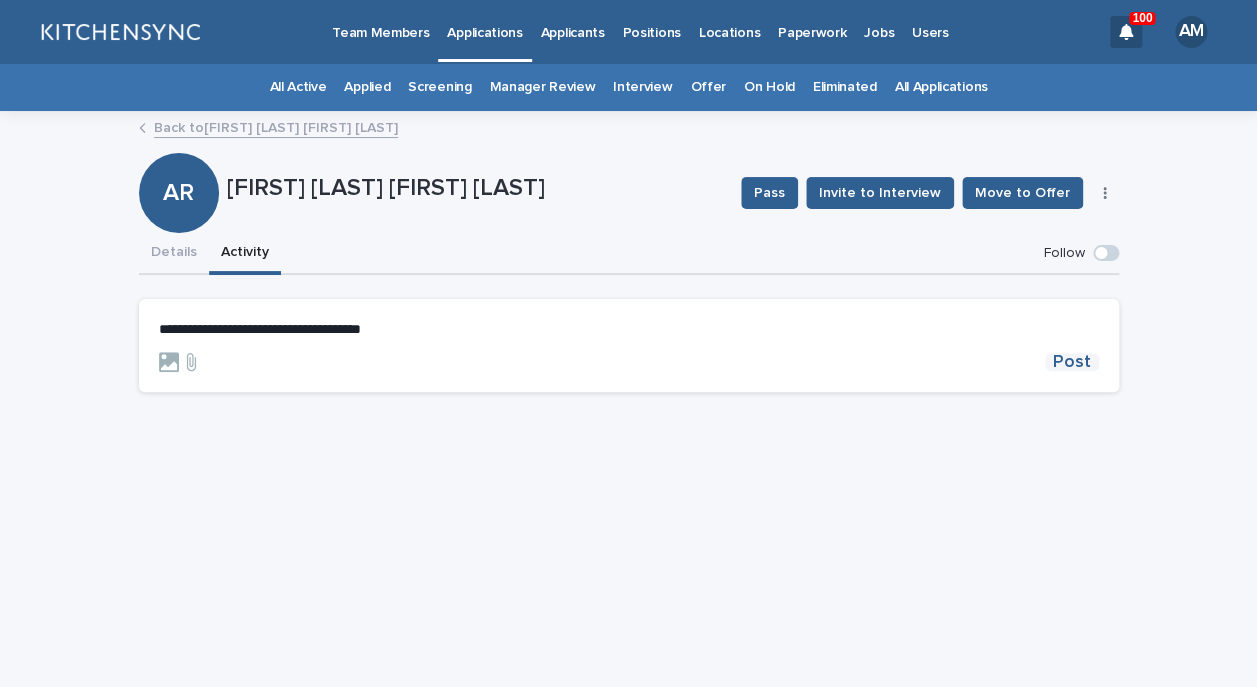 click on "Post" at bounding box center (1072, 362) 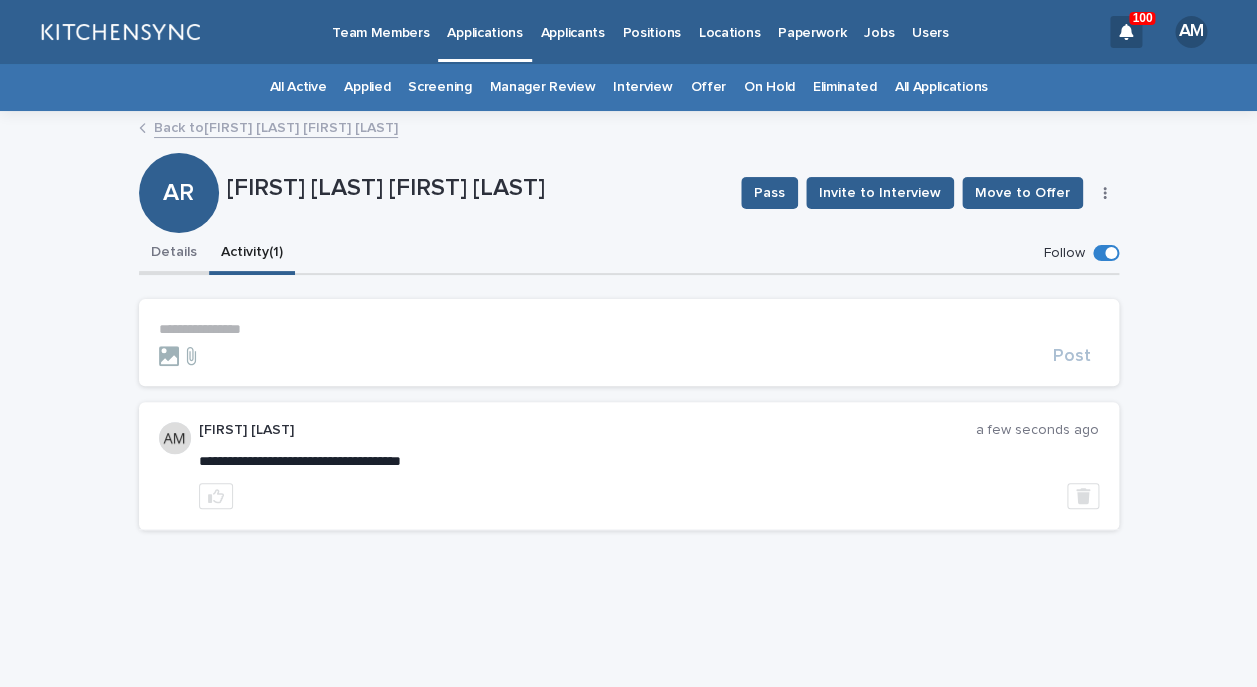 click on "Details" at bounding box center [174, 254] 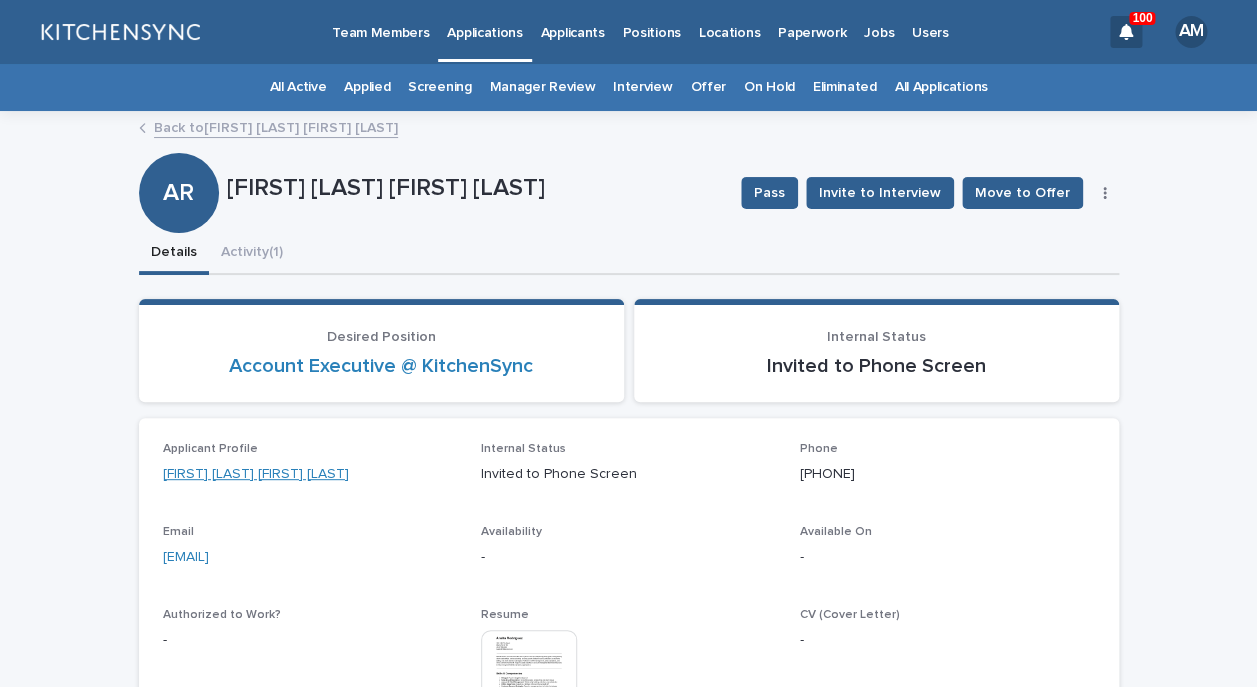 click on "[FIRST] [LAST] [FIRST] [LAST]" at bounding box center [256, 474] 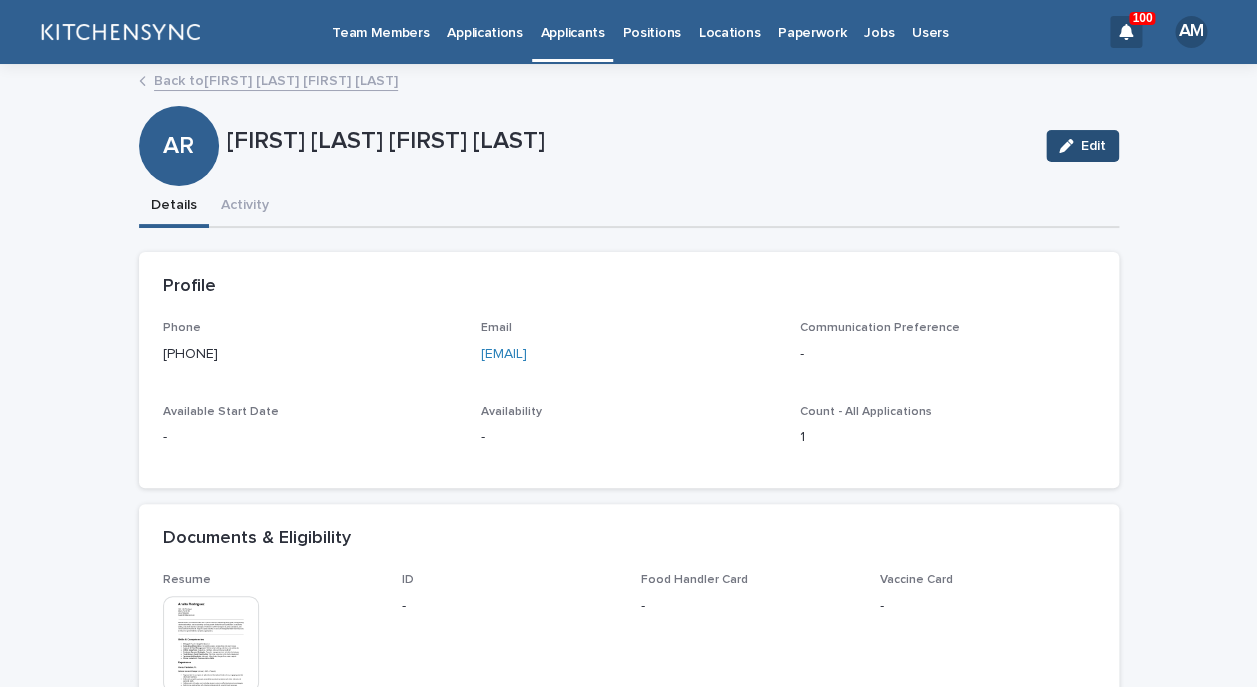 click 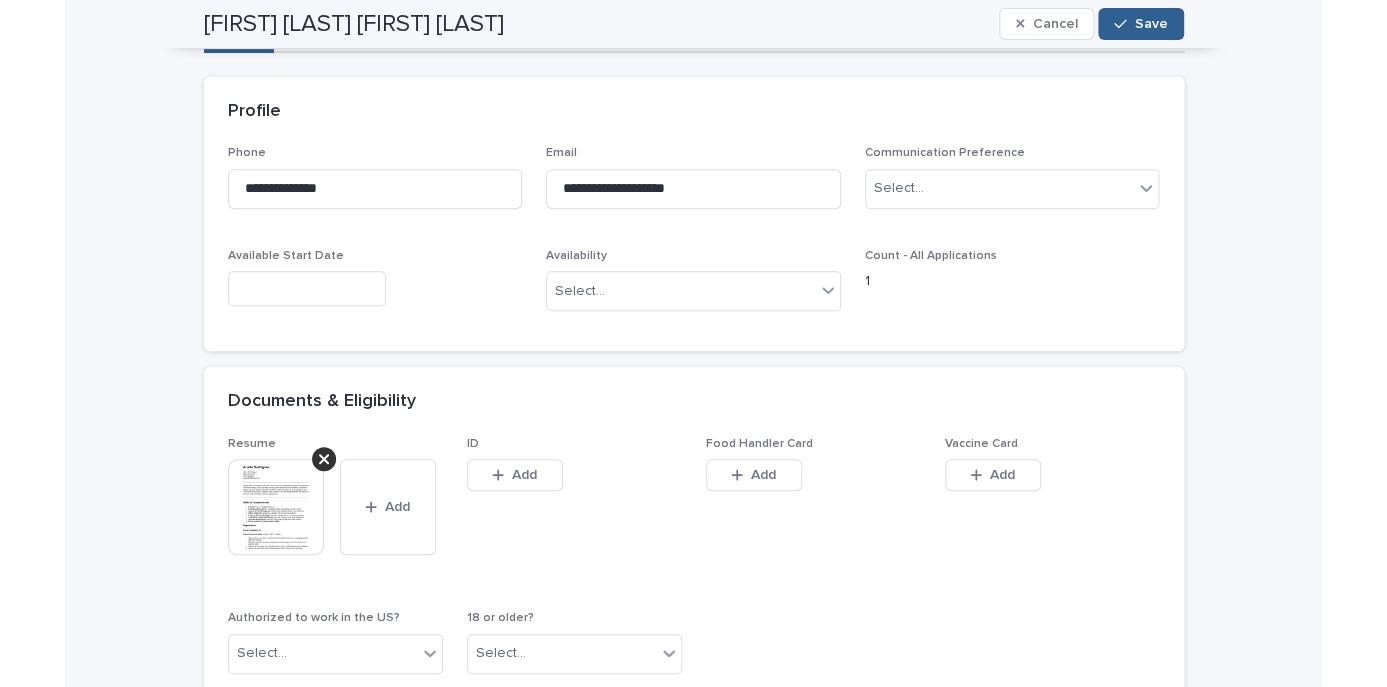 scroll, scrollTop: 0, scrollLeft: 0, axis: both 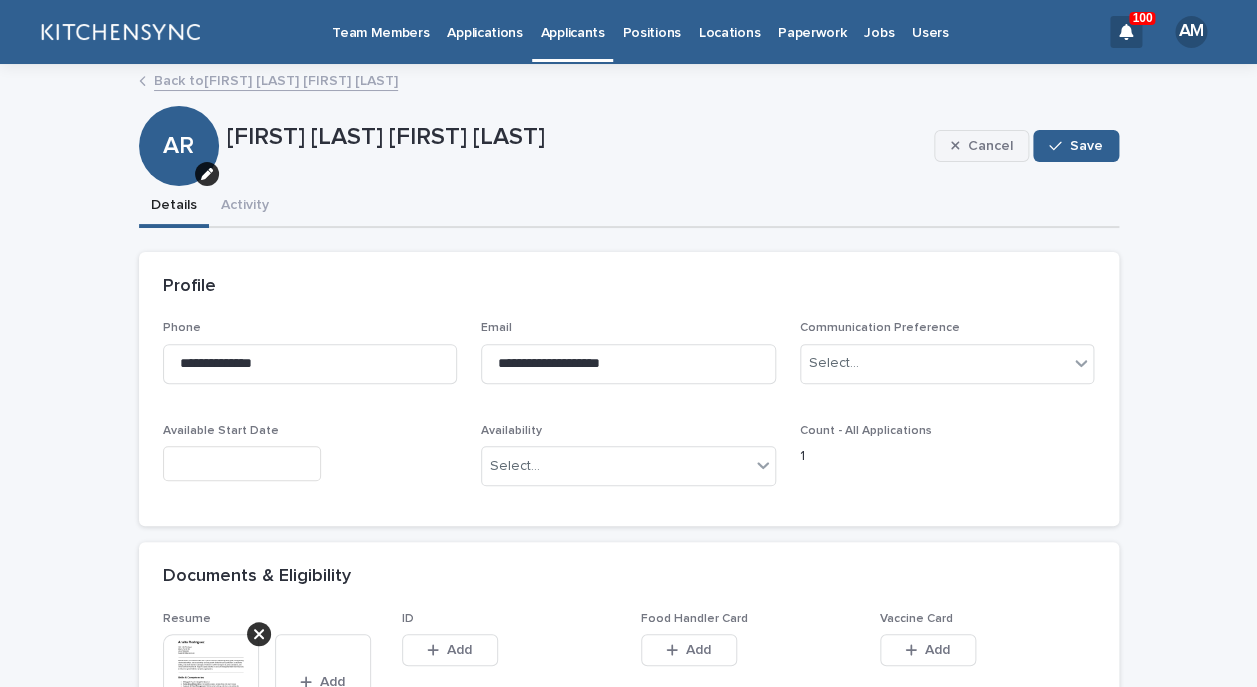 click on "Cancel" at bounding box center [989, 146] 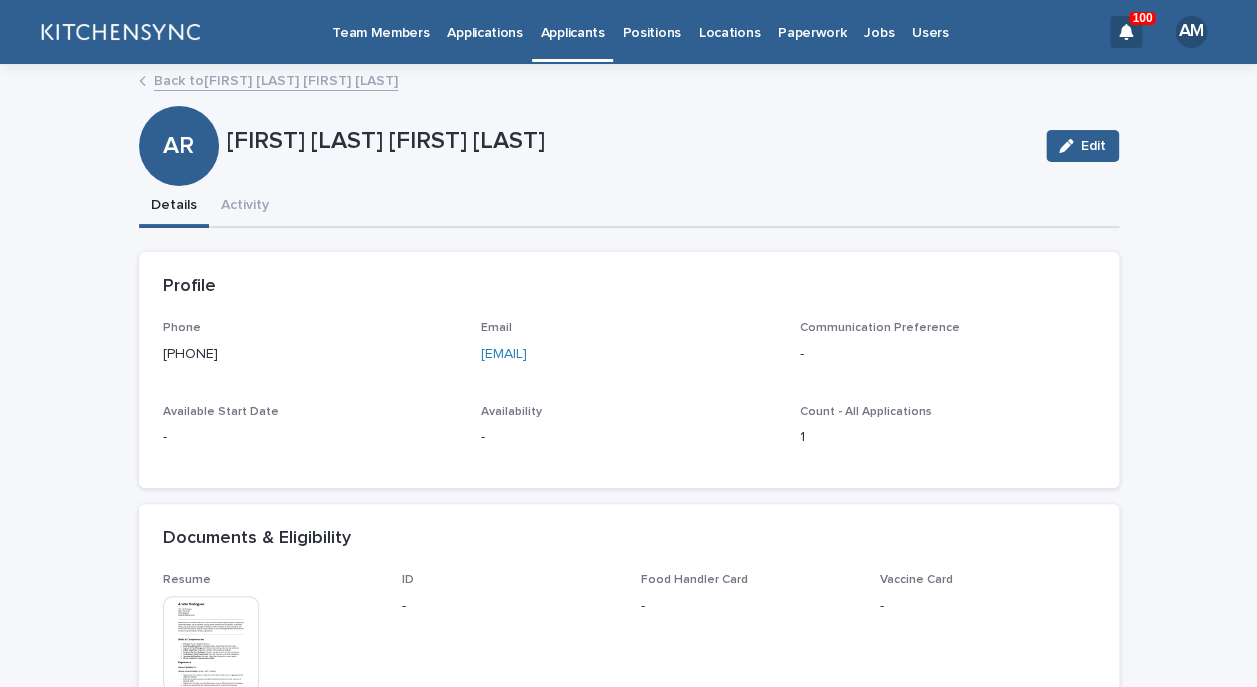 drag, startPoint x: 417, startPoint y: 134, endPoint x: 599, endPoint y: 162, distance: 184.14125 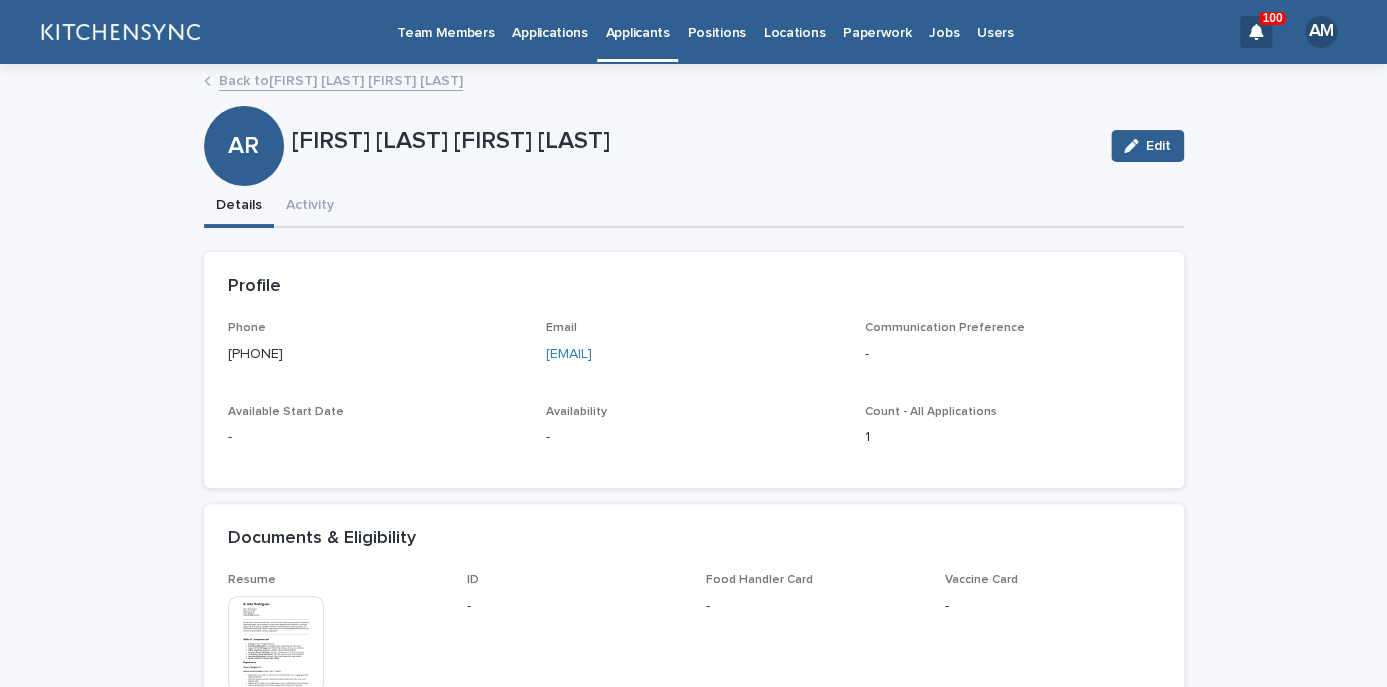 click on "Applications" at bounding box center [549, 21] 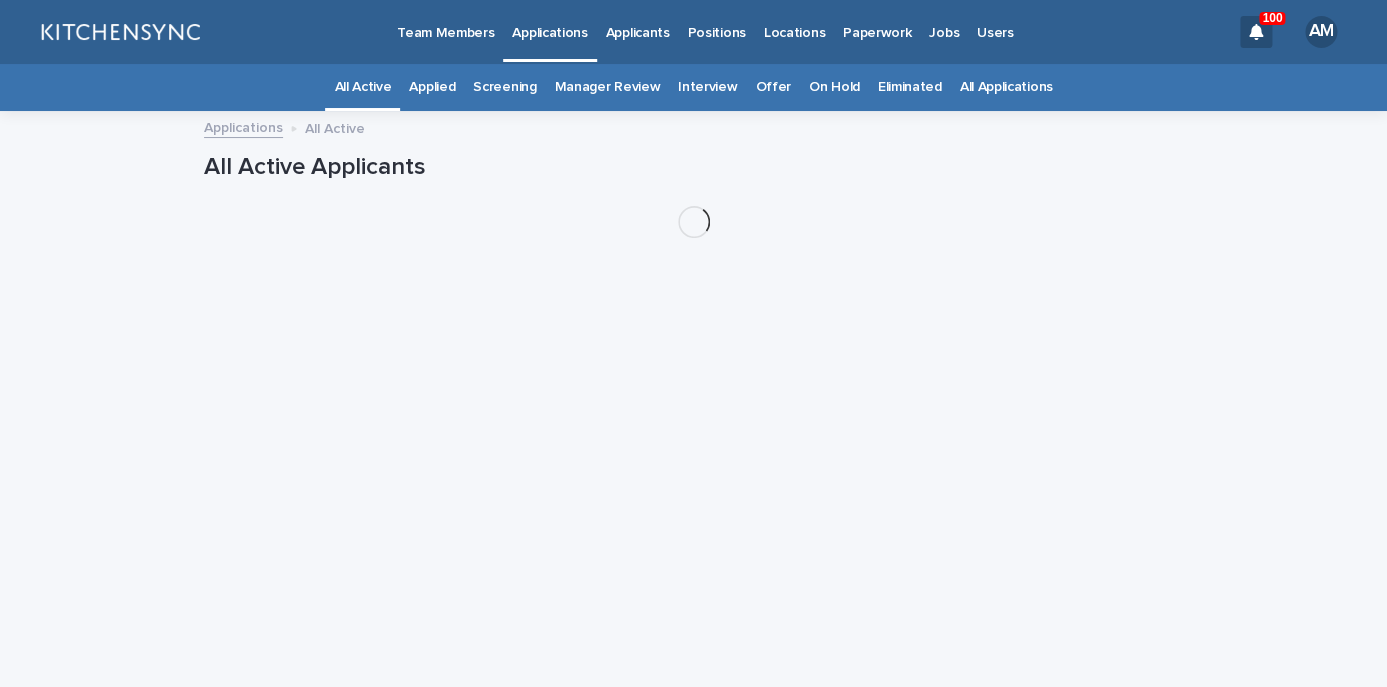 click on "All Applications" at bounding box center (1006, 87) 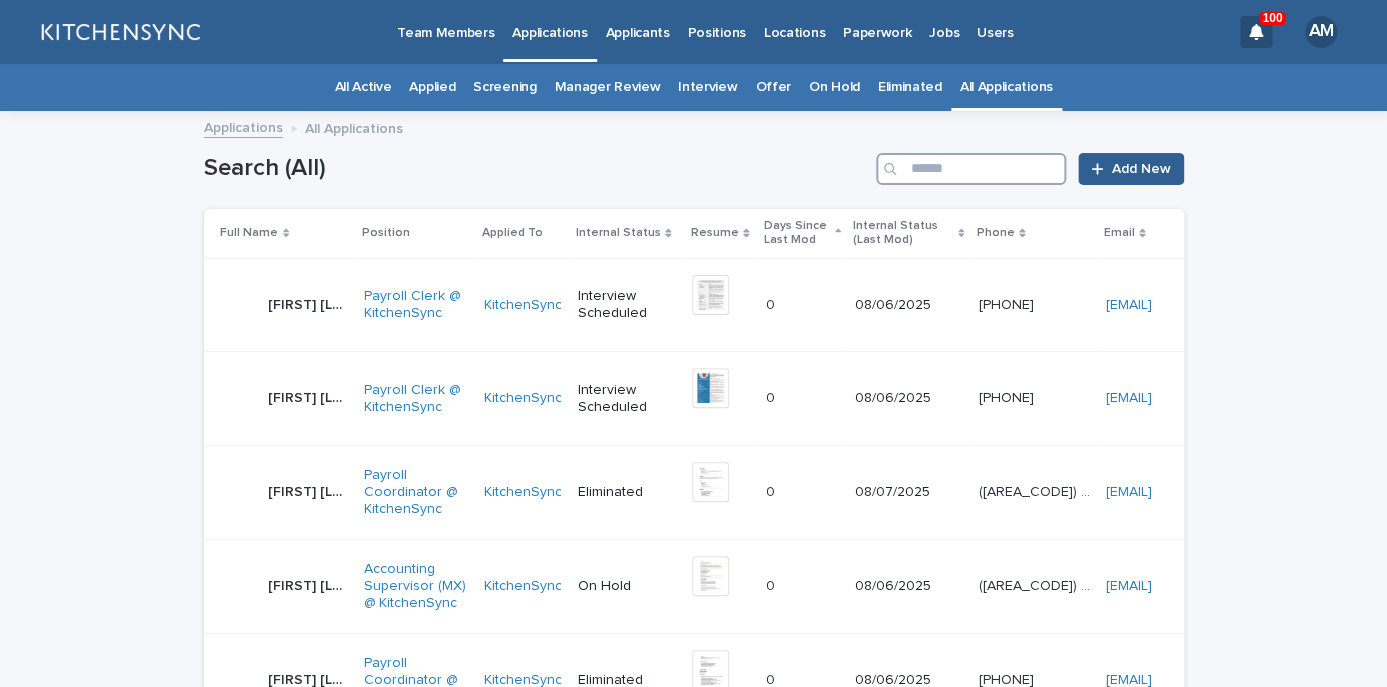 click at bounding box center [971, 169] 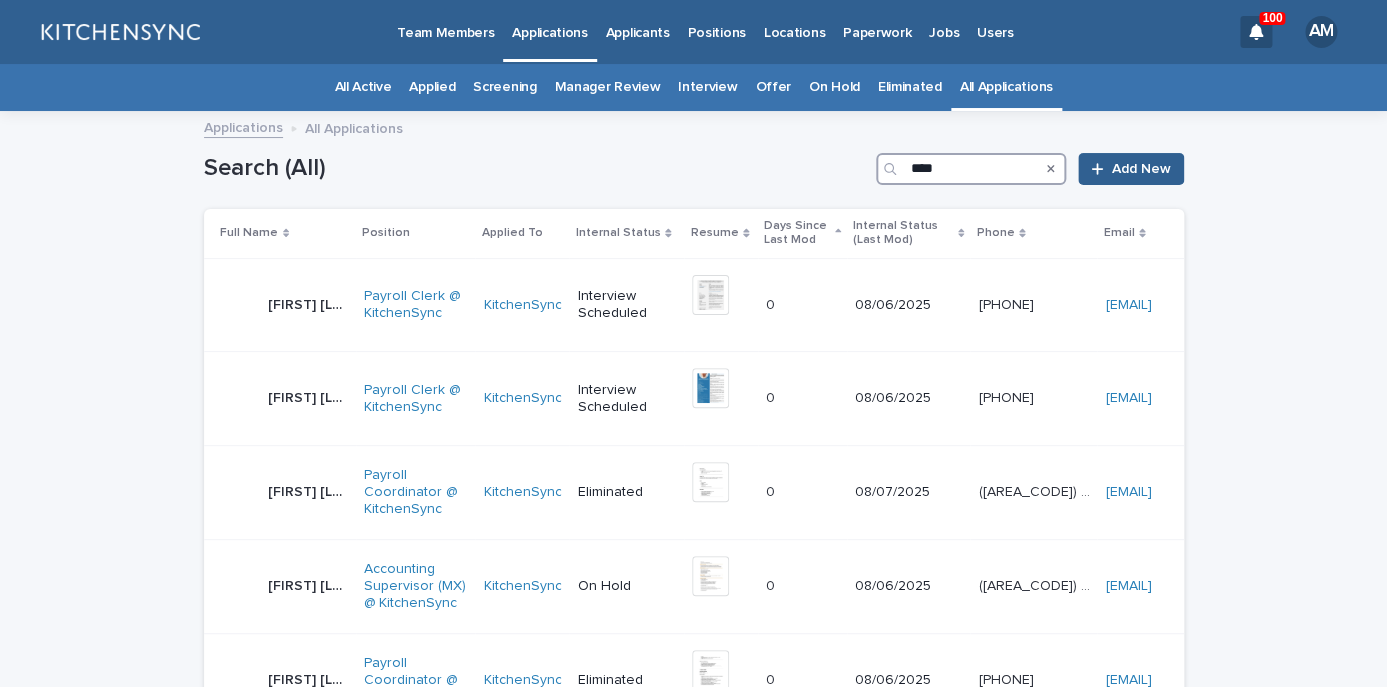 type on "****" 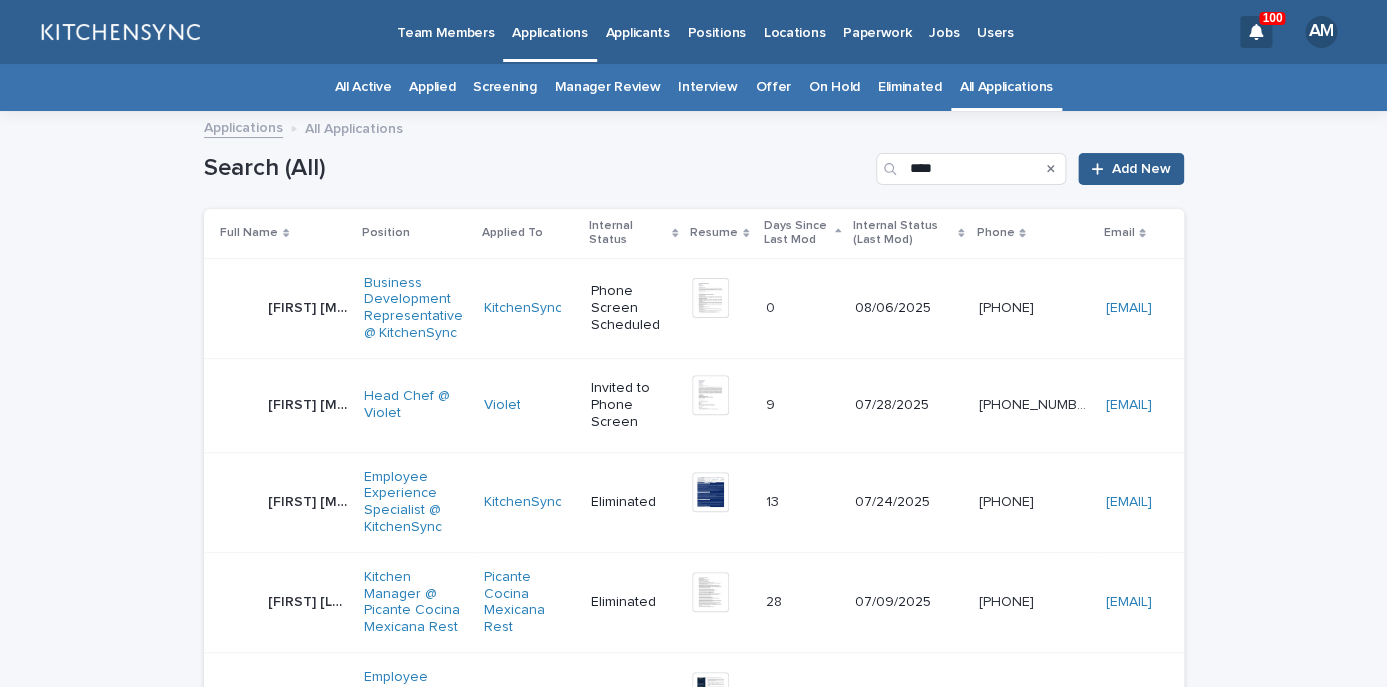 click on "[FIRST] [LAST] [LAST] [FIRST] [LAST] [LAST]" at bounding box center [284, 308] 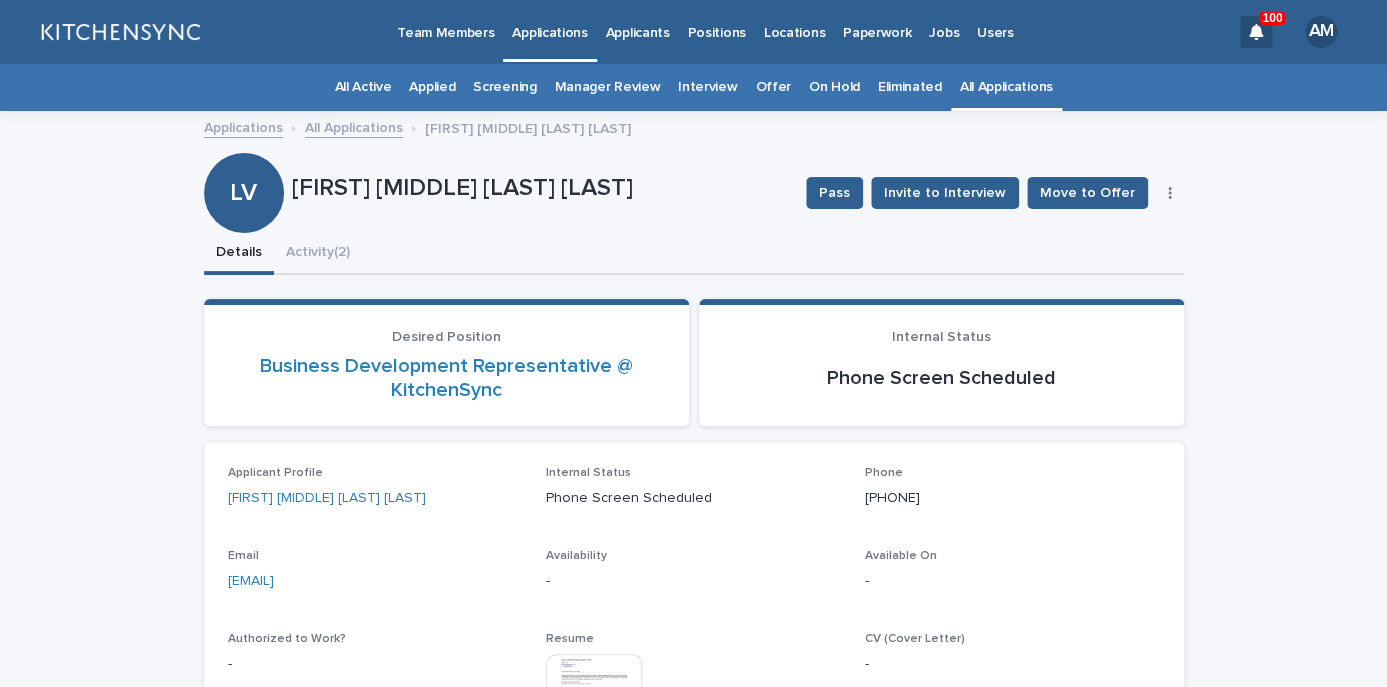 click on "All Applications" at bounding box center [354, 126] 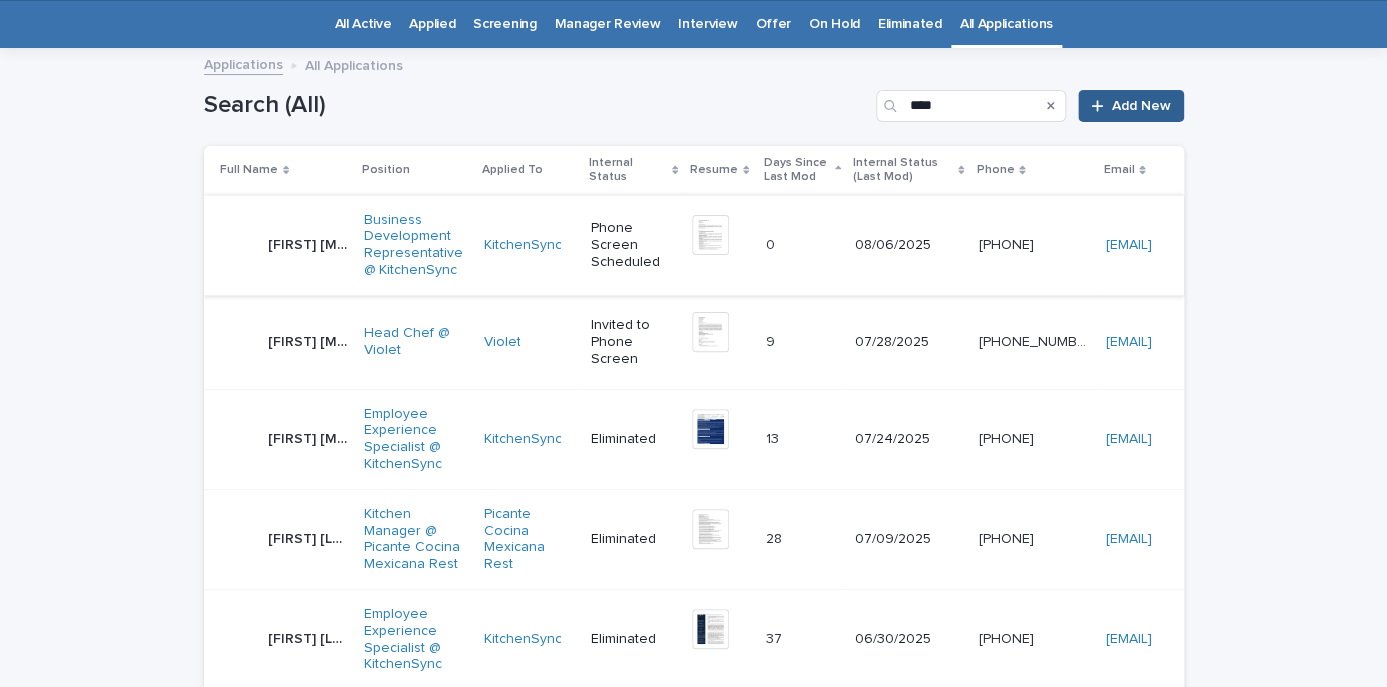 scroll, scrollTop: 64, scrollLeft: 0, axis: vertical 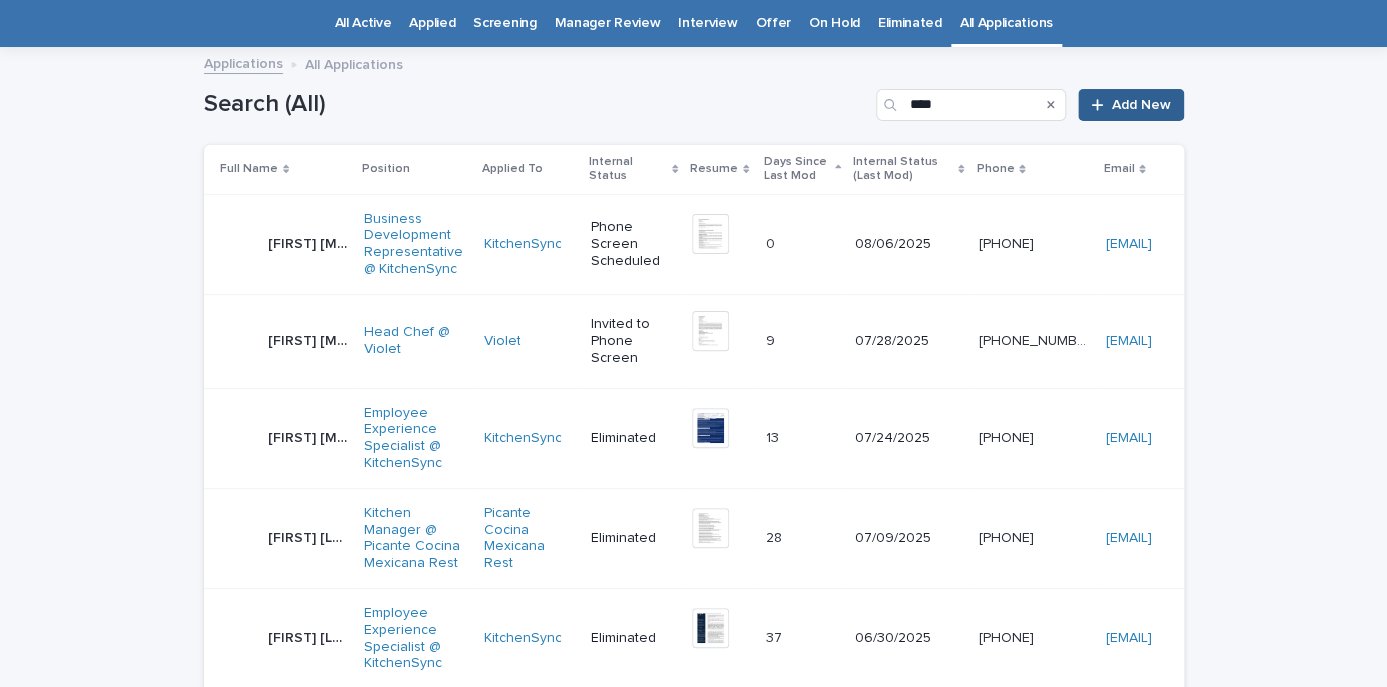 click on "[FIRST] [LAST] [LAST]" at bounding box center (308, 341) 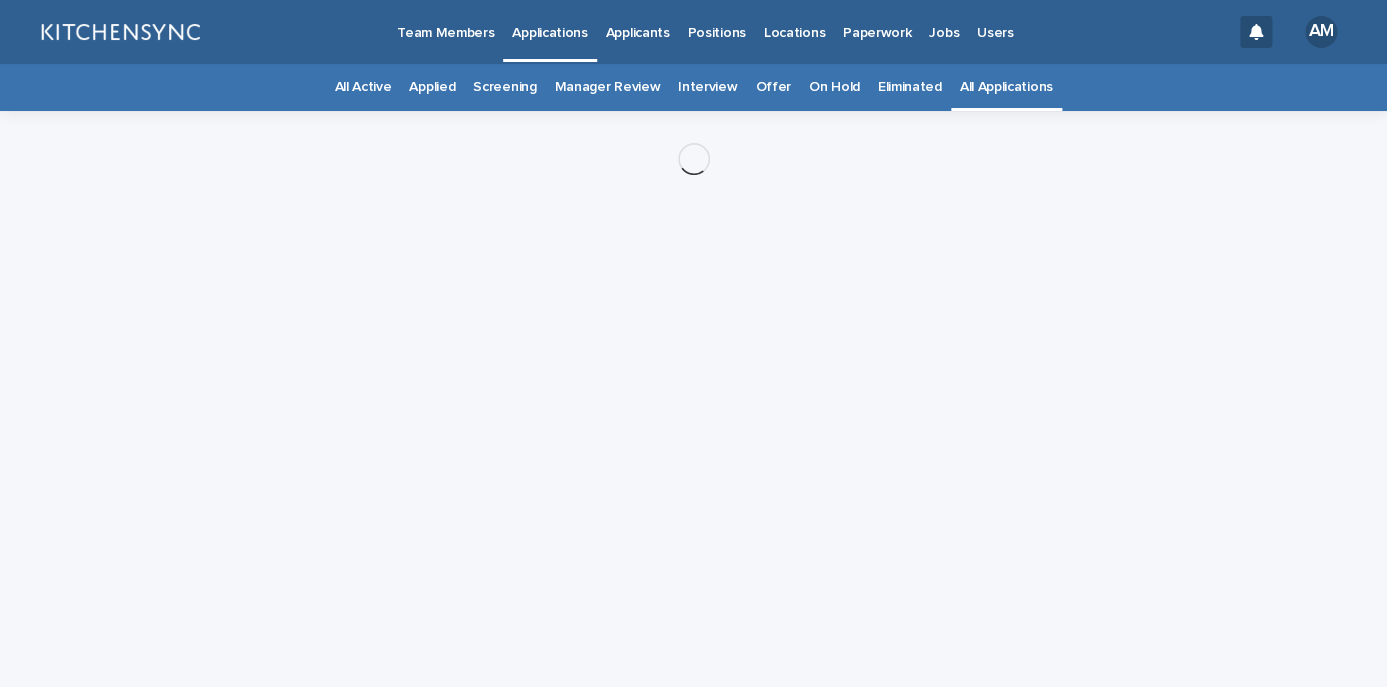 scroll, scrollTop: 0, scrollLeft: 0, axis: both 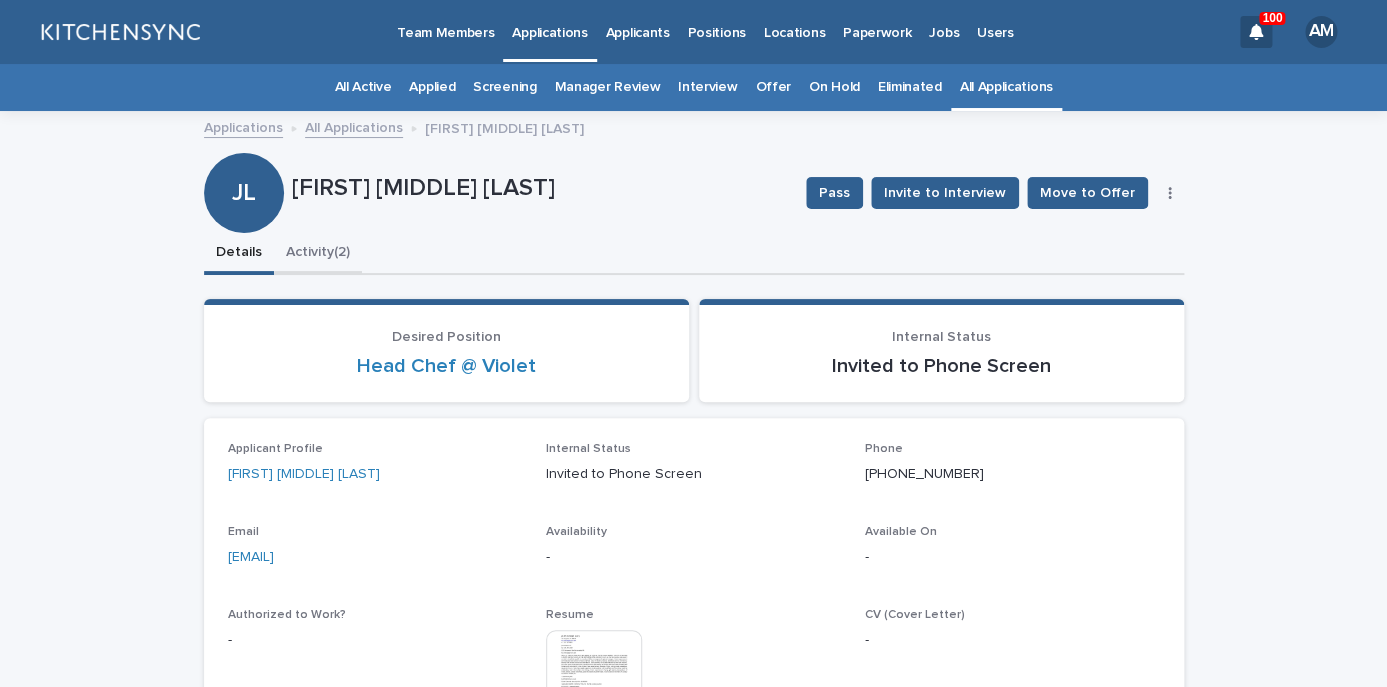 click on "Activity  (2)" at bounding box center (318, 254) 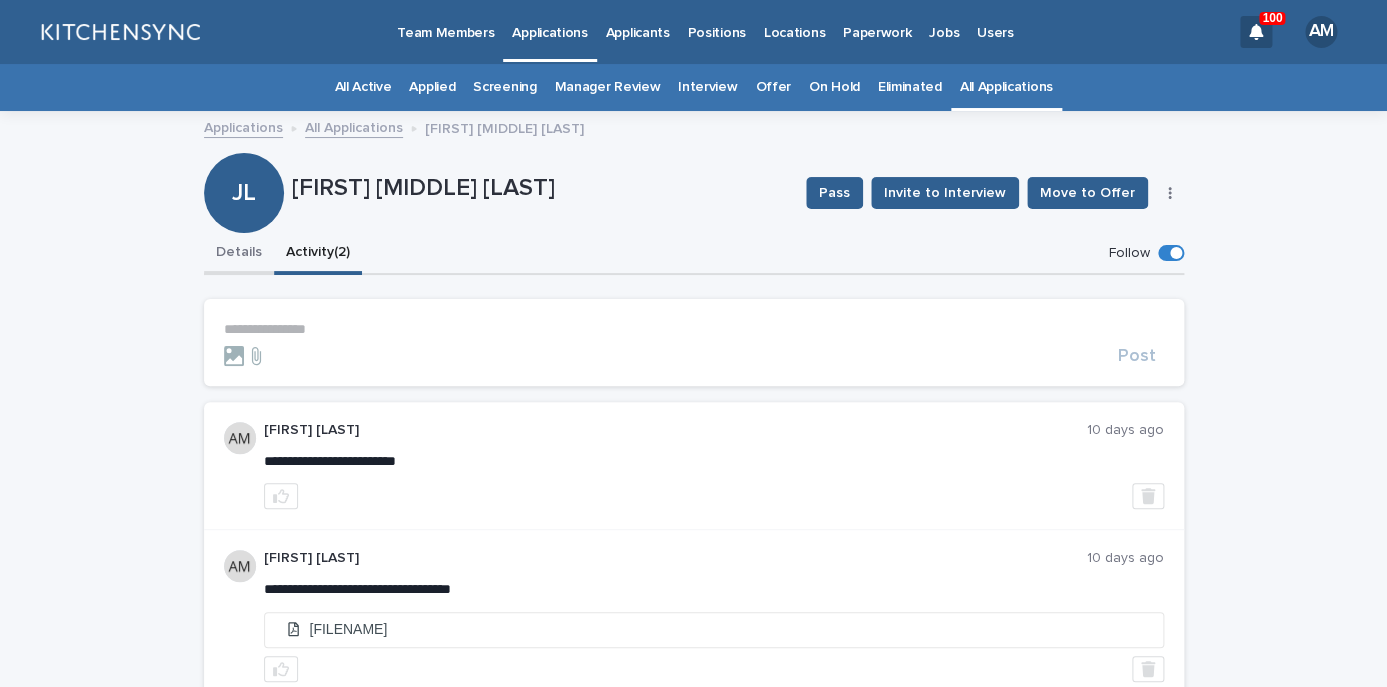 click on "Details" at bounding box center [239, 254] 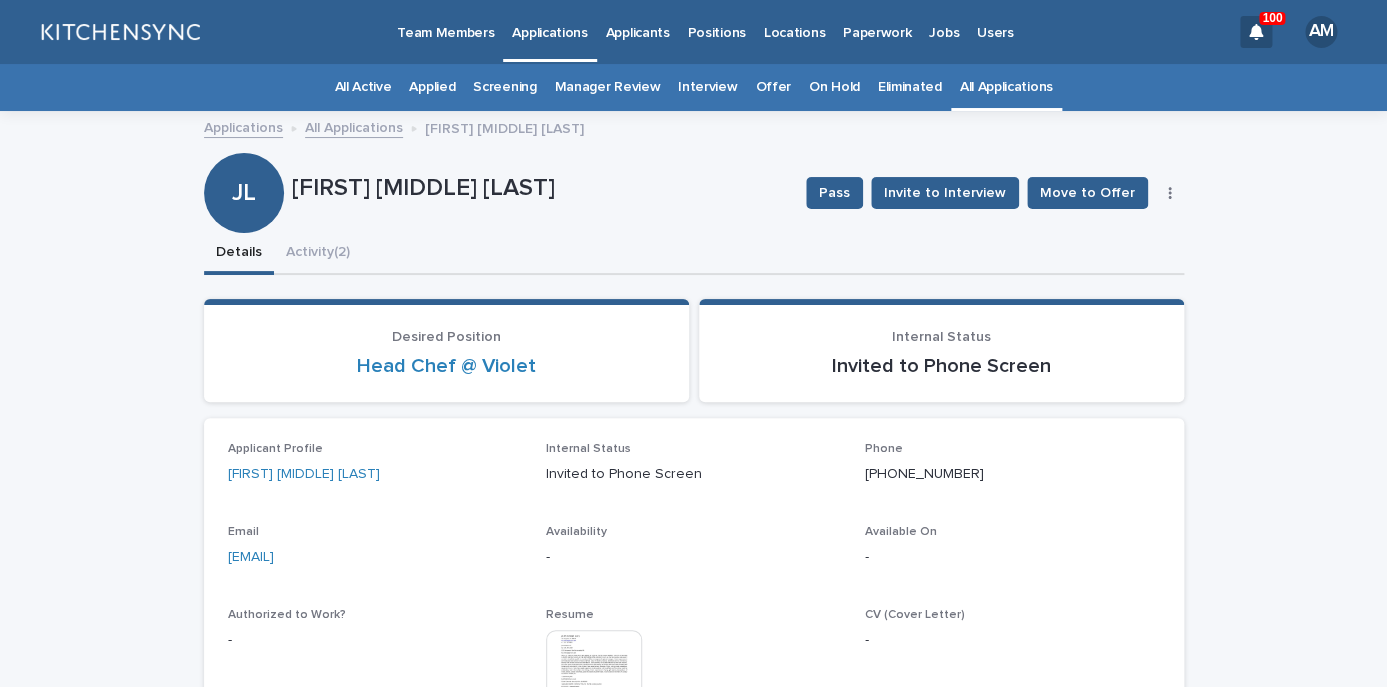 click at bounding box center (1170, 193) 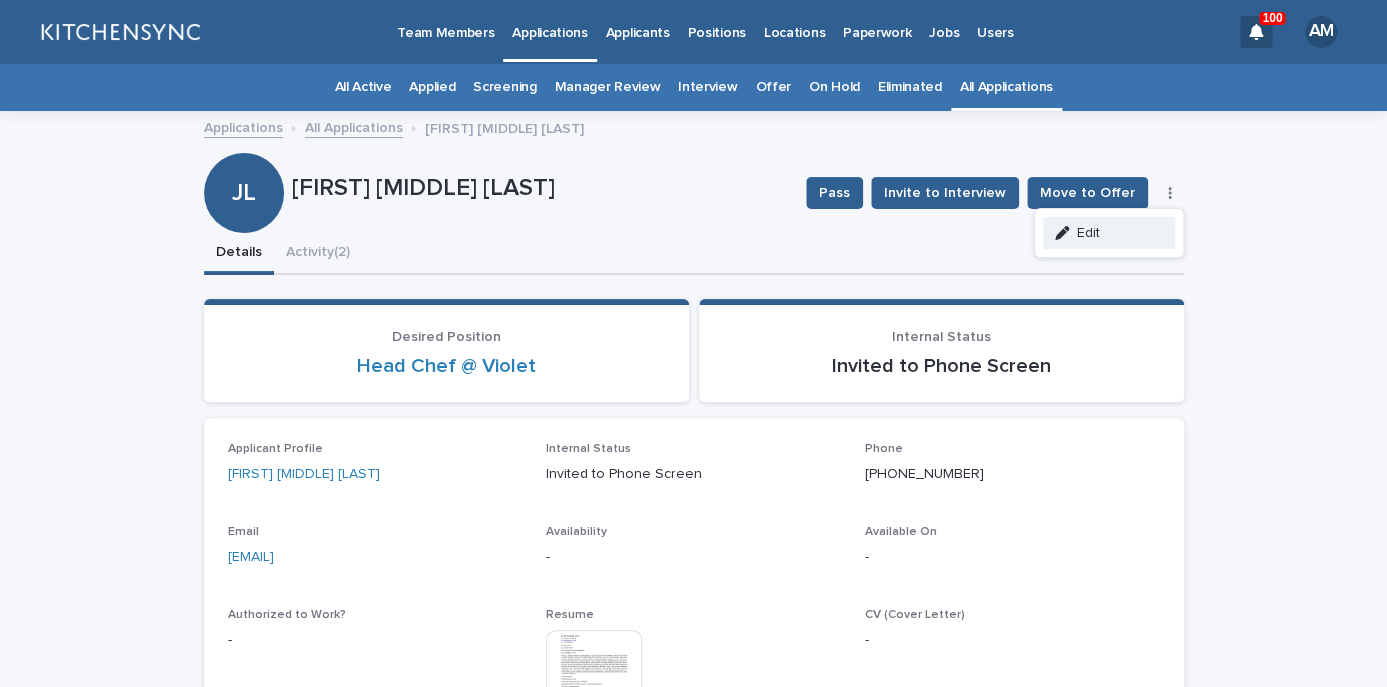 click on "Edit" at bounding box center (1109, 233) 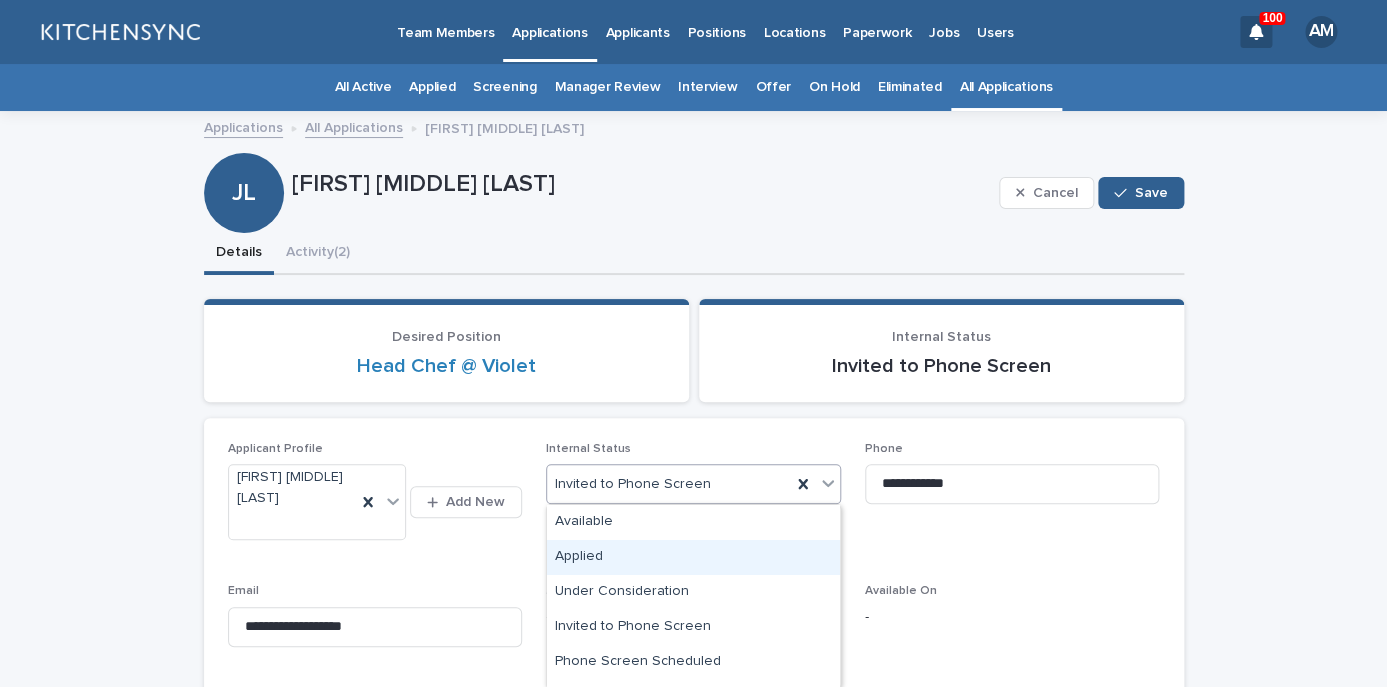 scroll, scrollTop: 412, scrollLeft: 0, axis: vertical 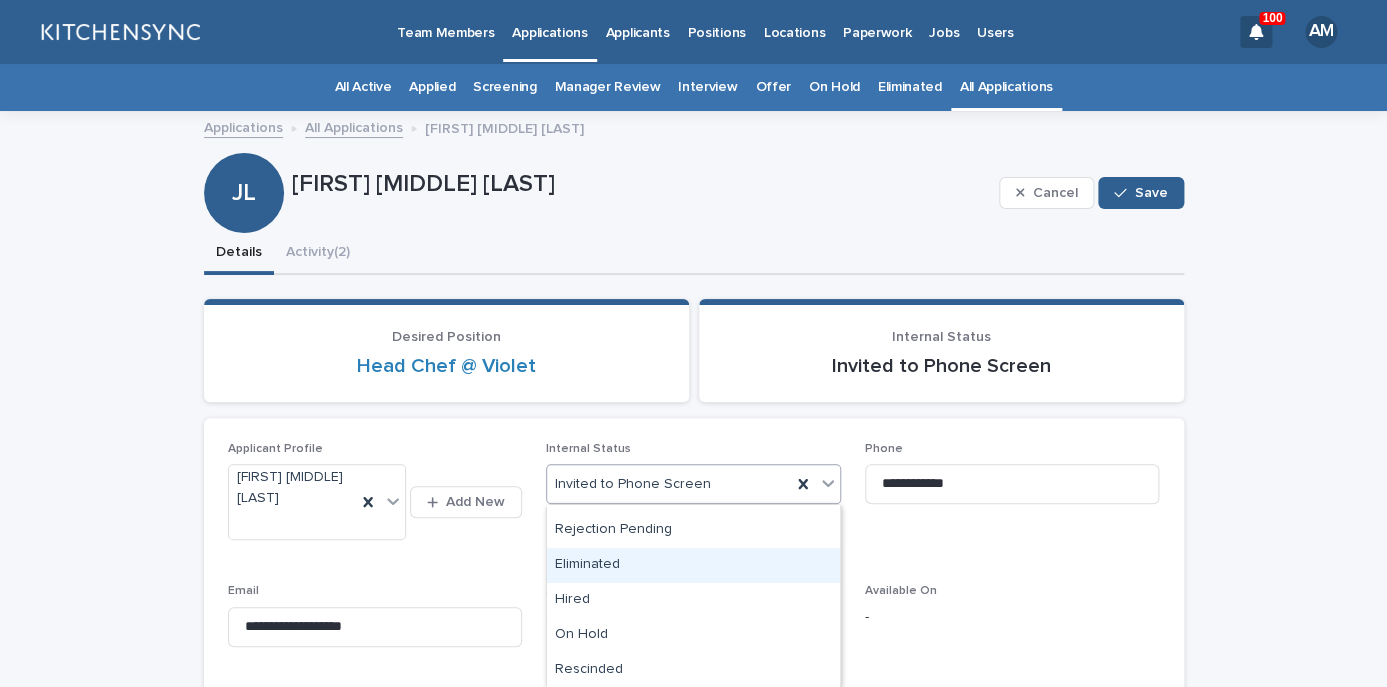 click on "Eliminated" at bounding box center [693, 565] 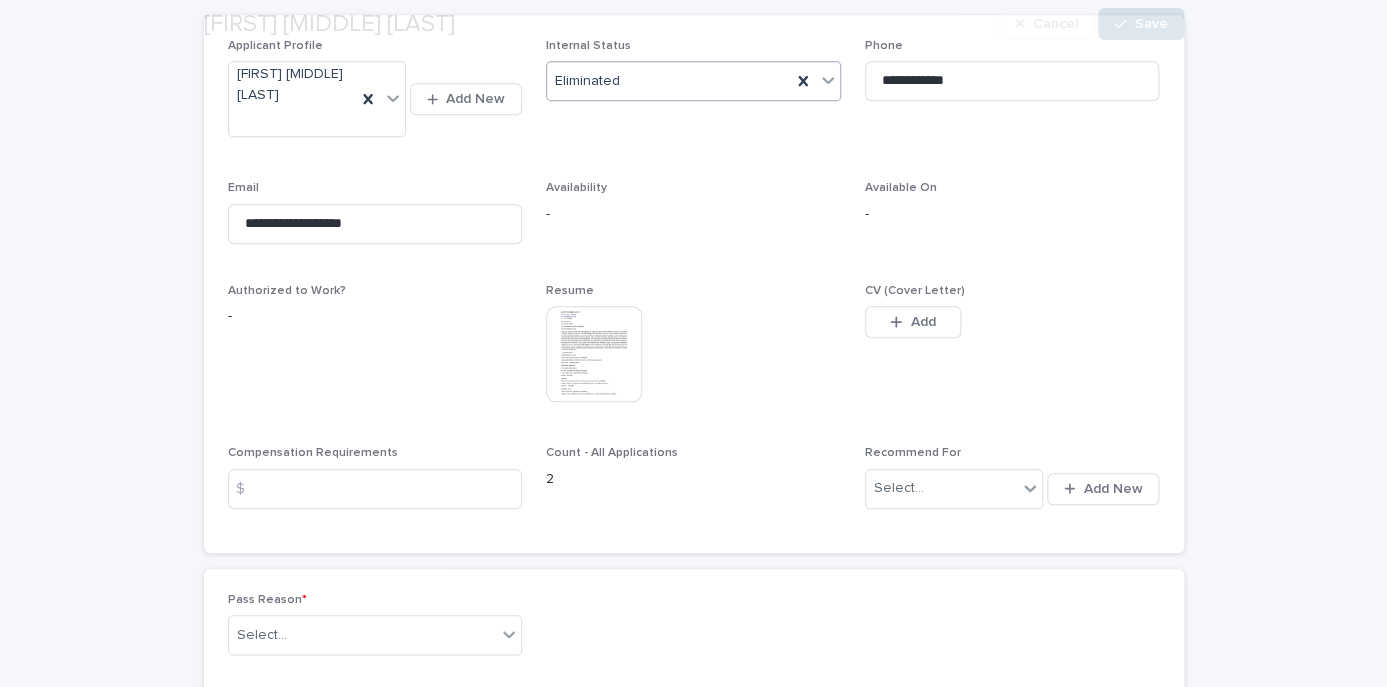 scroll, scrollTop: 406, scrollLeft: 0, axis: vertical 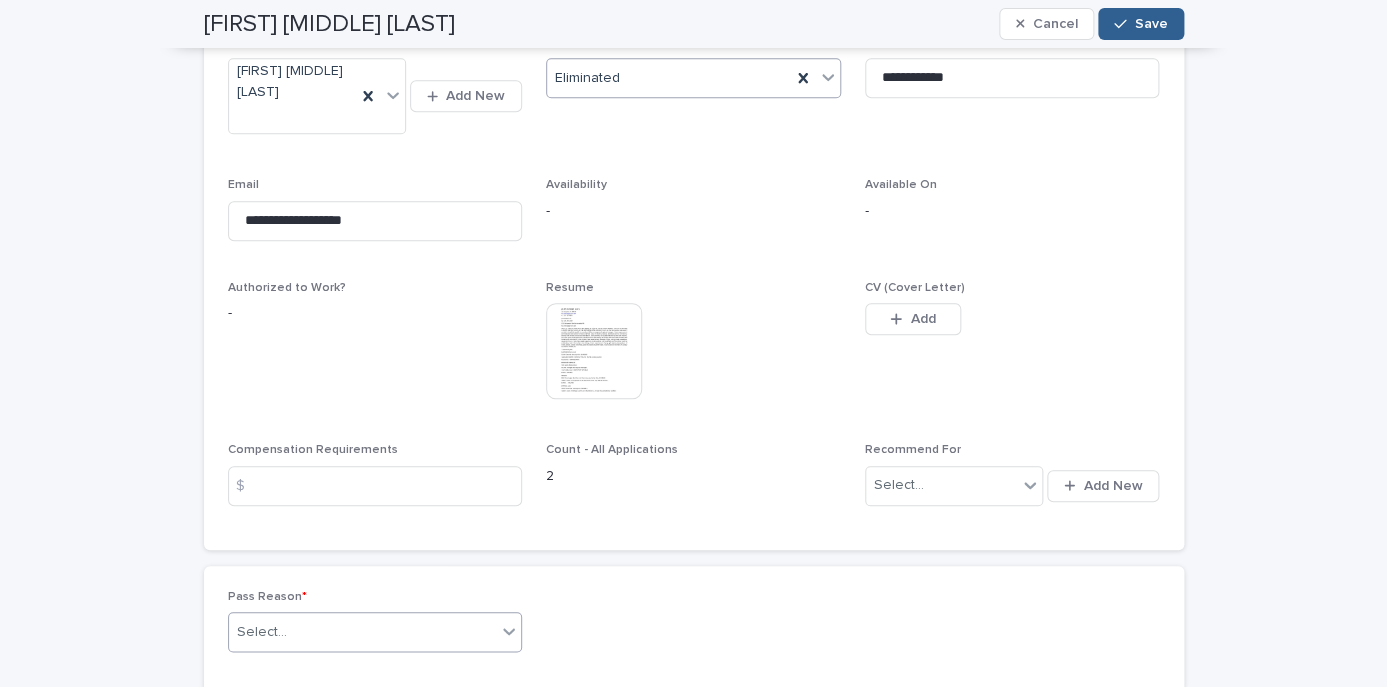 click on "Select..." at bounding box center [363, 632] 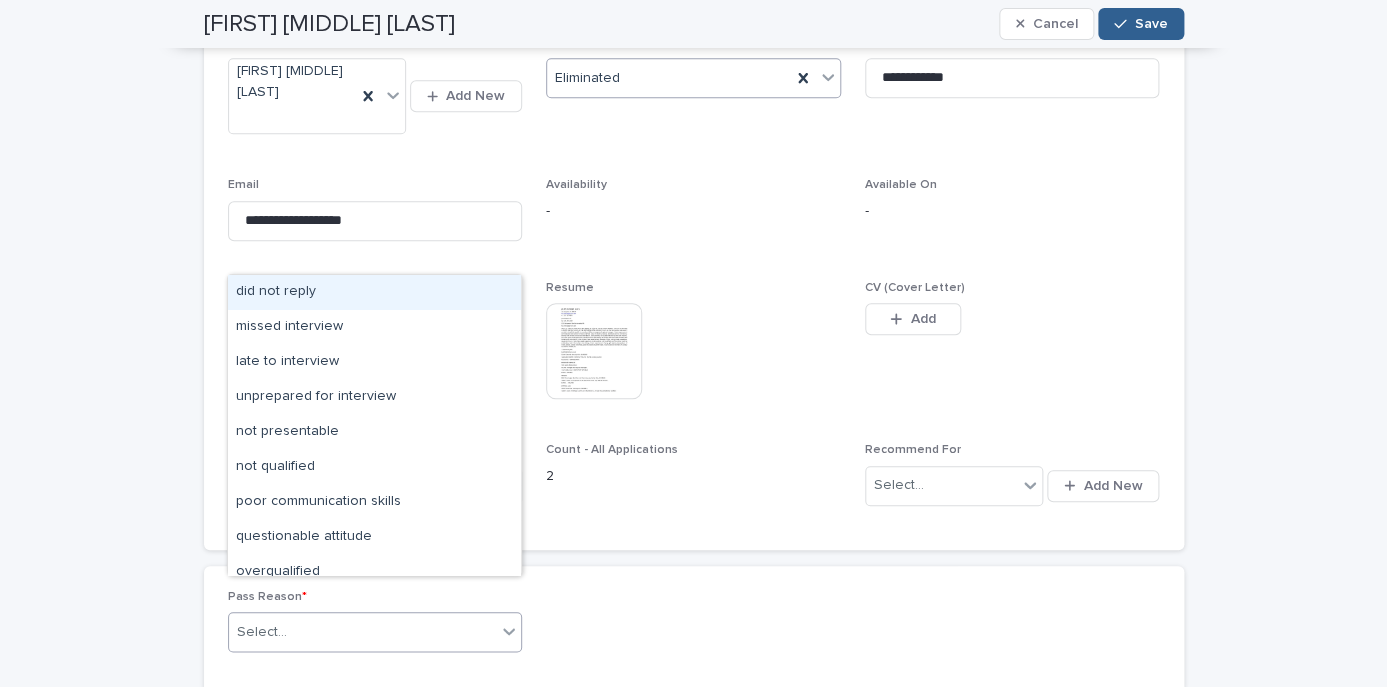 click on "did not reply" at bounding box center (374, 292) 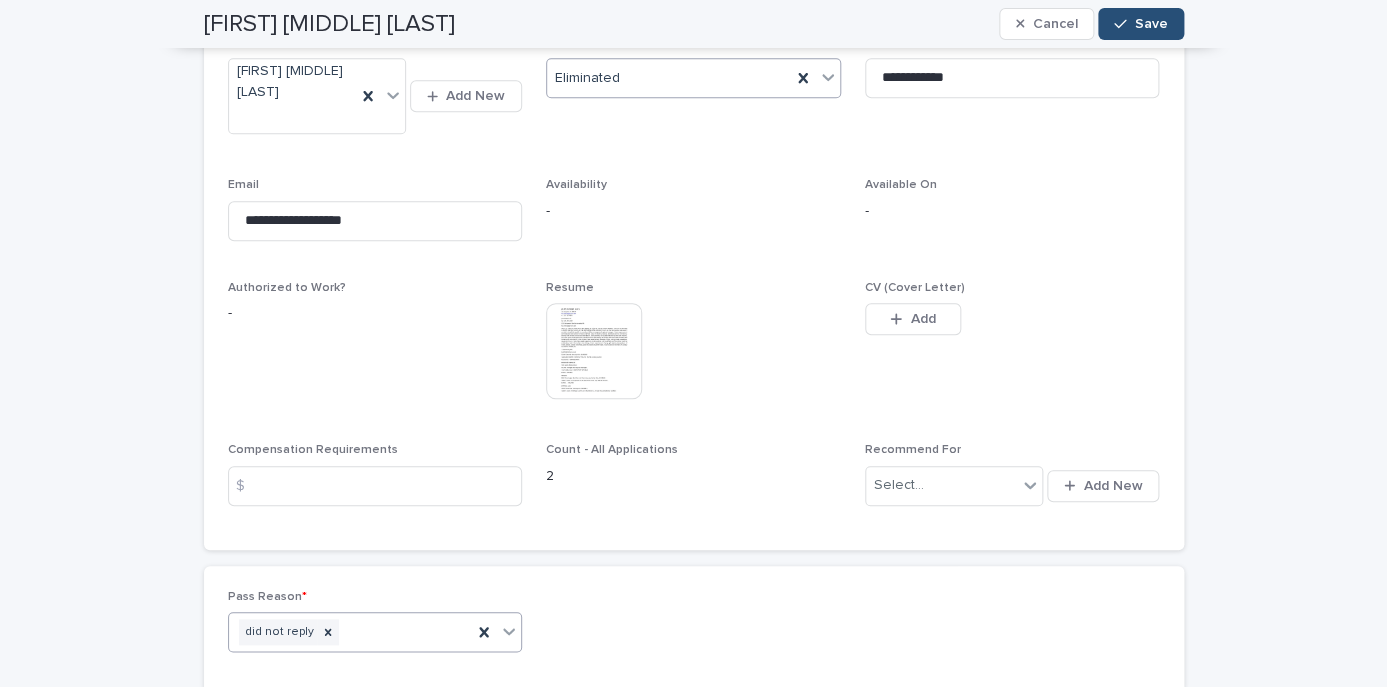 click on "Save" at bounding box center [1151, 24] 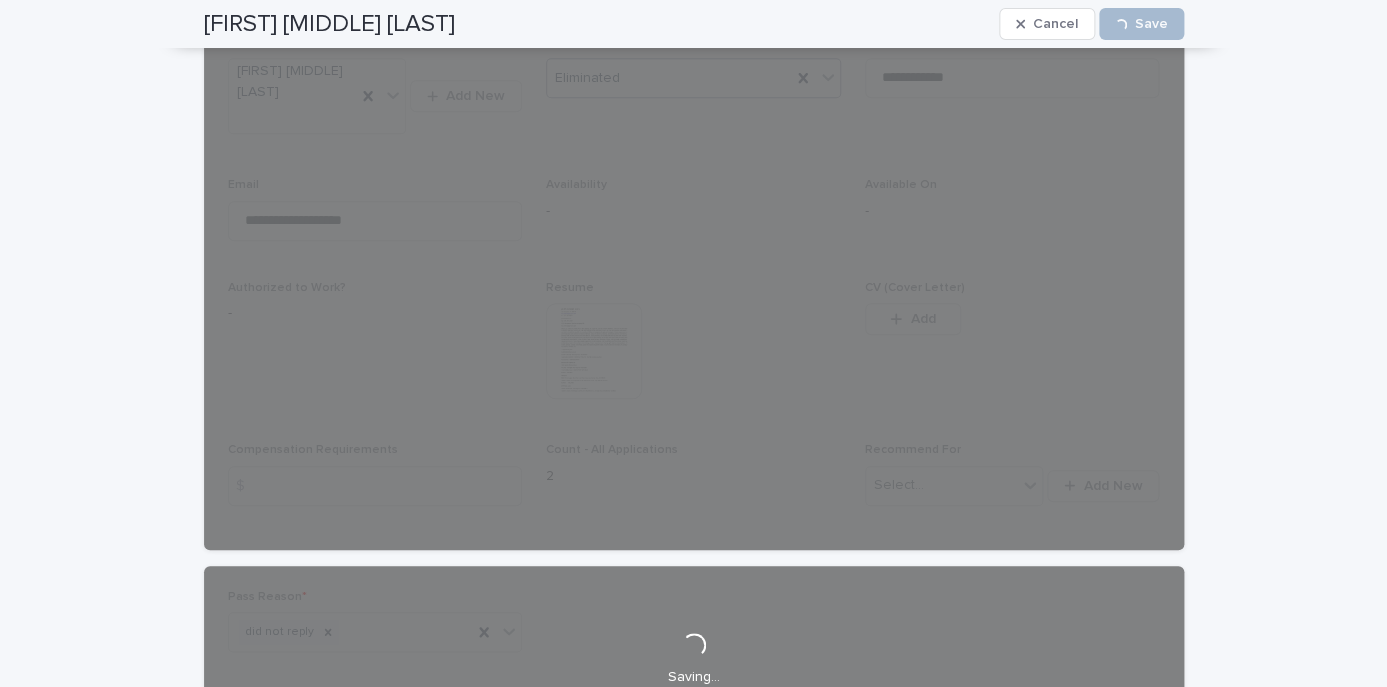 scroll, scrollTop: 0, scrollLeft: 0, axis: both 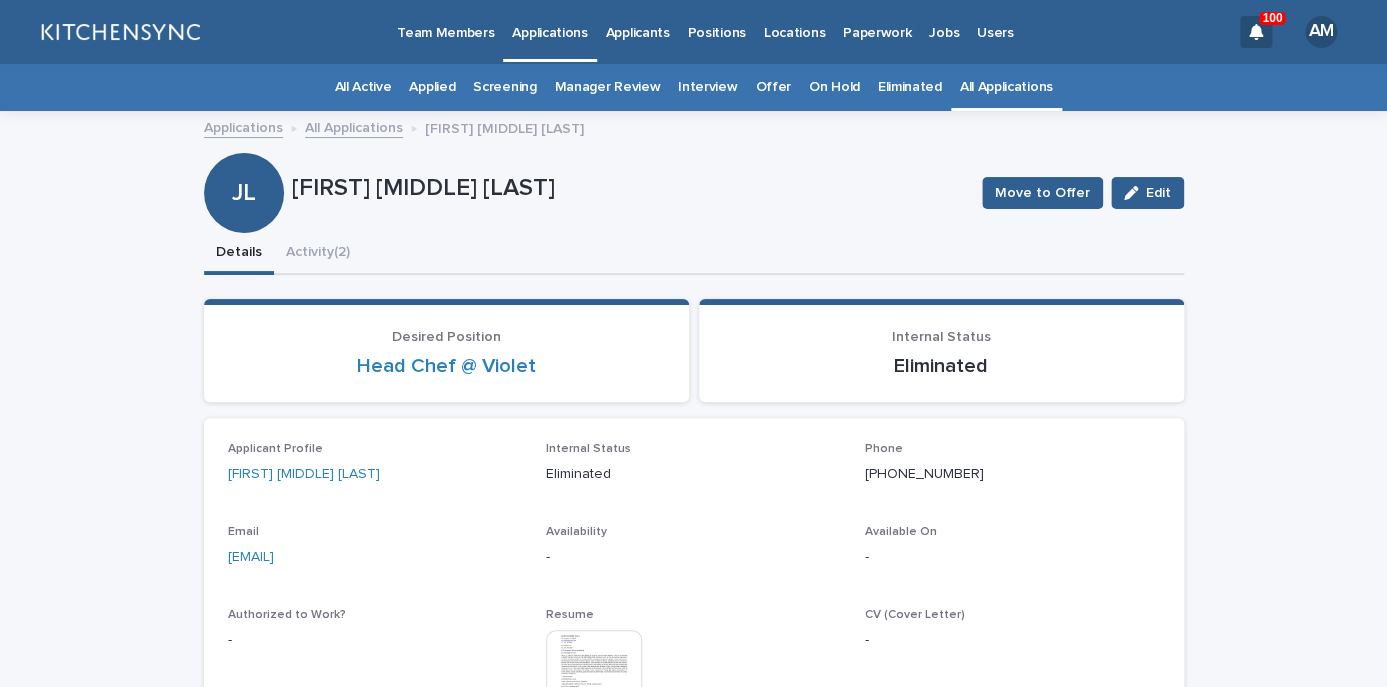 click on "All Applications" at bounding box center [354, 126] 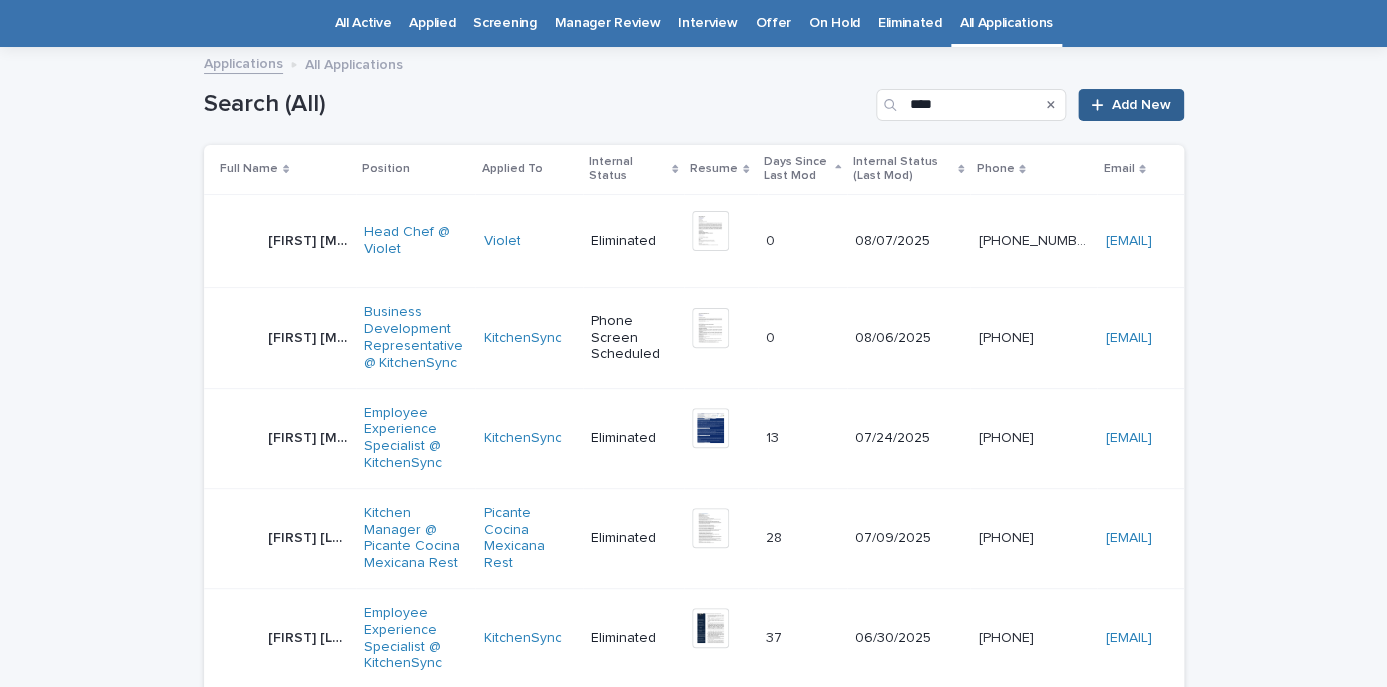 click on "[FIRST] [LAST] [LAST]" at bounding box center (280, 241) 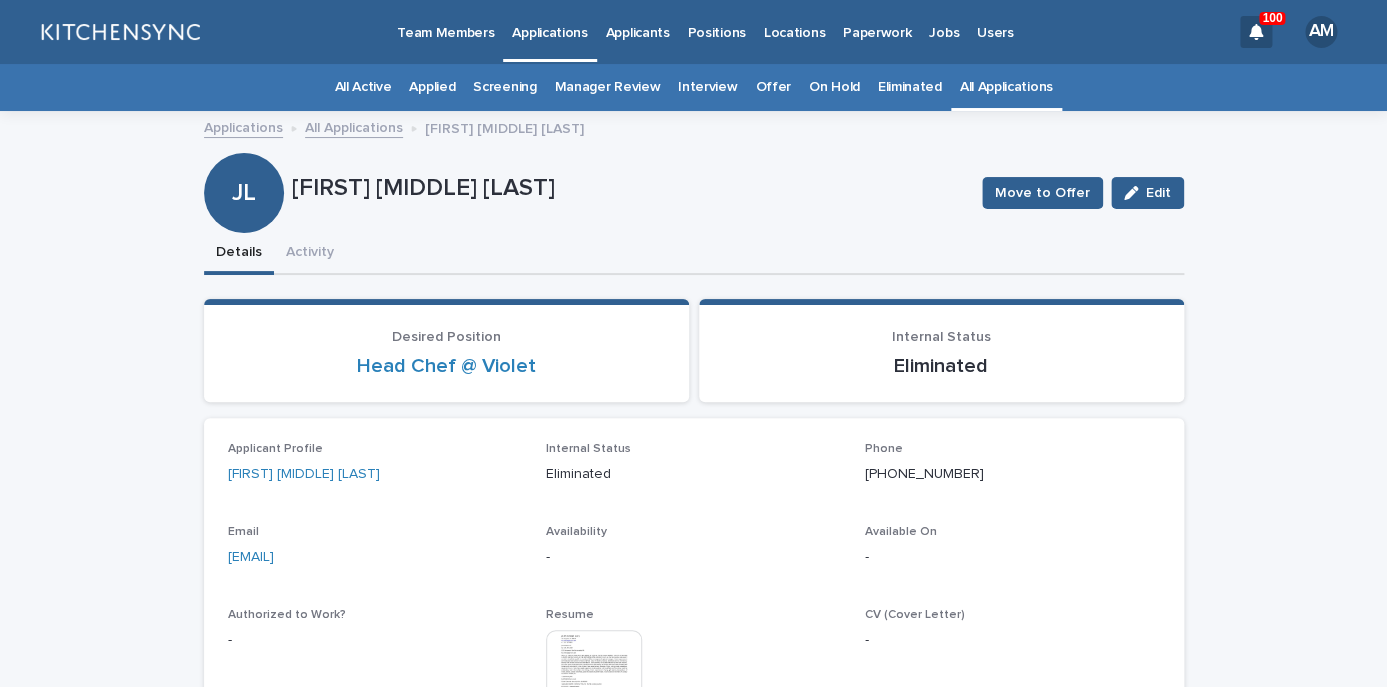 scroll, scrollTop: 0, scrollLeft: 0, axis: both 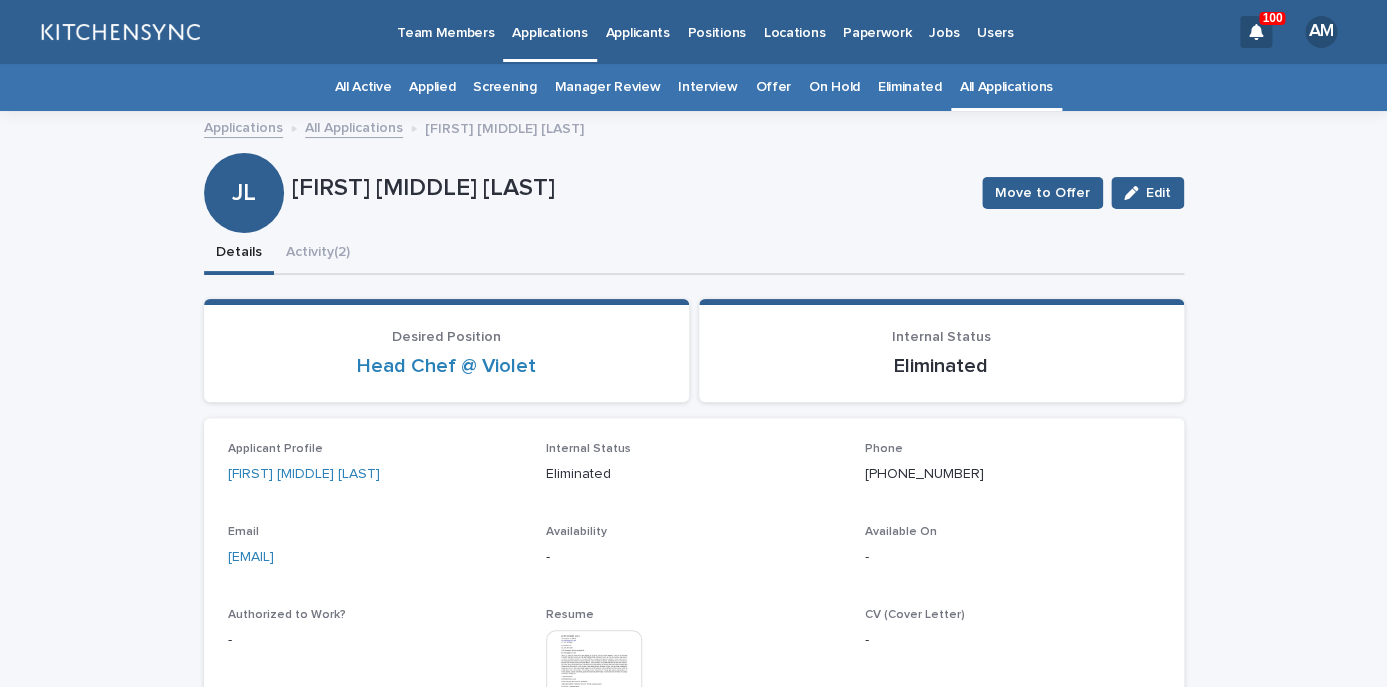 click on "323 717 4037 9214diego@gmail.com" at bounding box center [694, 893] 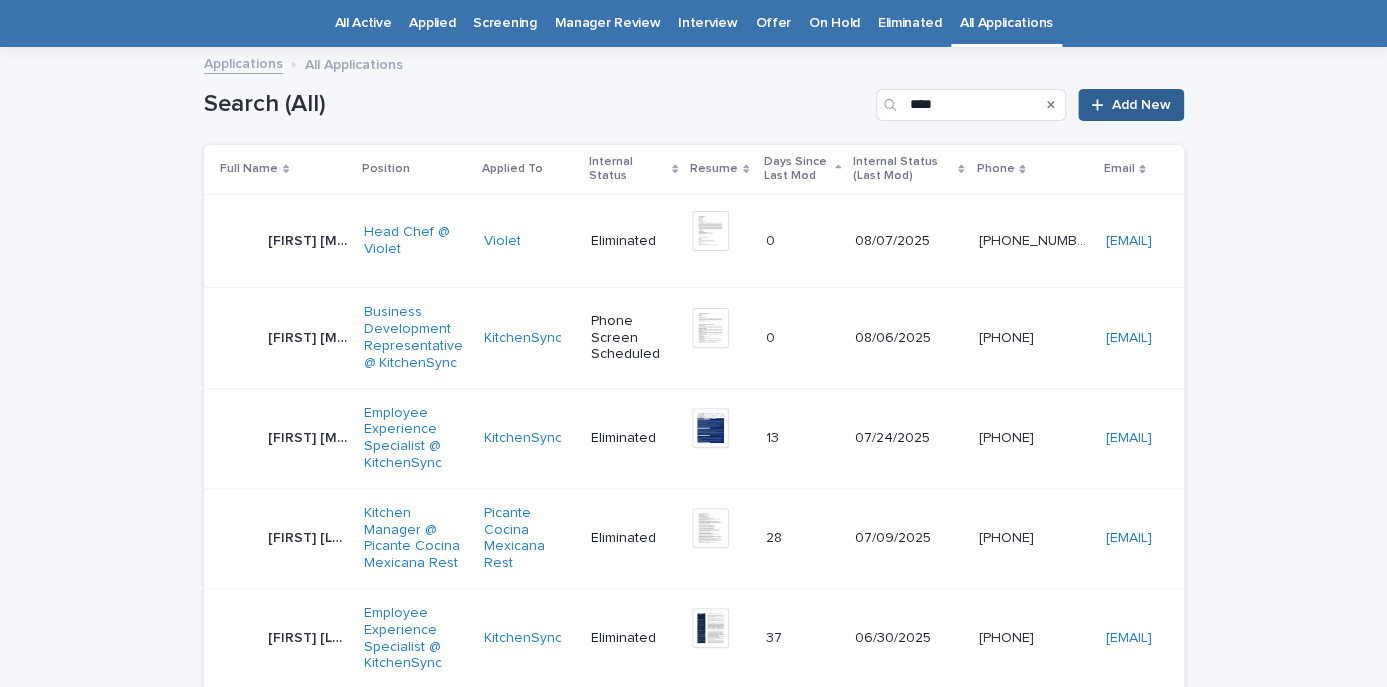 click on "[FIRST] [LAST] [LAST] [FIRST] [LAST] [LAST]" at bounding box center (280, 338) 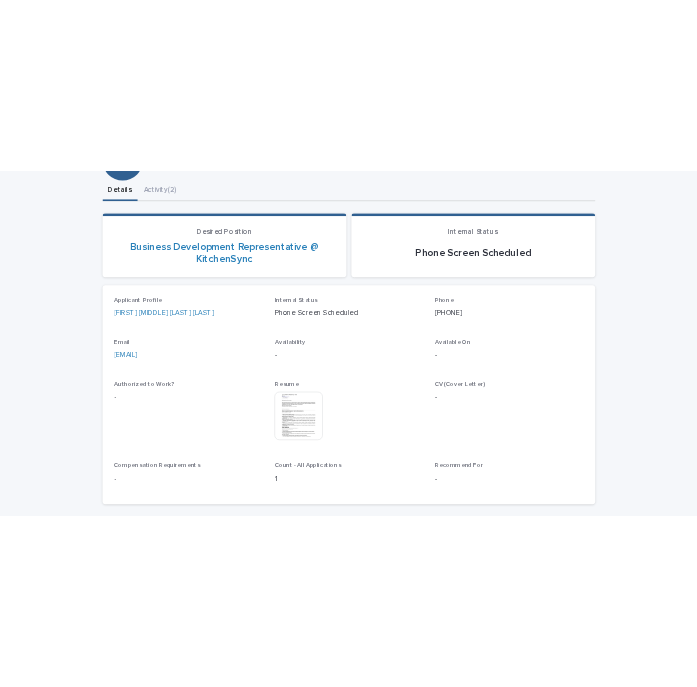 scroll, scrollTop: 221, scrollLeft: 0, axis: vertical 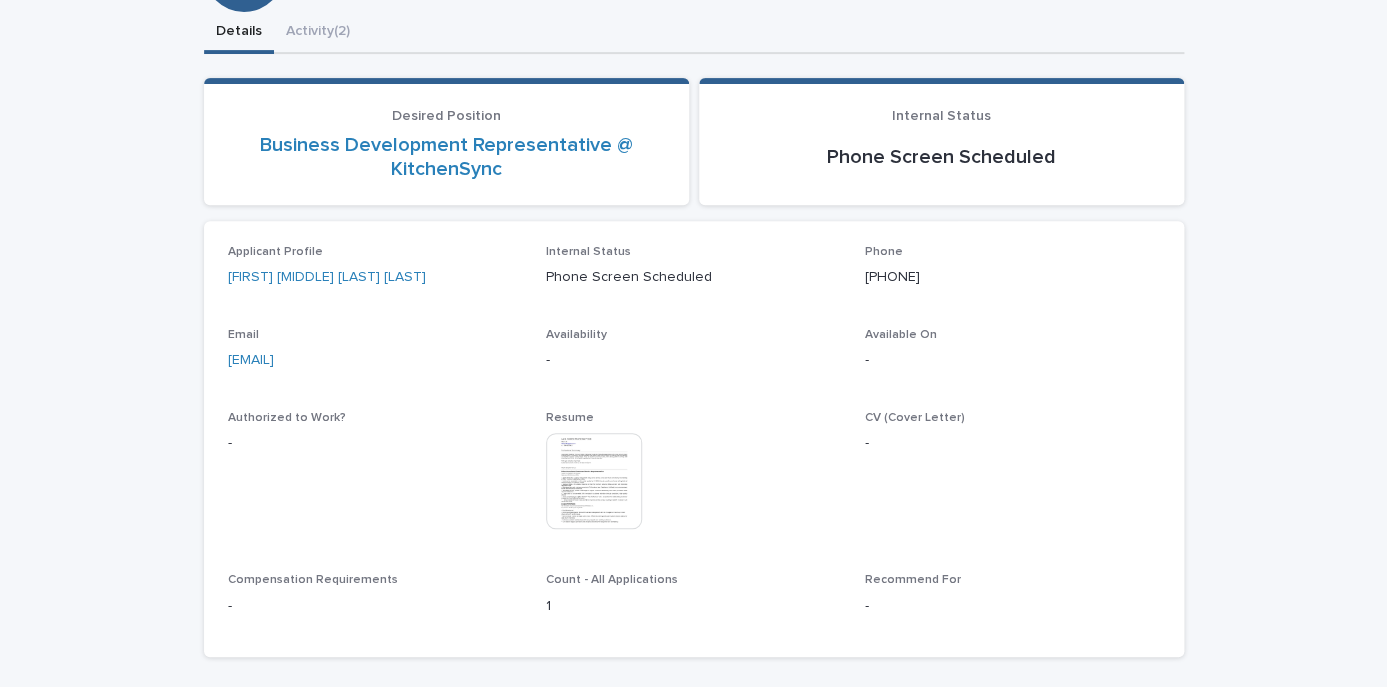 click at bounding box center (594, 481) 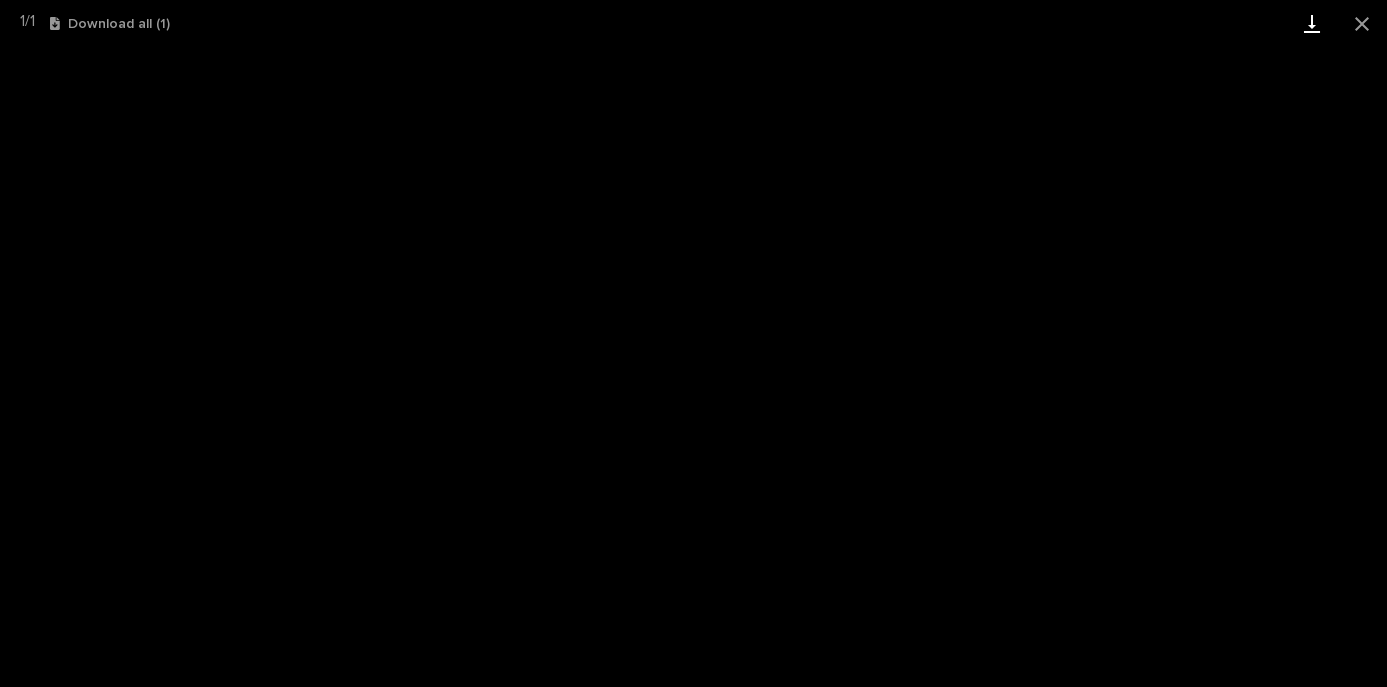 click at bounding box center [1312, 23] 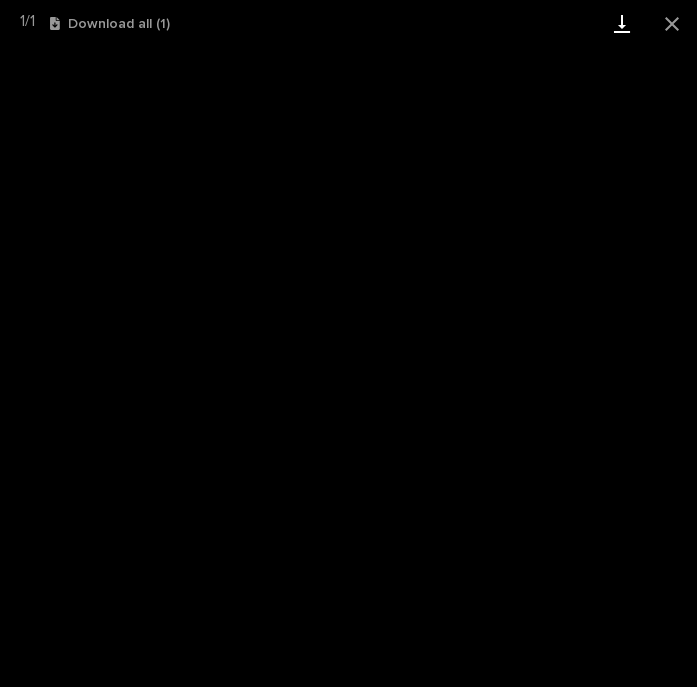 scroll, scrollTop: 164, scrollLeft: 0, axis: vertical 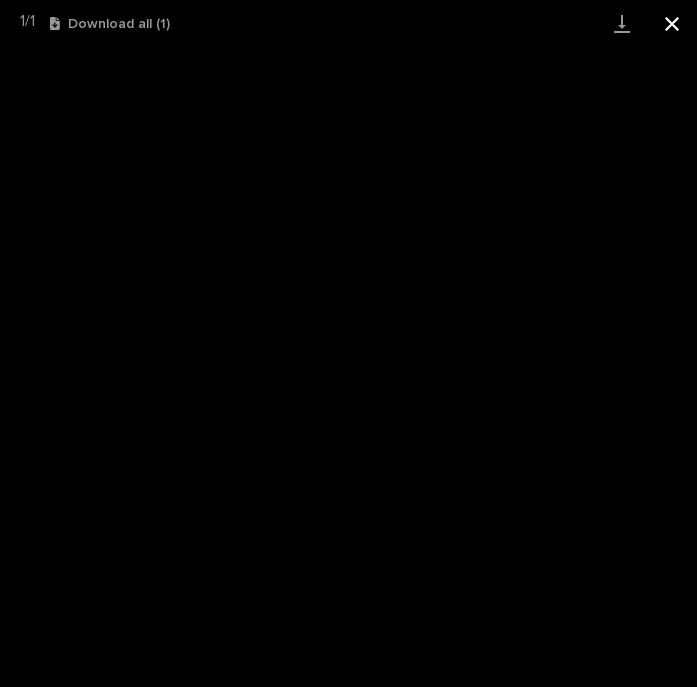 click at bounding box center [672, 23] 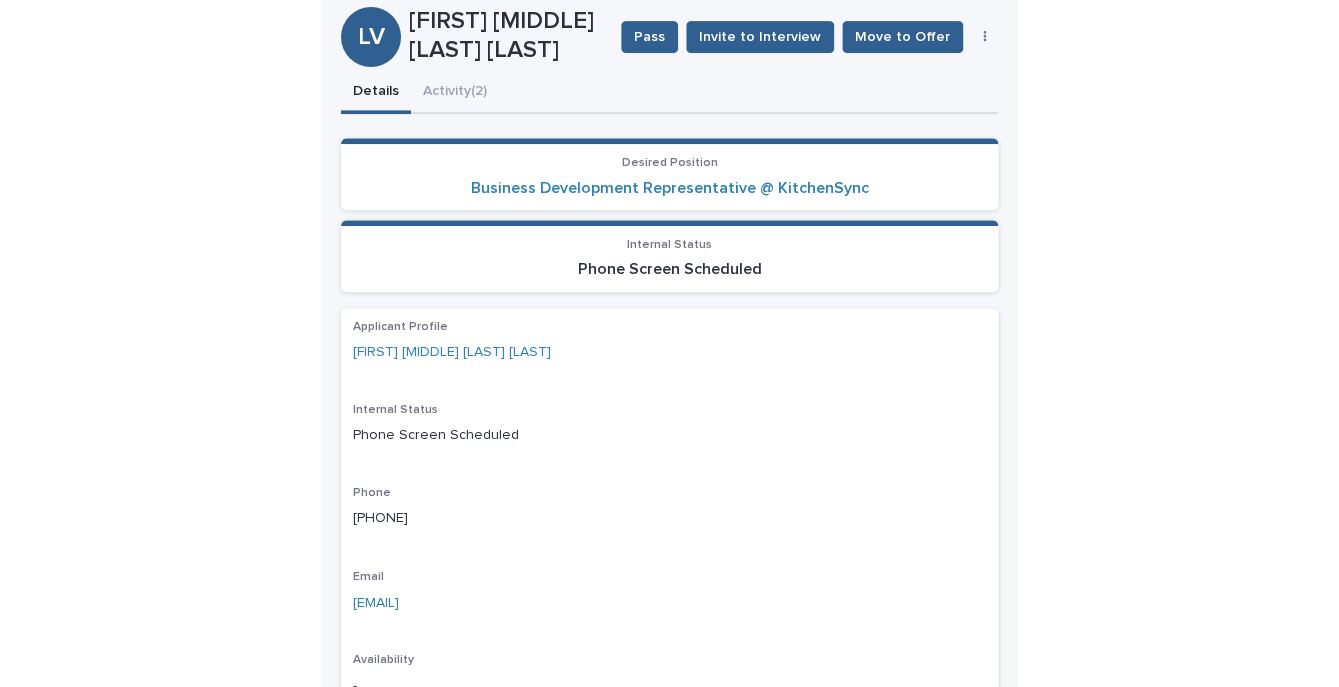 scroll, scrollTop: 170, scrollLeft: 0, axis: vertical 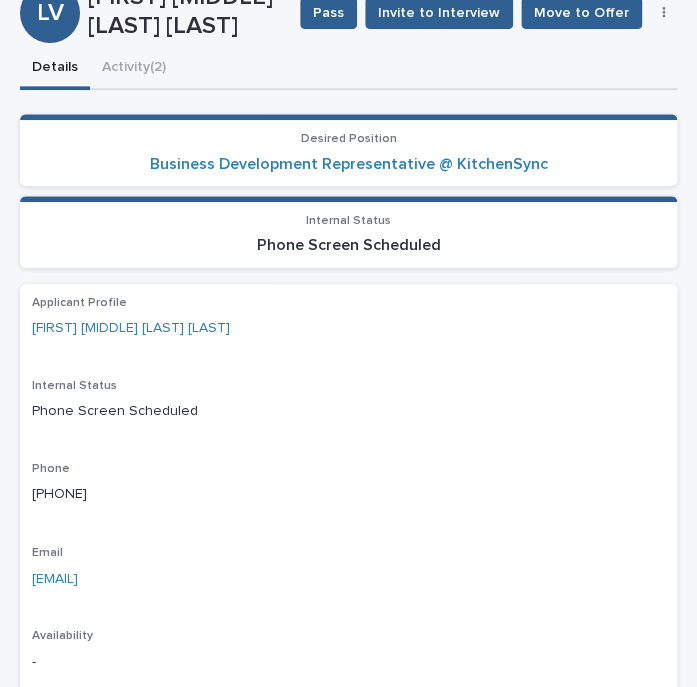 click 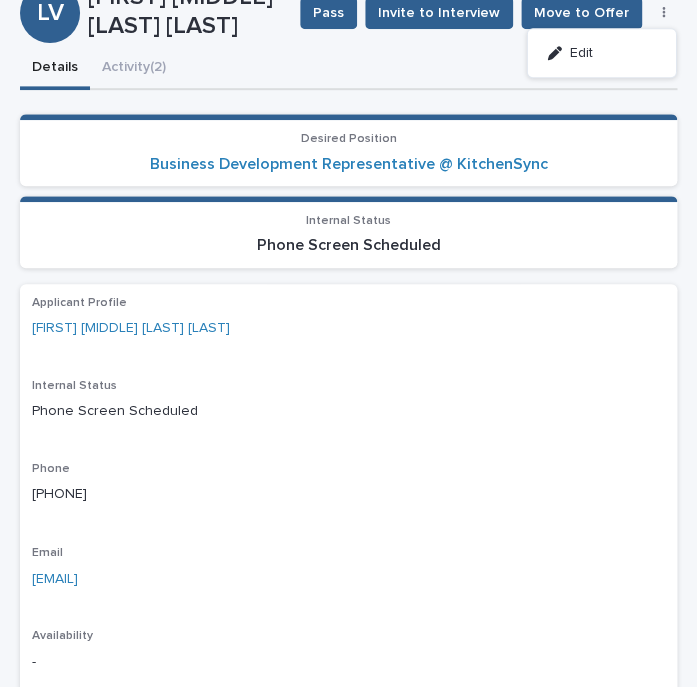 click on "Loading... Saving… Loading... Saving… [FIRST] [MIDDLE] [LAST] [LAST] Pass Invite to Interview Move to Offer Edit LV [FIRST] [MIDDLE] [LAST] [LAST] Pass Invite to Interview Move to Offer Edit Sorry, there was an error saving your record. Please try again. Please fill out the required fields below. Details Activity  (2) Loading... Saving… Loading... Saving… Loading... Saving… Desired Position Business Development Representative @ KitchenSync   Internal Status Phone Screen Scheduled Loading... Saving… Applicant Profile [FIRST] [MIDDLE] [LAST] [LAST]   Internal Status Phone Screen Scheduled Phone [PHONE] Email [EMAIL] Availability - Available On - Authorized to Work? - Resume This file cannot be opened Download File CV (Cover Letter) - Compensation Requirements - Count - All Applications 1 Recommend For - Loading... Saving… Loading... Saving… Application Loading... Saving… Phone Screen Loading... Saving… Interview Loading... Saving… Offer Details Loading... Saving… Onboarding Details" at bounding box center [348, 718] 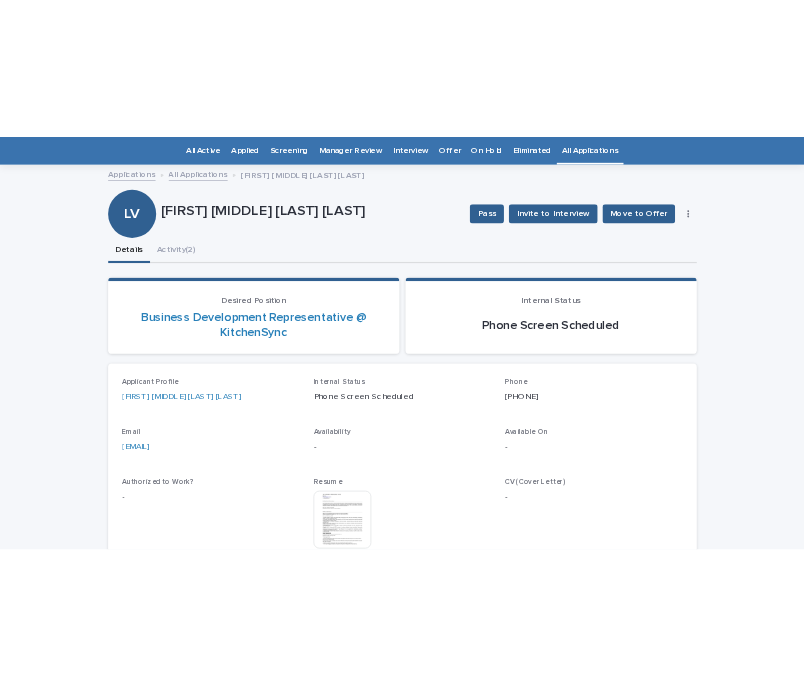 scroll, scrollTop: 64, scrollLeft: 0, axis: vertical 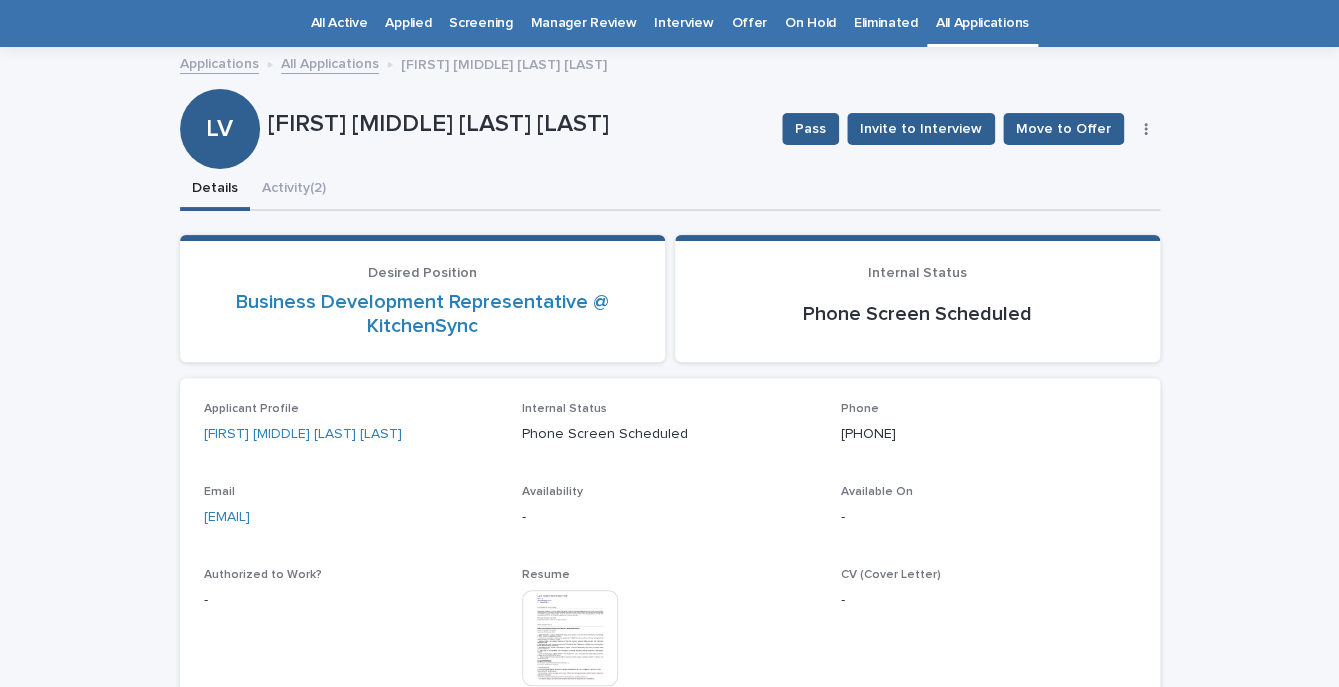 click at bounding box center (1146, 129) 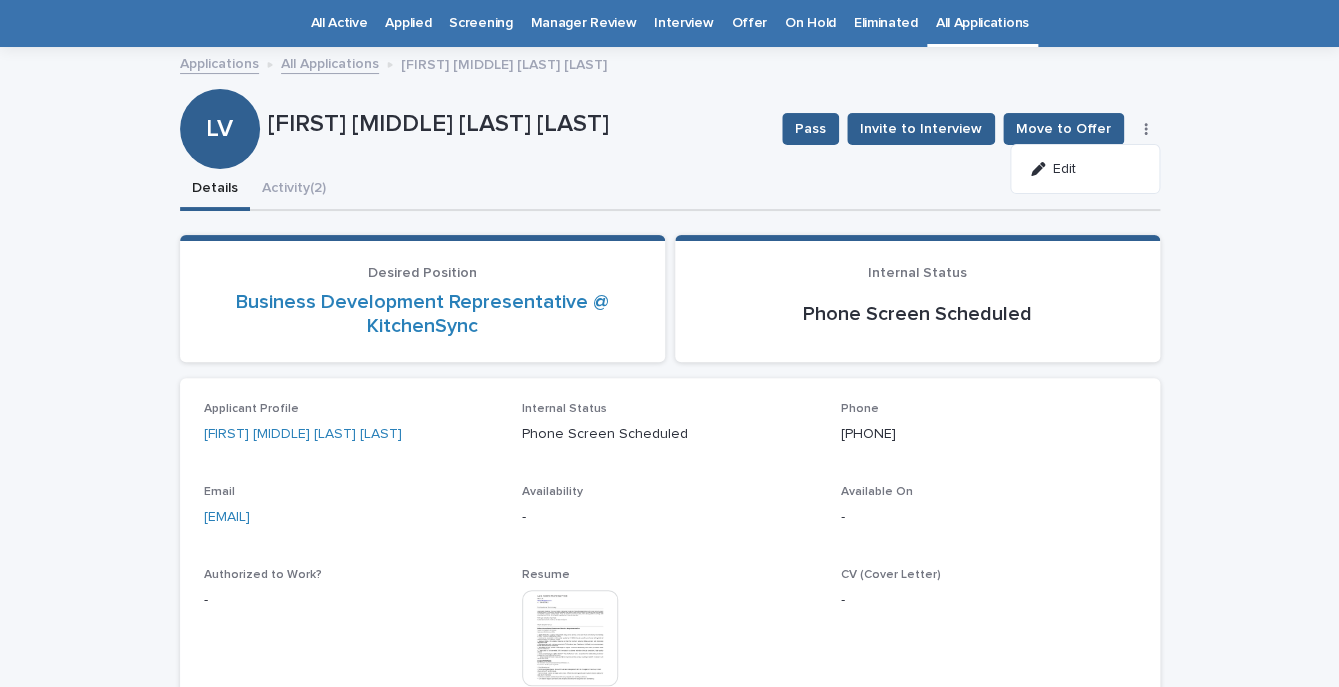 click on "Edit" at bounding box center [1085, 169] 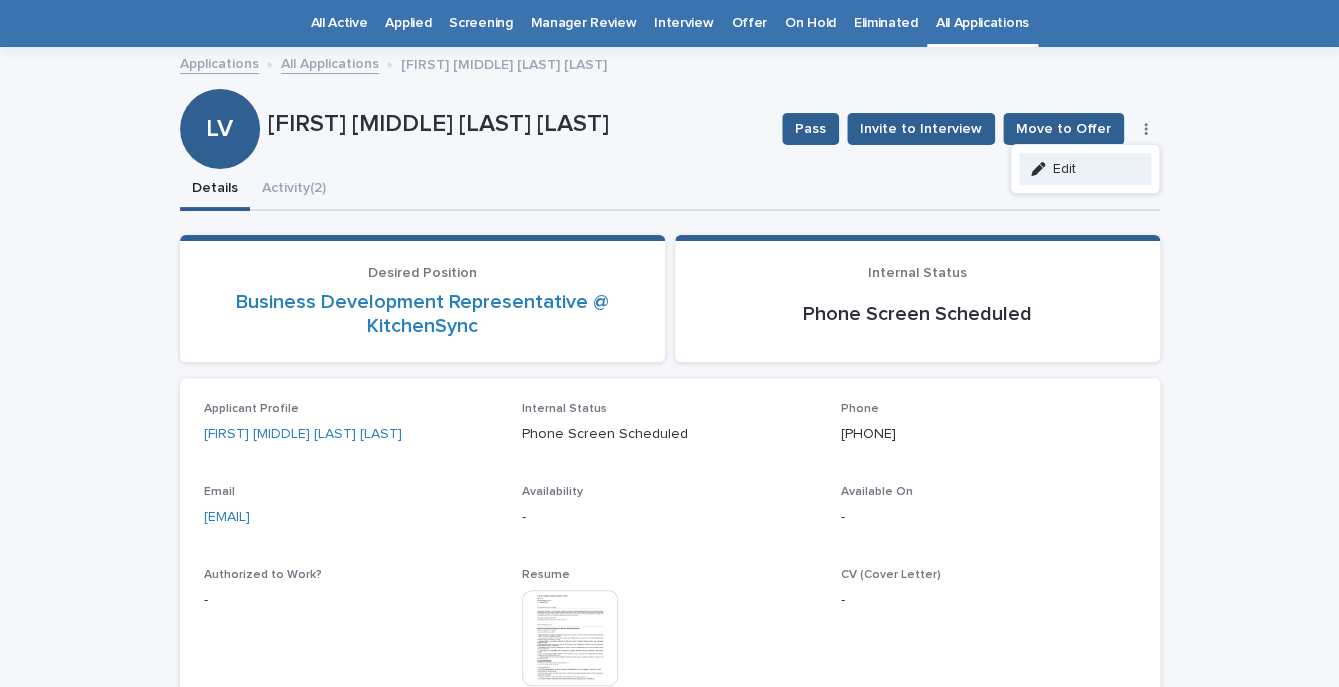 click on "Edit" at bounding box center (1085, 169) 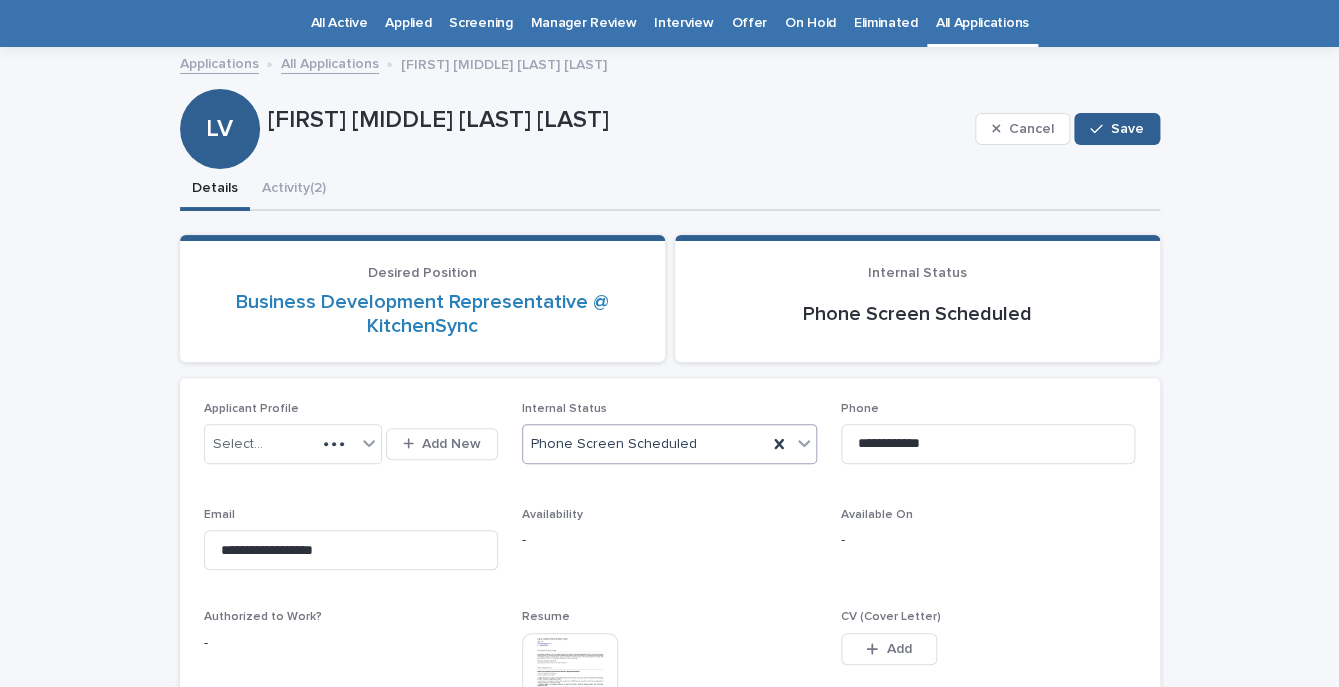 click on "Phone Screen Scheduled" at bounding box center (645, 444) 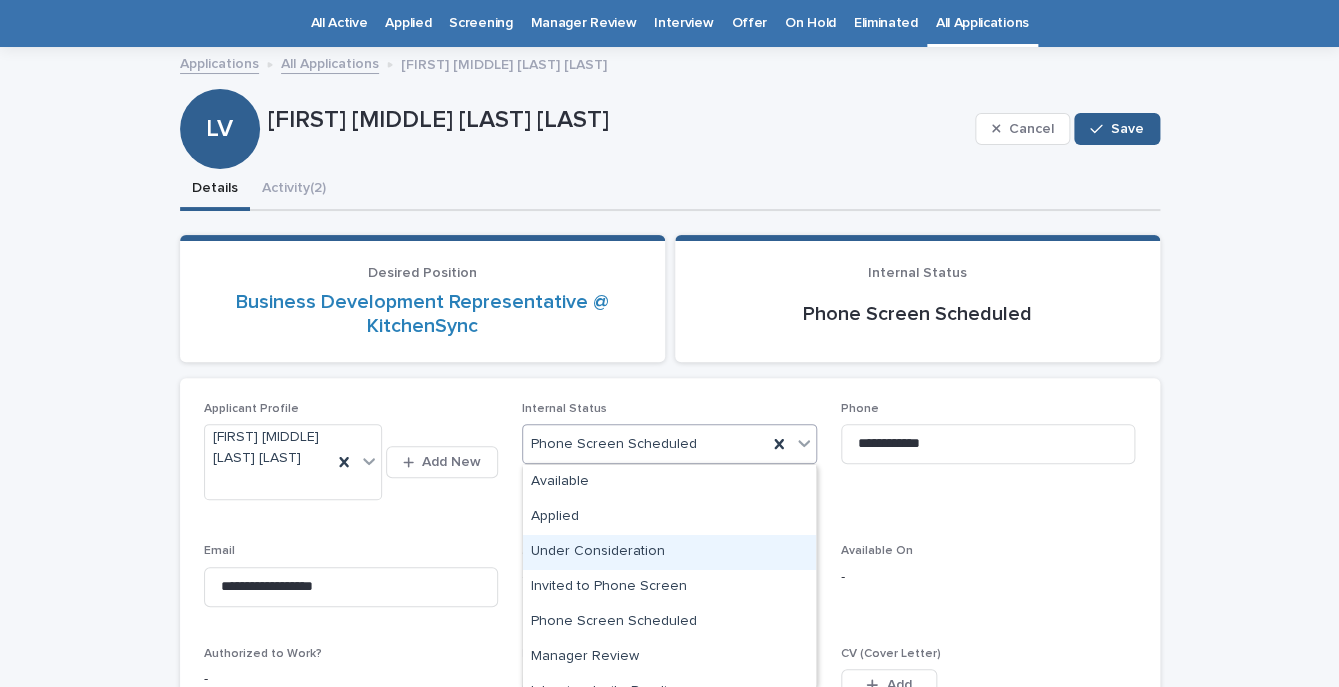 click on "Under Consideration" at bounding box center (669, 552) 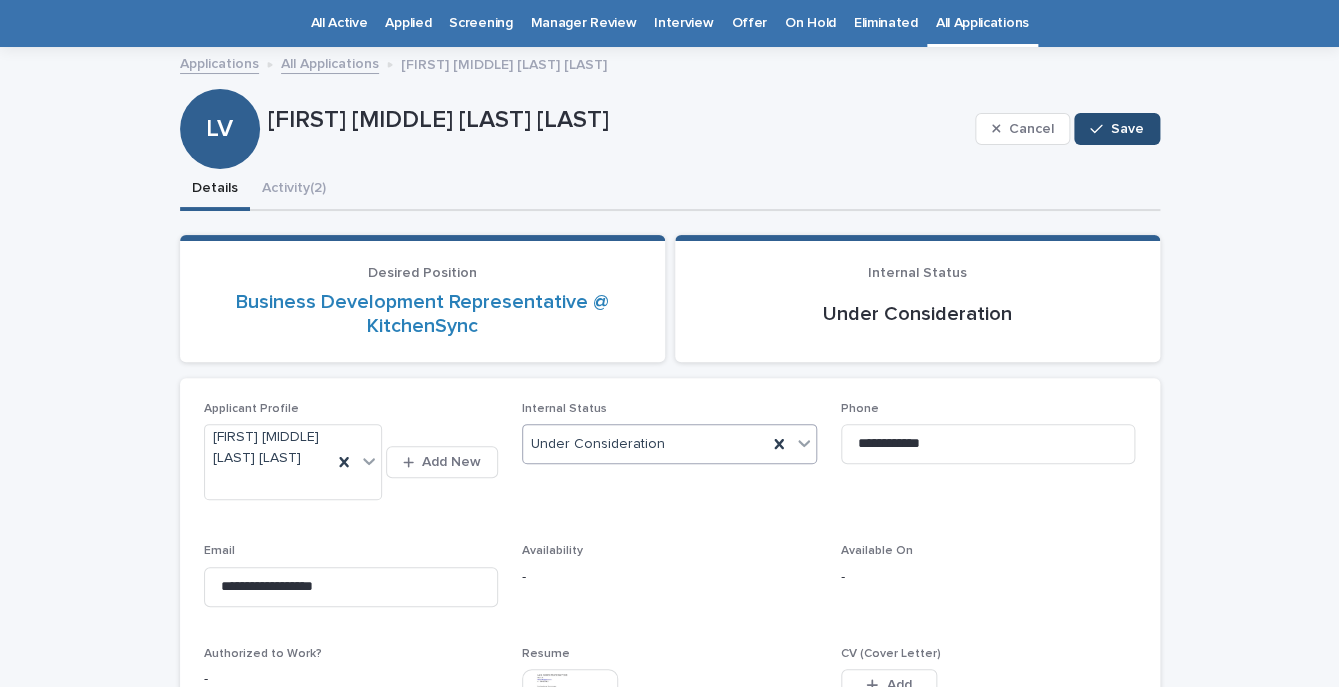 click on "Save" at bounding box center (1116, 129) 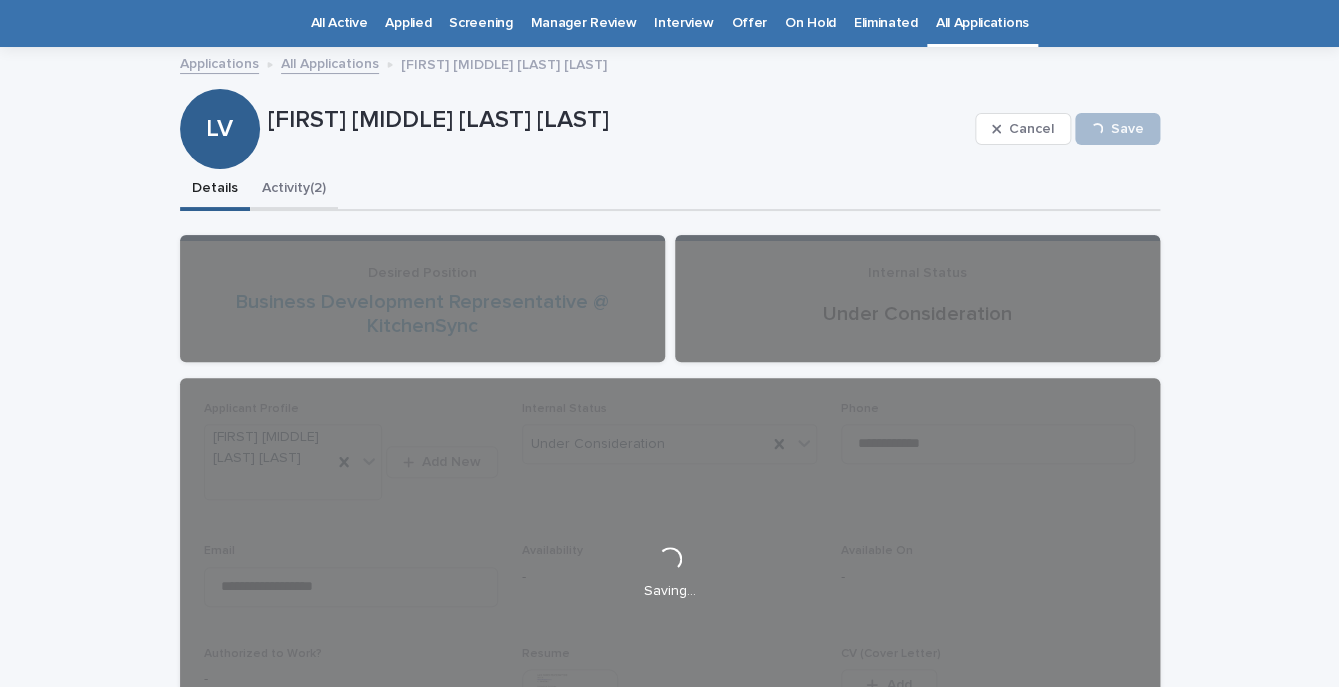 click on "Activity  (2)" at bounding box center [294, 190] 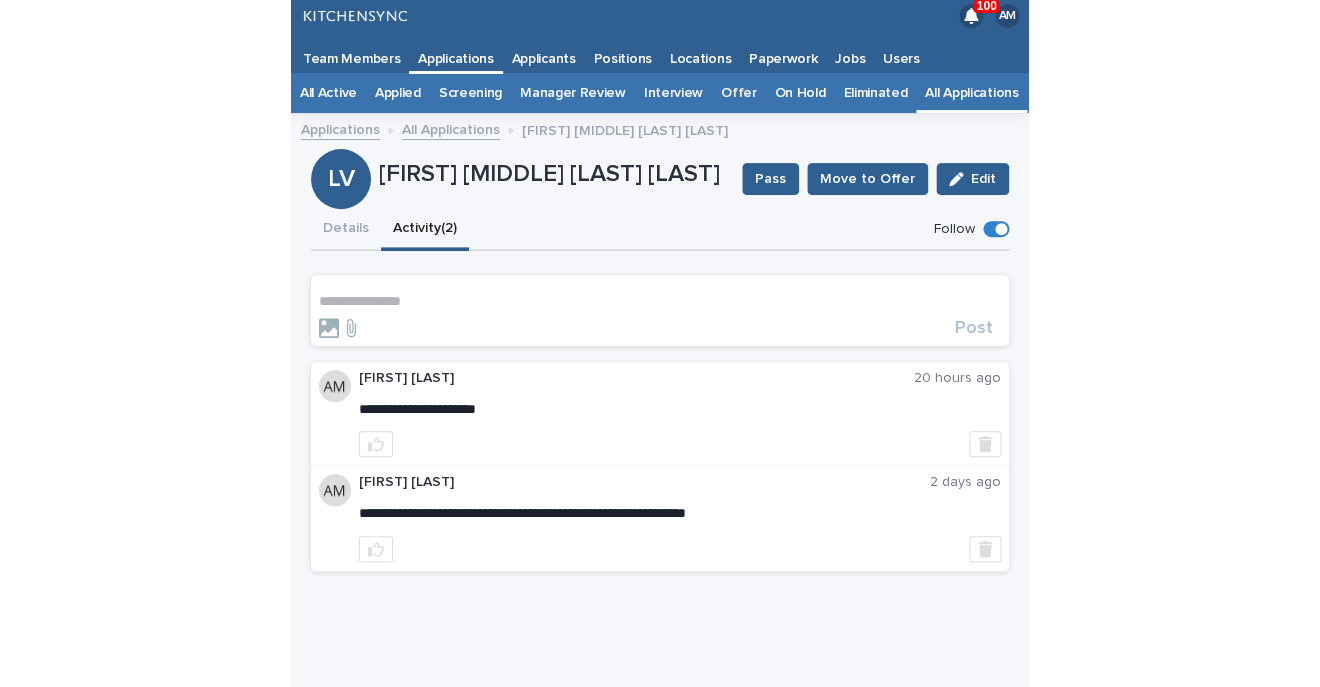 scroll, scrollTop: 4, scrollLeft: 0, axis: vertical 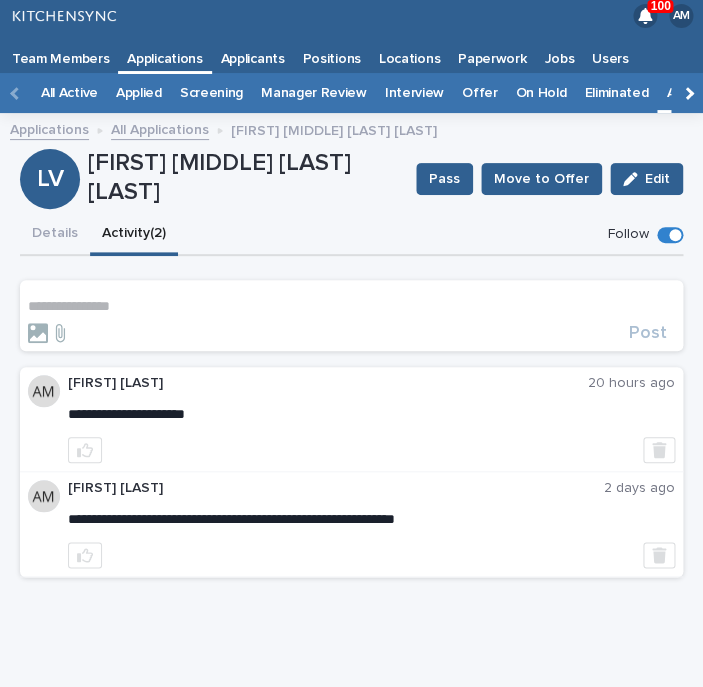 click on "**********" at bounding box center (351, 306) 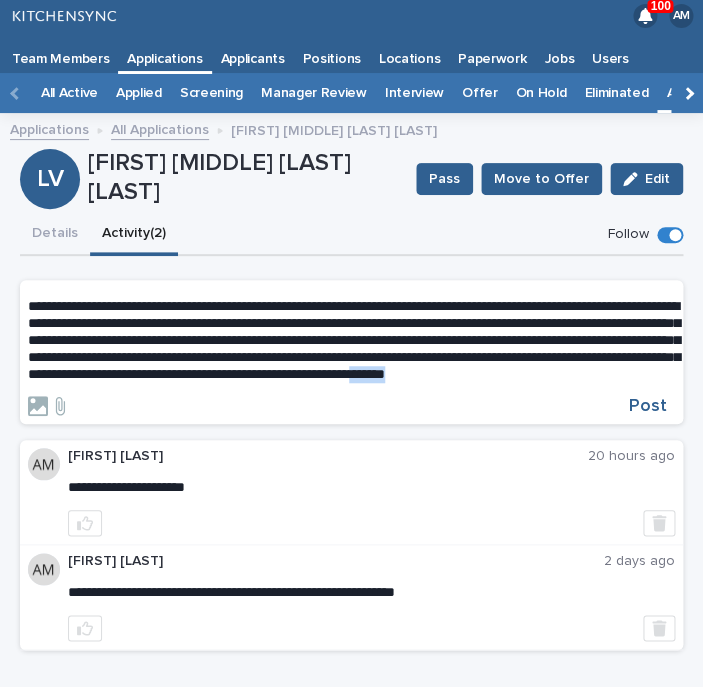 drag, startPoint x: 424, startPoint y: 383, endPoint x: 375, endPoint y: 390, distance: 49.497475 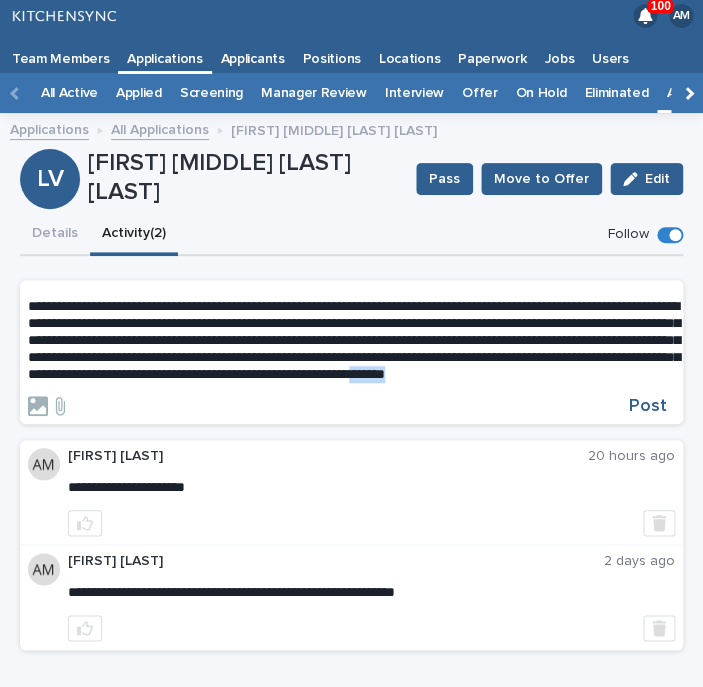 click on "**********" at bounding box center (351, 340) 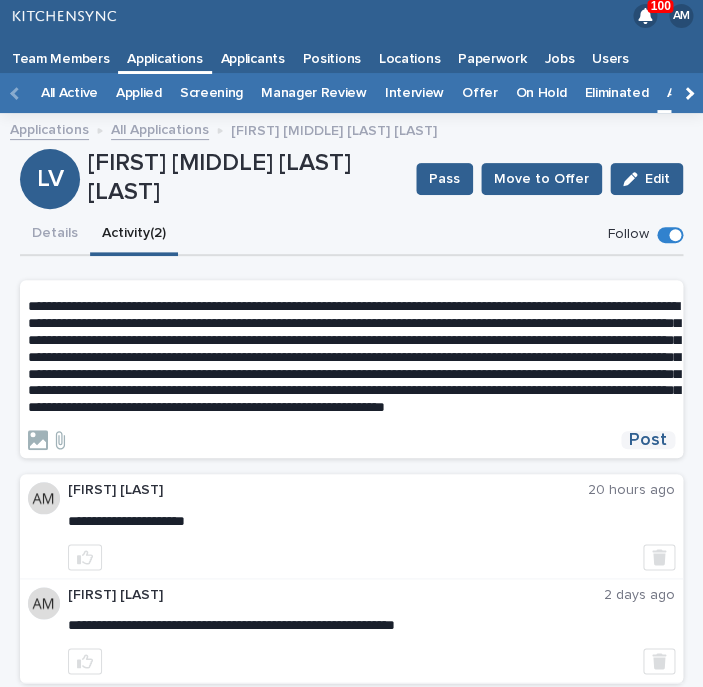 click on "Post" at bounding box center [648, 440] 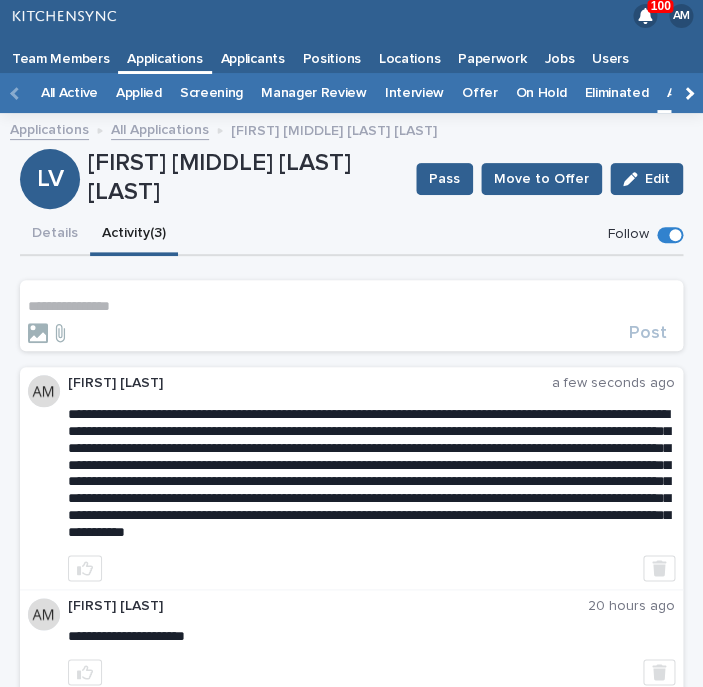 click on "**********" at bounding box center (351, 539) 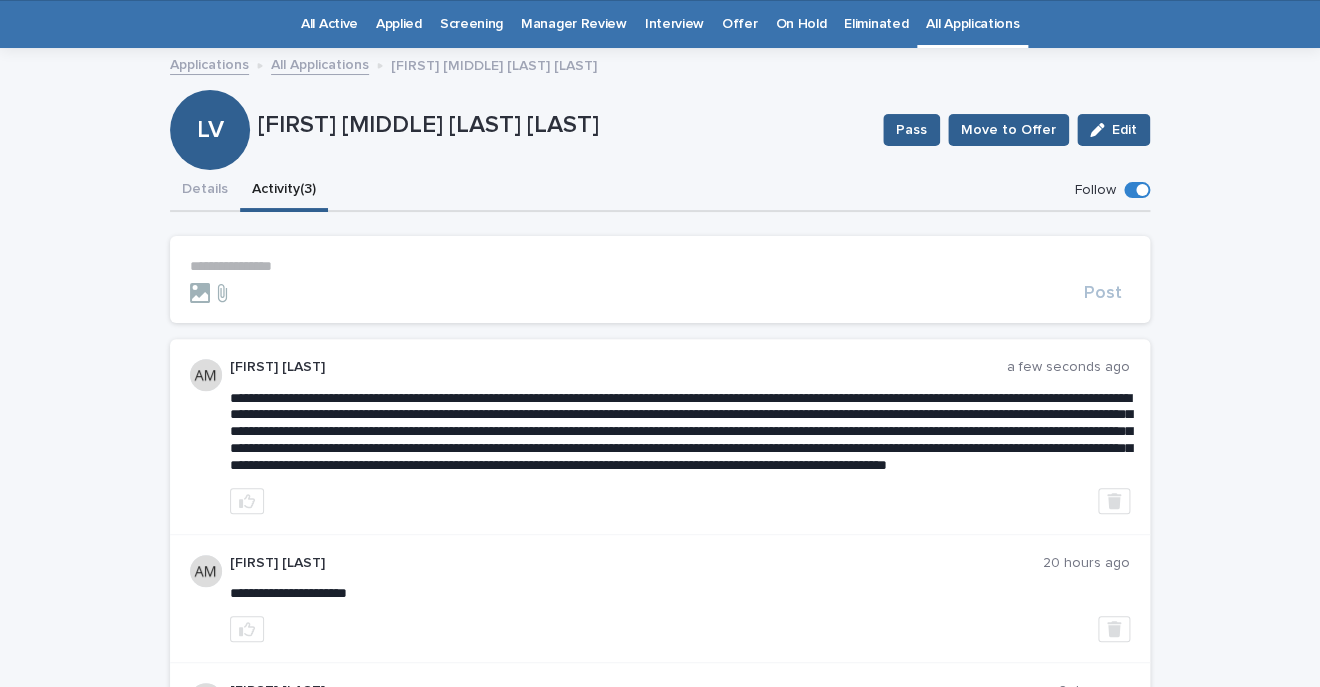 scroll, scrollTop: 64, scrollLeft: 0, axis: vertical 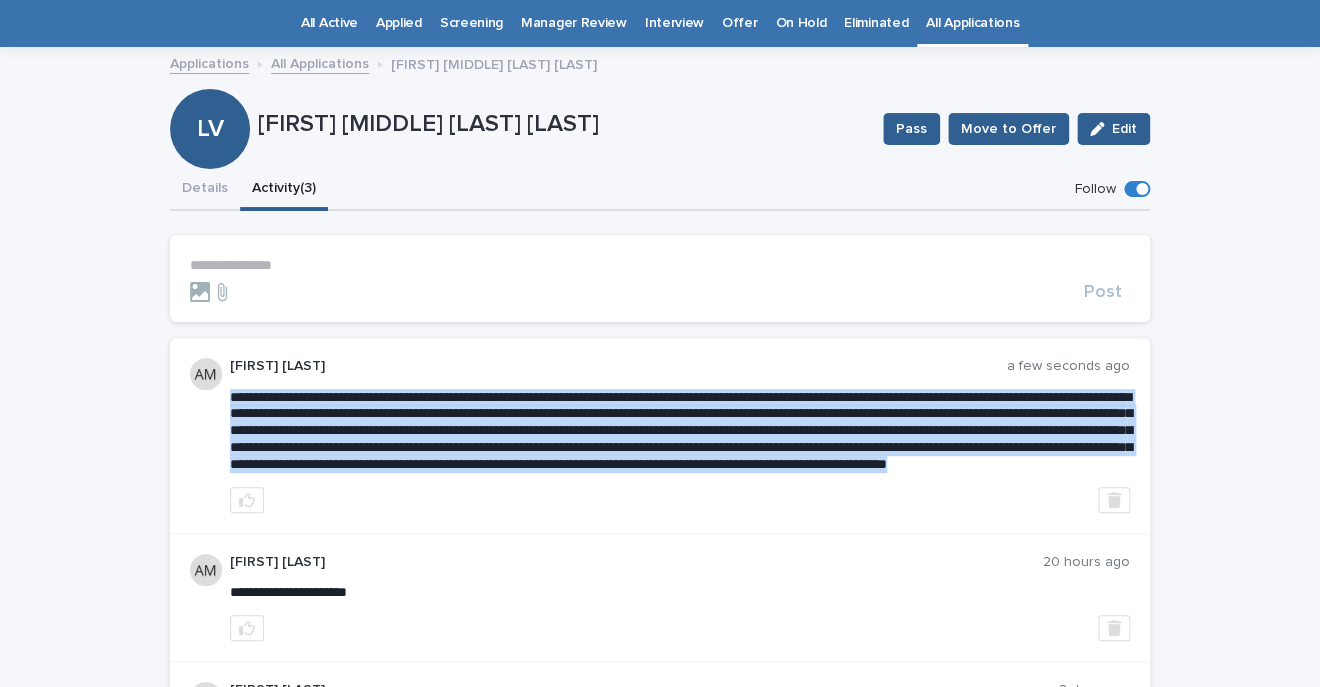drag, startPoint x: 232, startPoint y: 397, endPoint x: 916, endPoint y: 525, distance: 695.87354 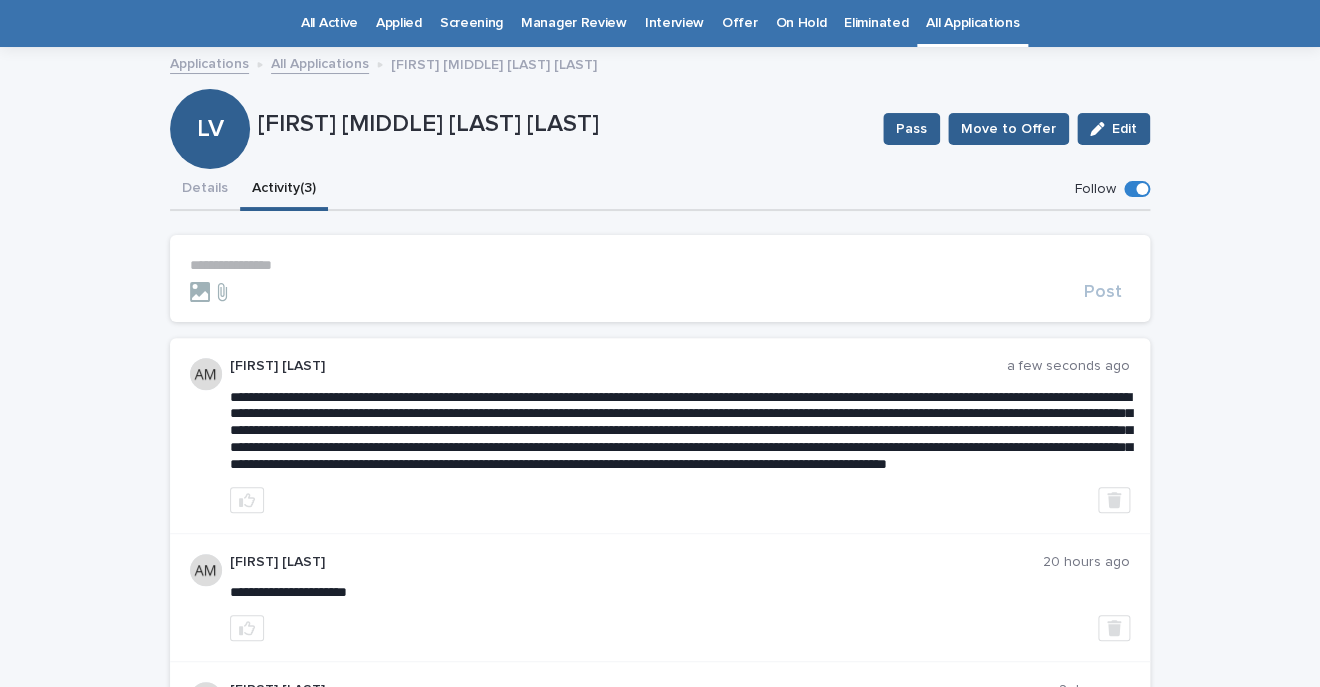 click on "LV [FIRST] [MIDDLE] [LAST] [LAST] Pass Move to Offer Edit" at bounding box center [660, 129] 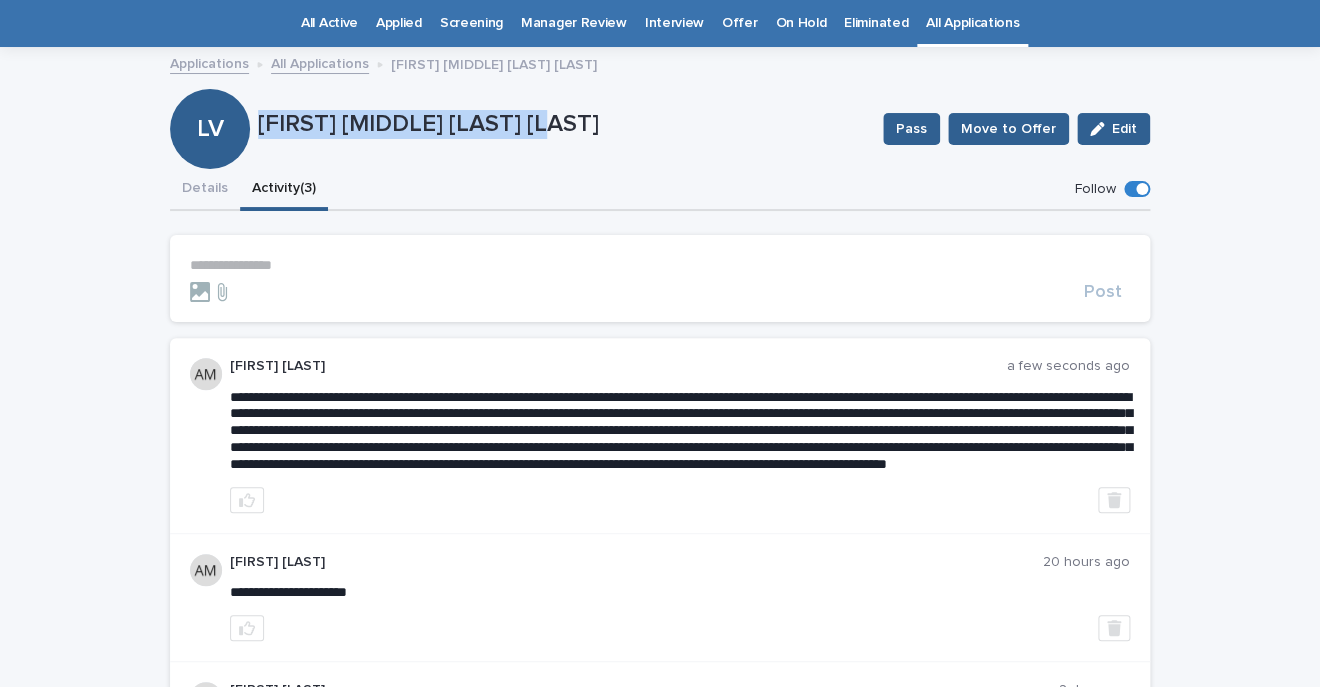 drag, startPoint x: 261, startPoint y: 126, endPoint x: 554, endPoint y: 137, distance: 293.20642 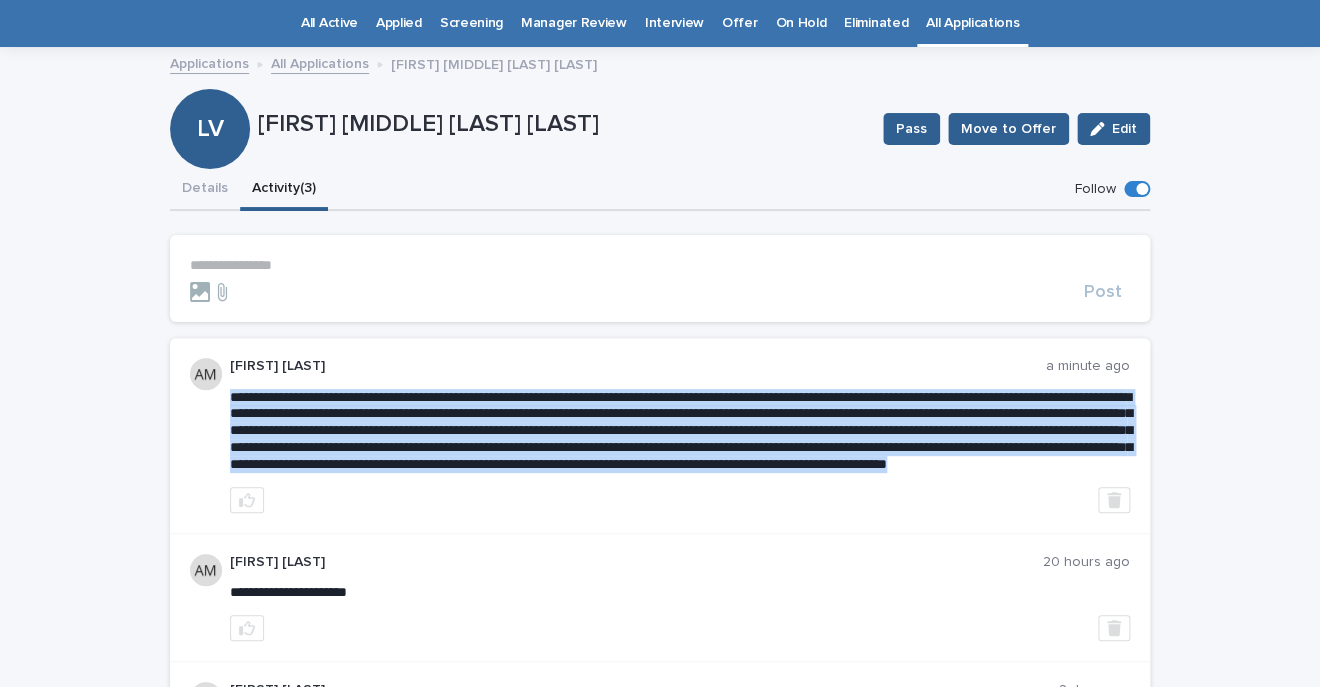 drag, startPoint x: 231, startPoint y: 398, endPoint x: 911, endPoint y: 494, distance: 686.74304 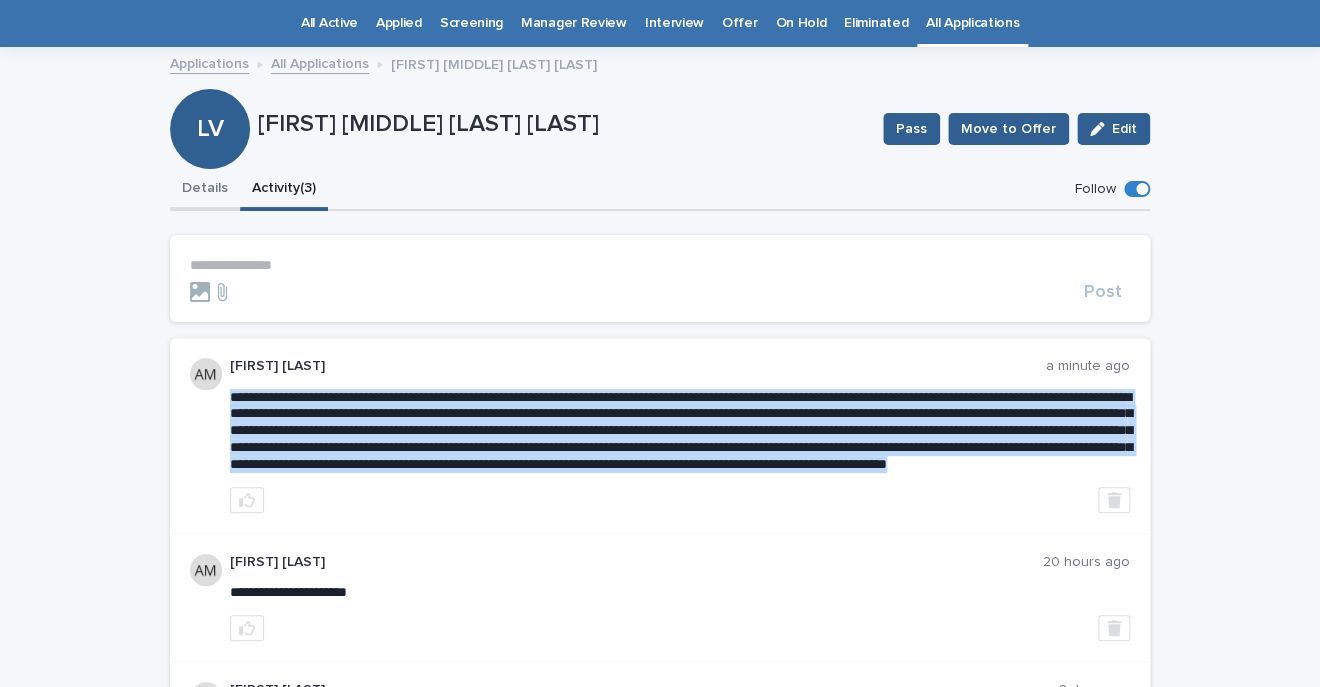 click on "Details" at bounding box center (205, 190) 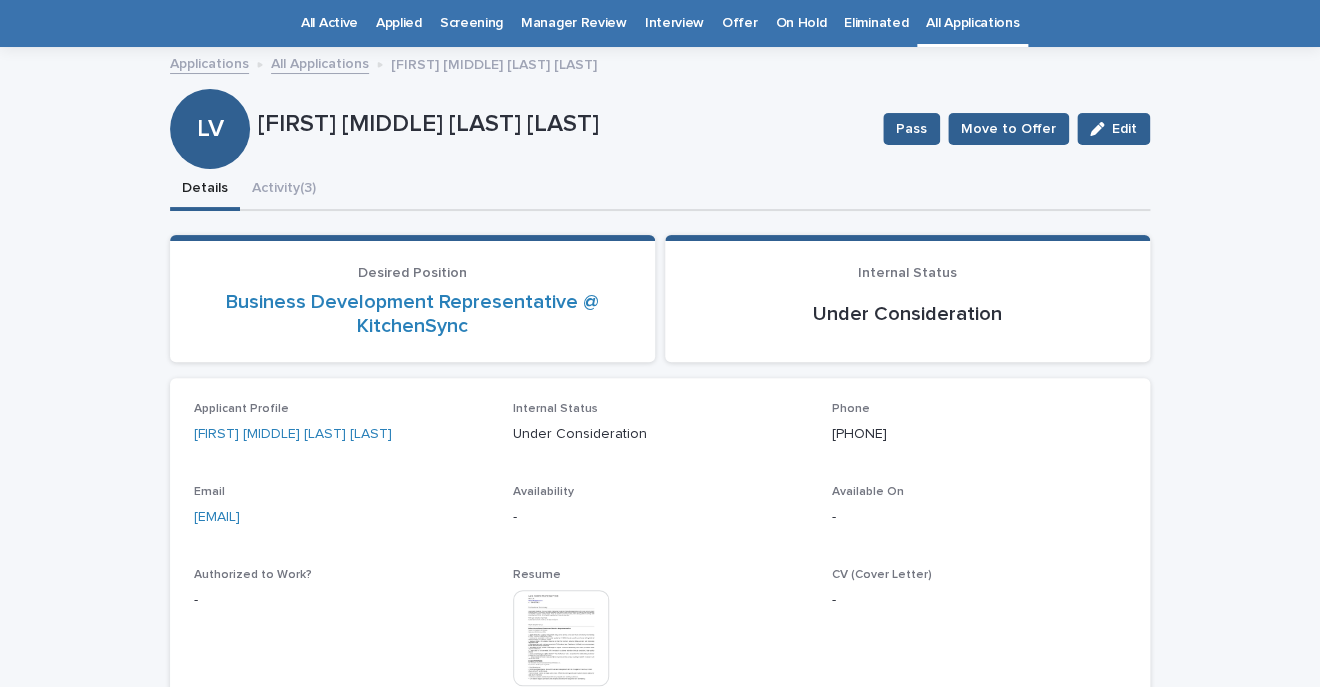 click at bounding box center (561, 638) 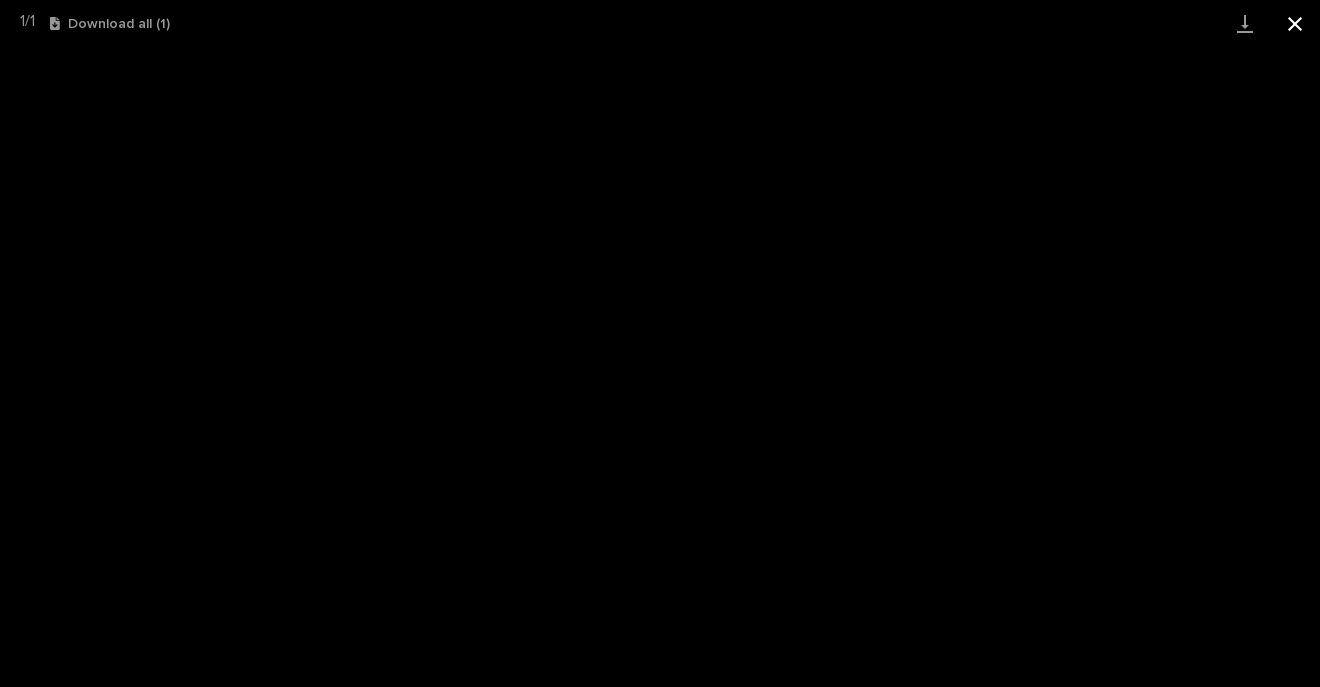 click at bounding box center (1295, 23) 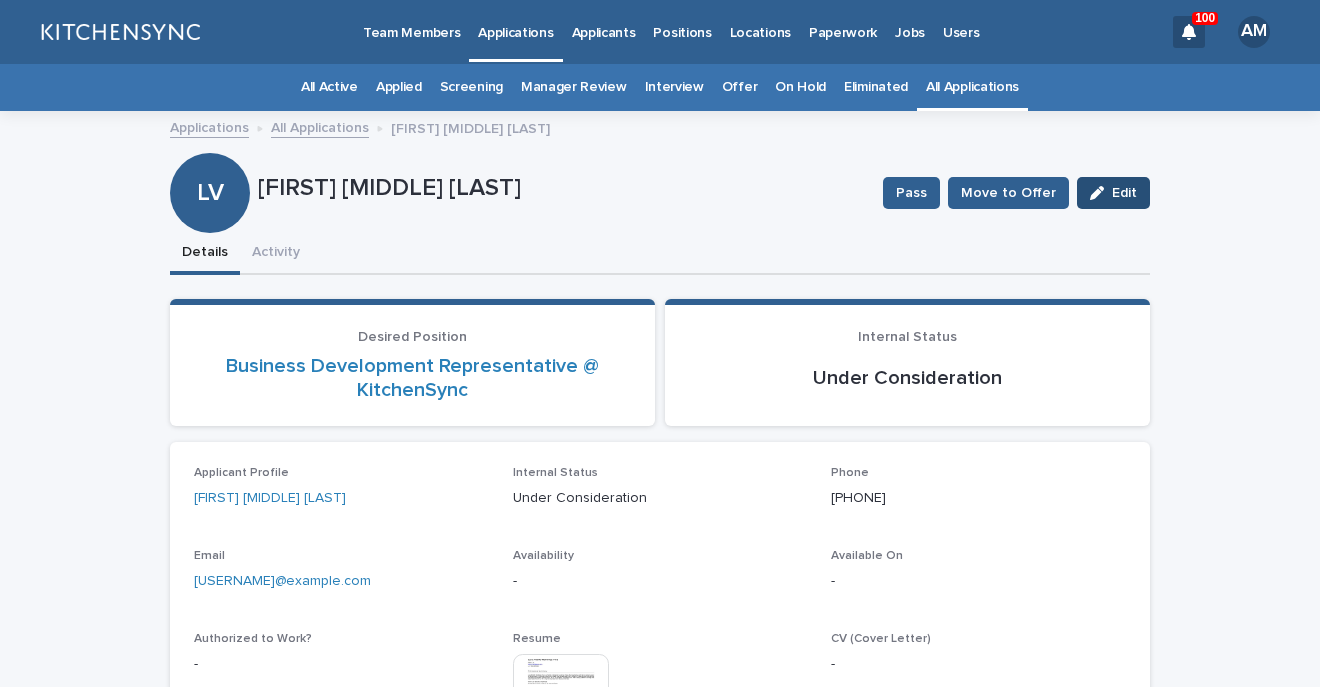 scroll, scrollTop: 0, scrollLeft: 0, axis: both 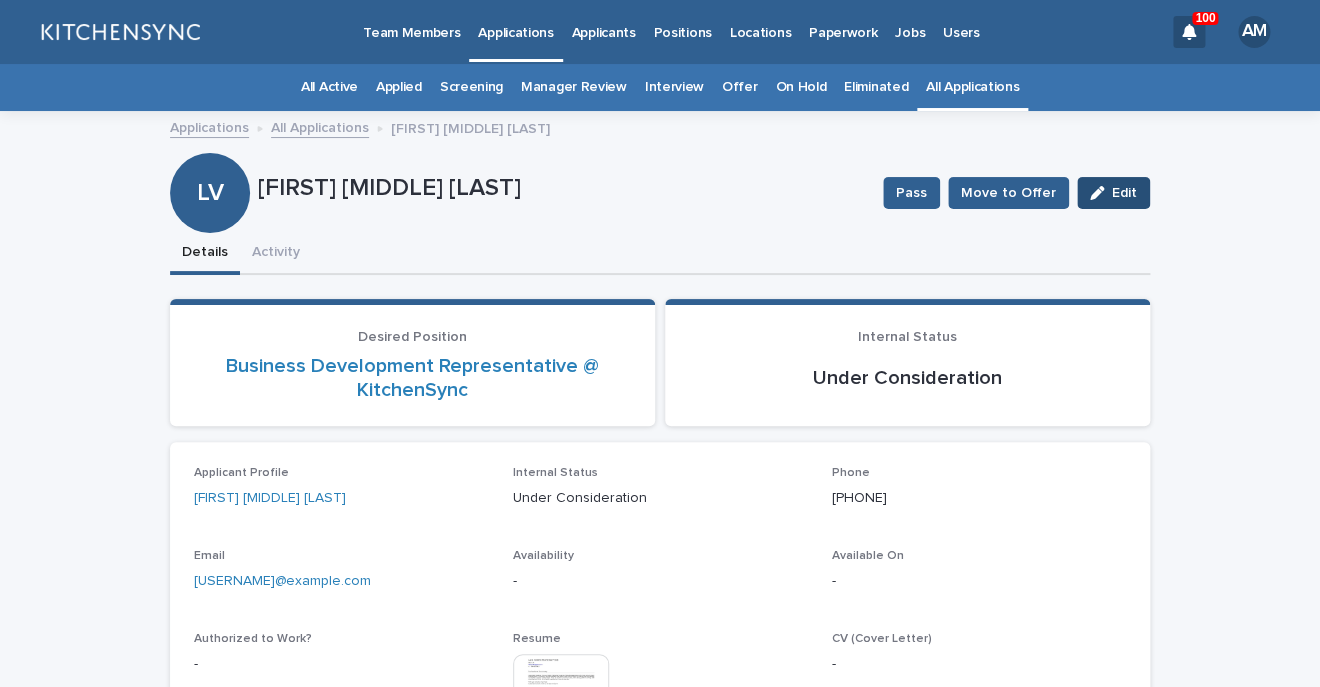 click on "Edit" at bounding box center [1113, 193] 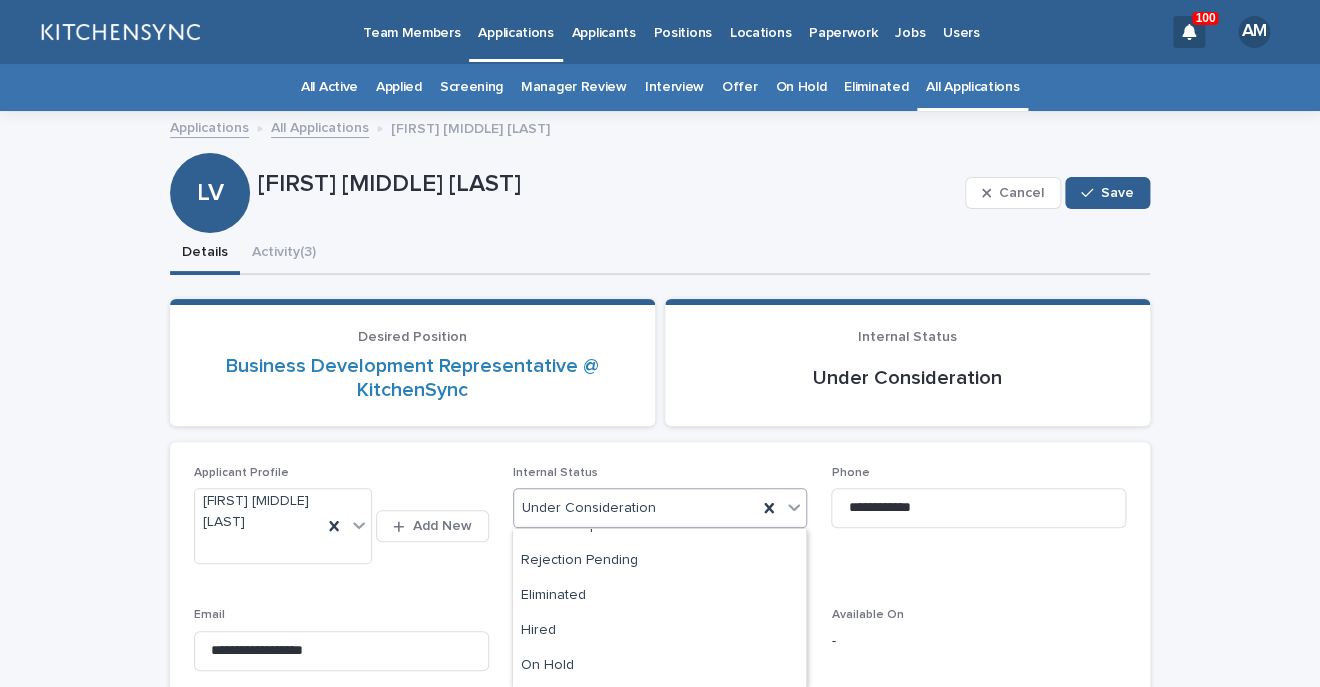 scroll, scrollTop: 436, scrollLeft: 0, axis: vertical 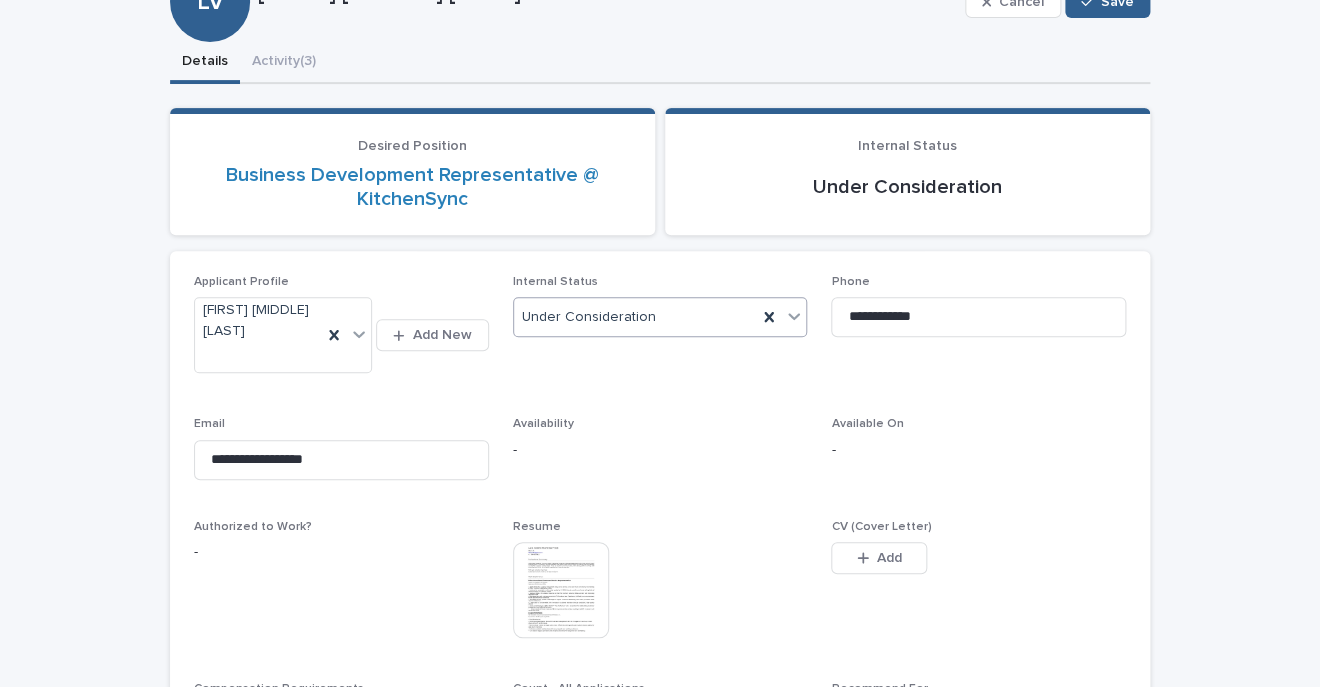 click on "-" at bounding box center [660, 450] 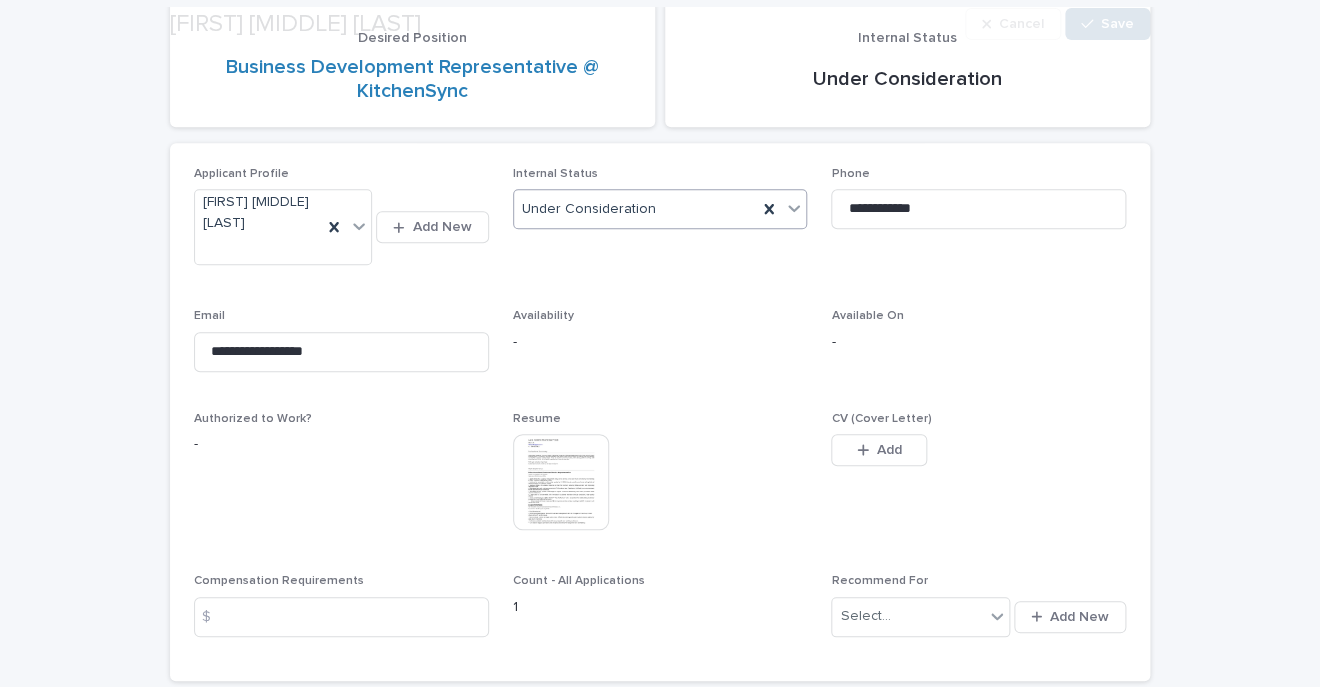scroll, scrollTop: 309, scrollLeft: 0, axis: vertical 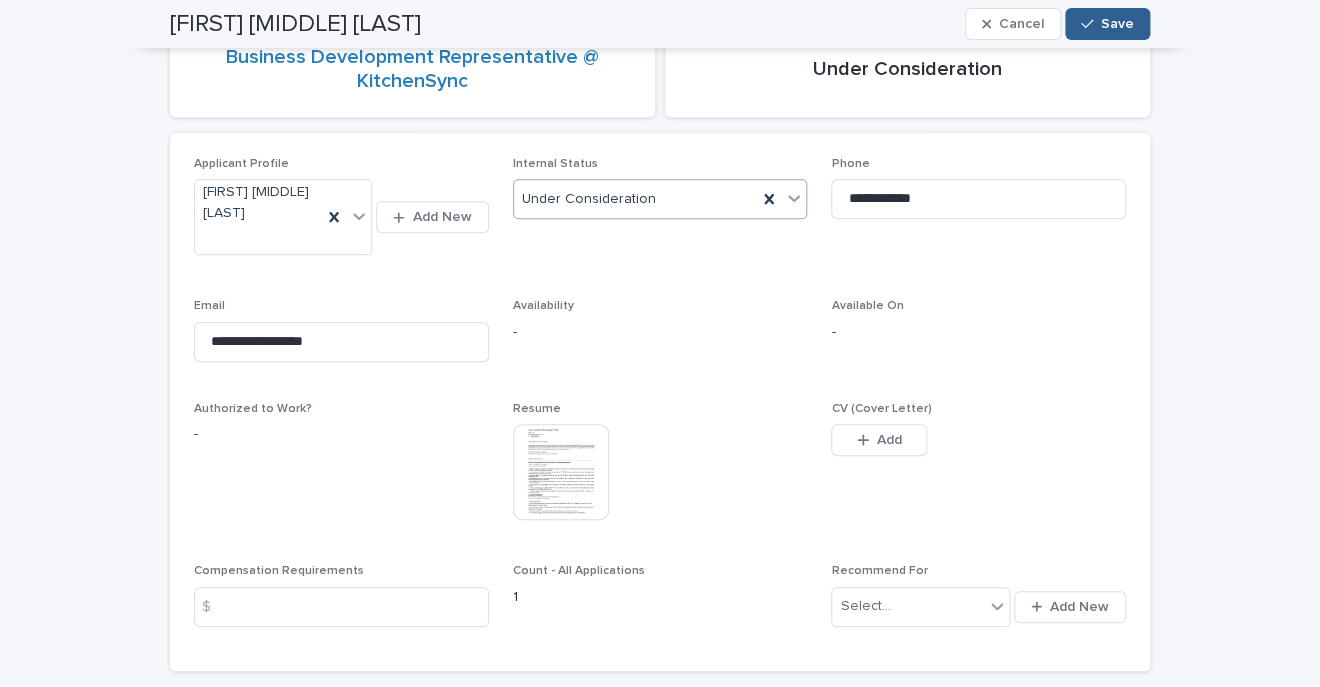 click on "Under Consideration" at bounding box center (636, 199) 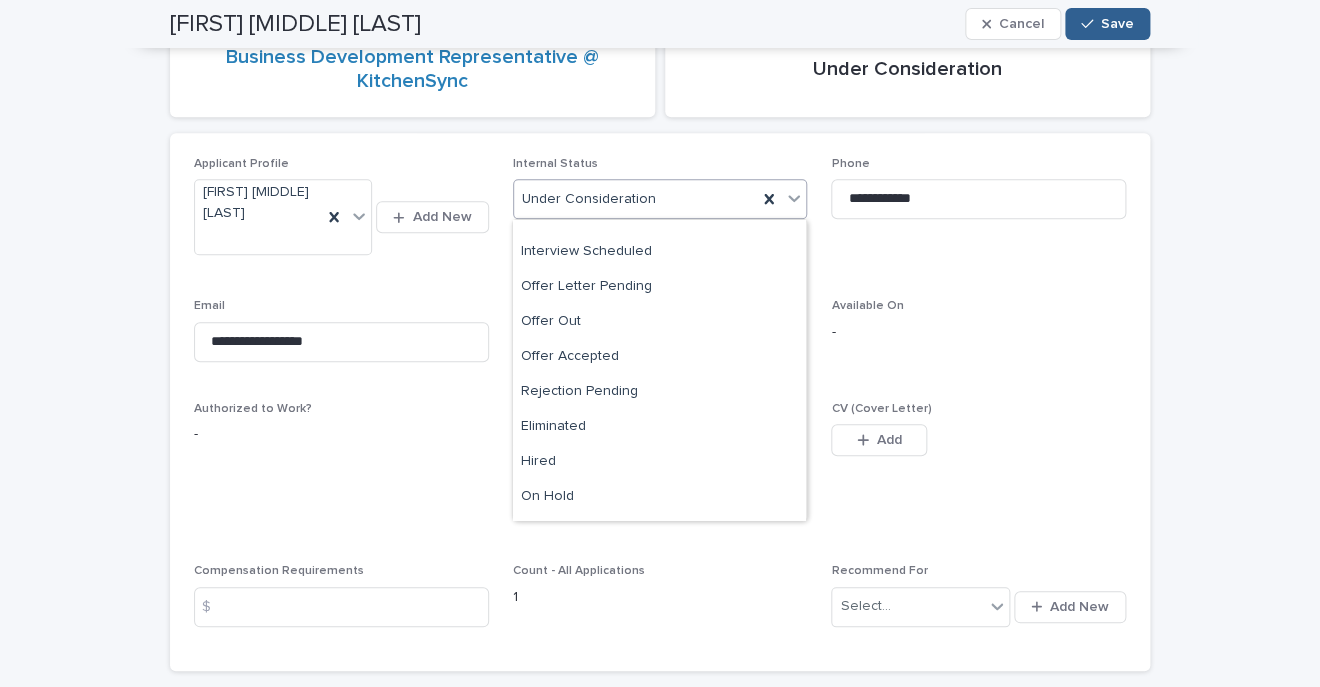 scroll, scrollTop: 295, scrollLeft: 0, axis: vertical 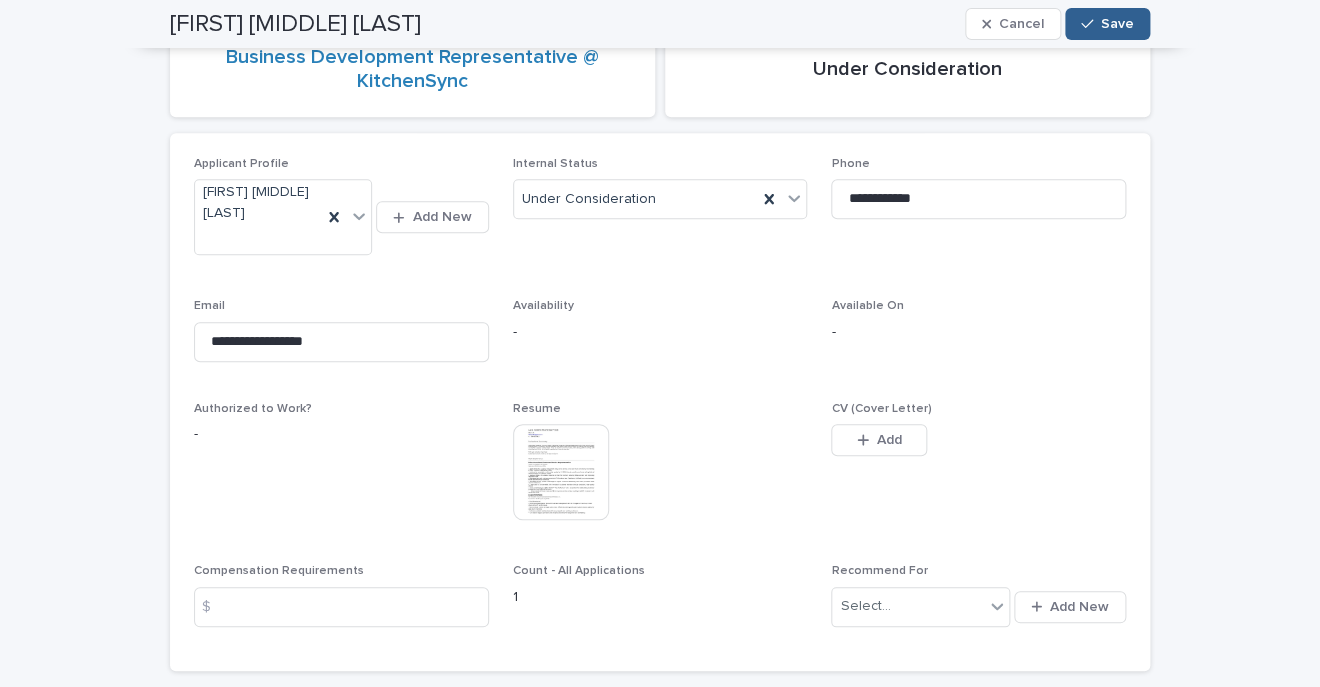 click on "-" at bounding box center (341, 434) 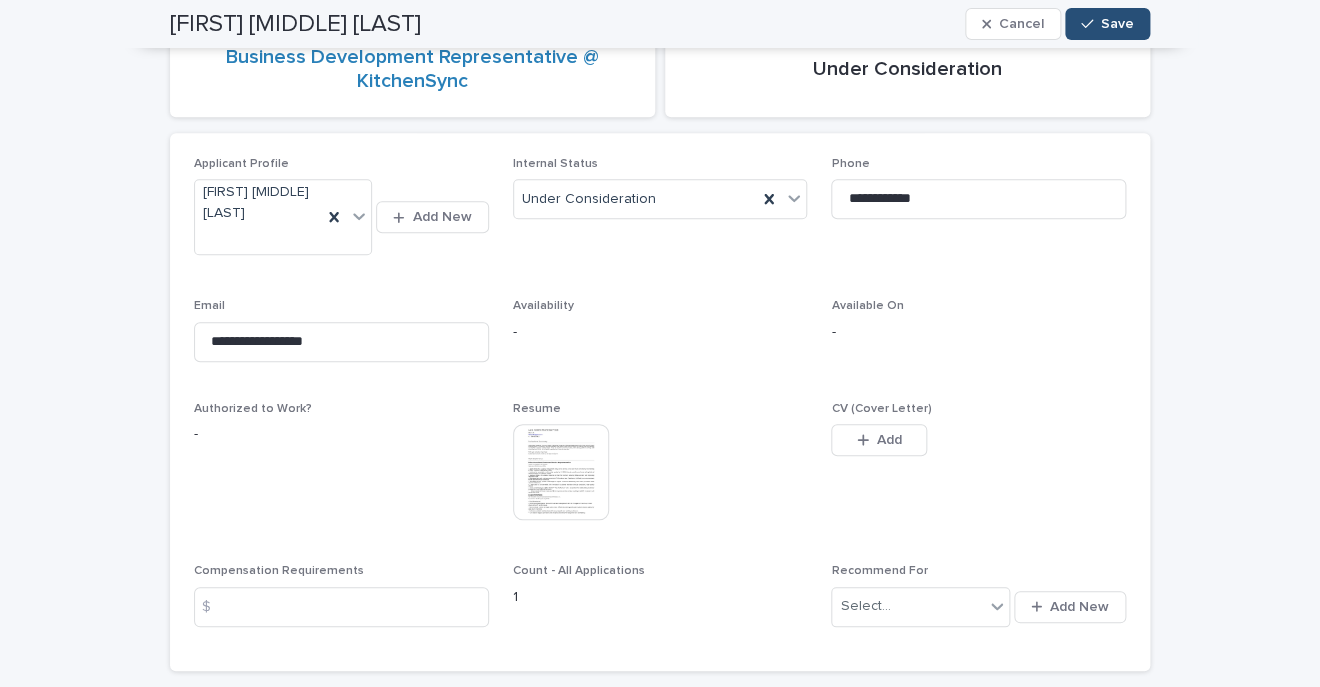 click on "Save" at bounding box center (1117, 24) 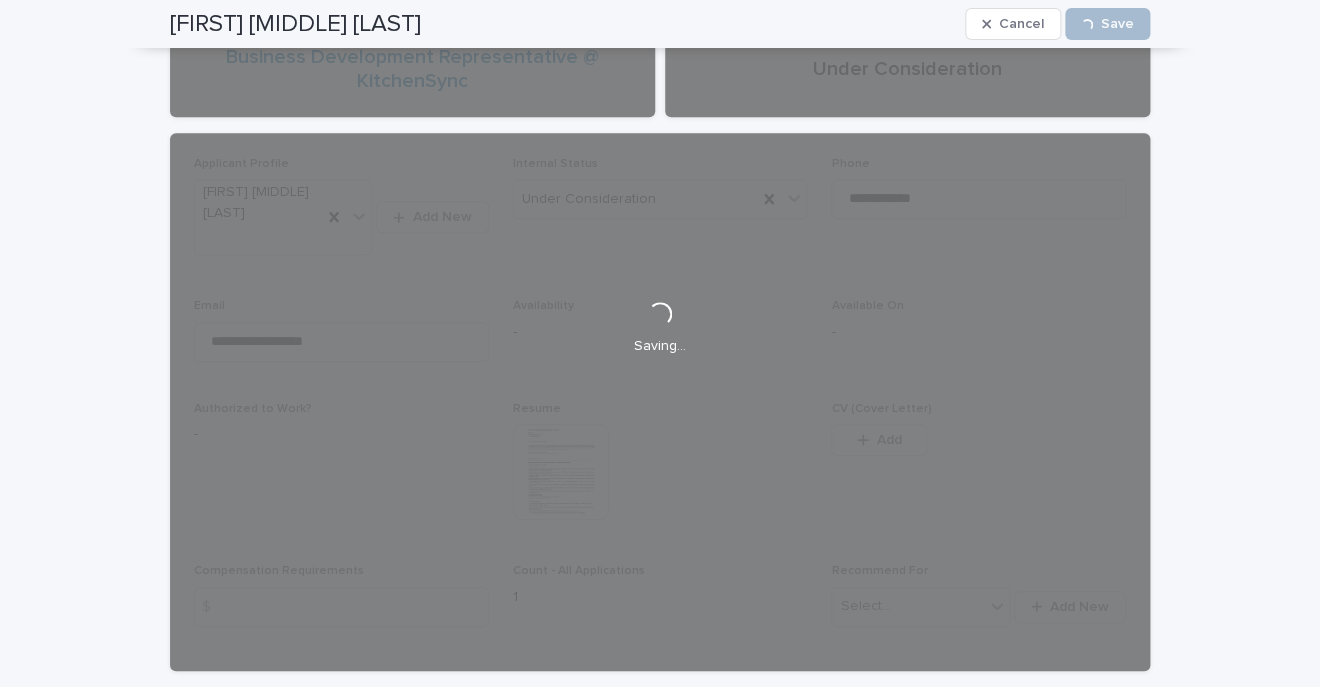 scroll, scrollTop: 0, scrollLeft: 0, axis: both 